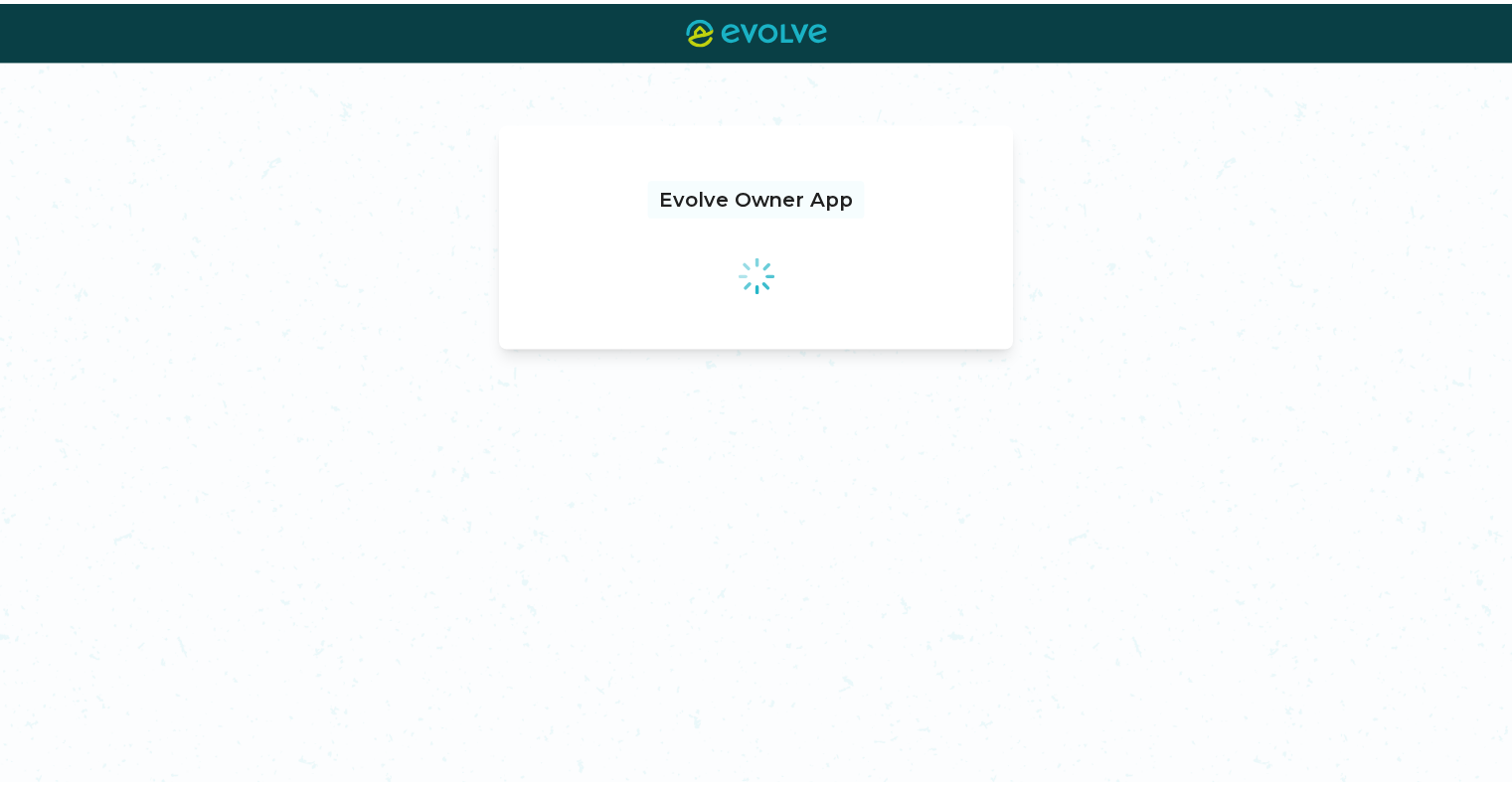 scroll, scrollTop: 0, scrollLeft: 0, axis: both 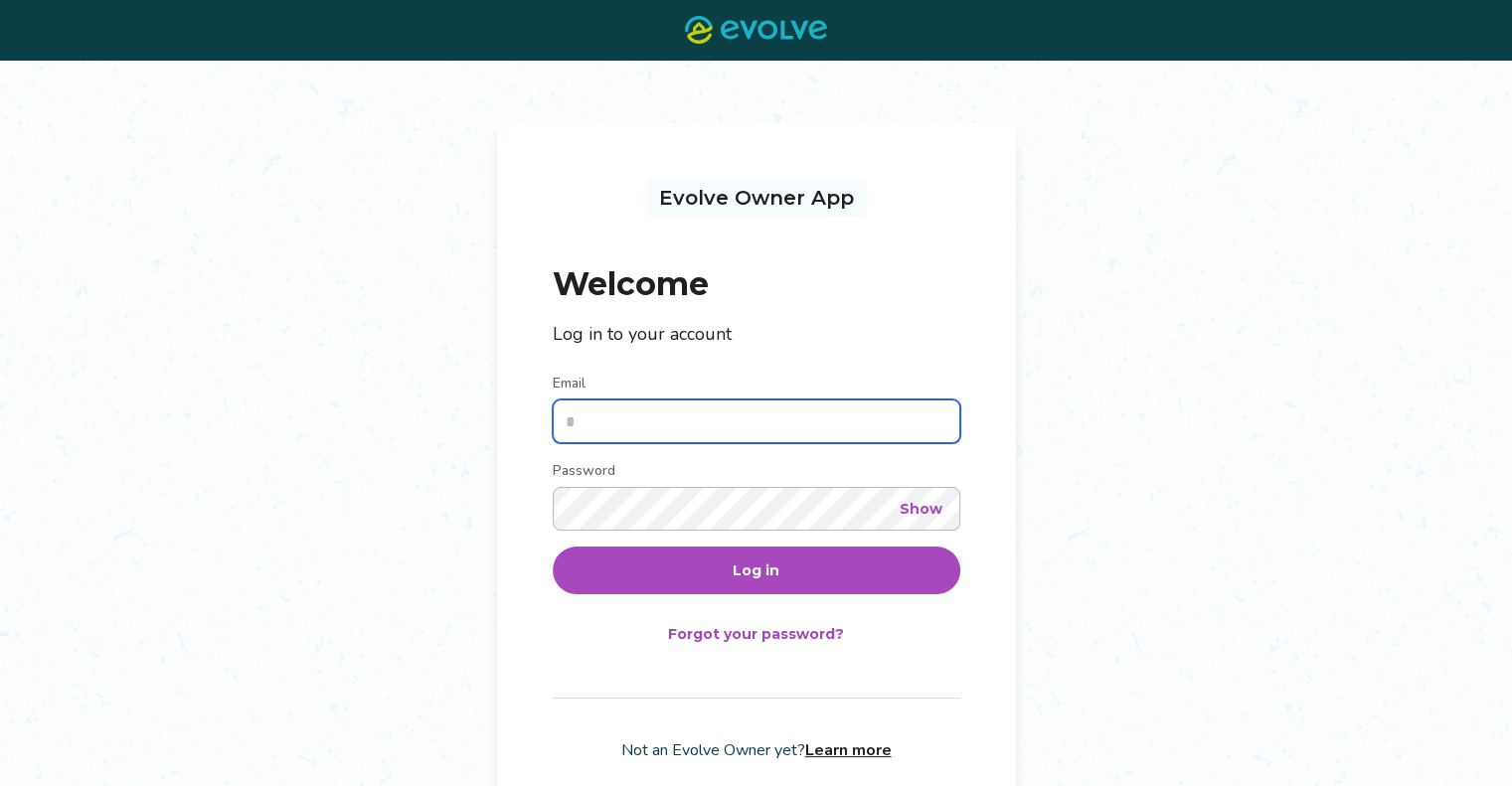 click on "Email" at bounding box center [756, 421] 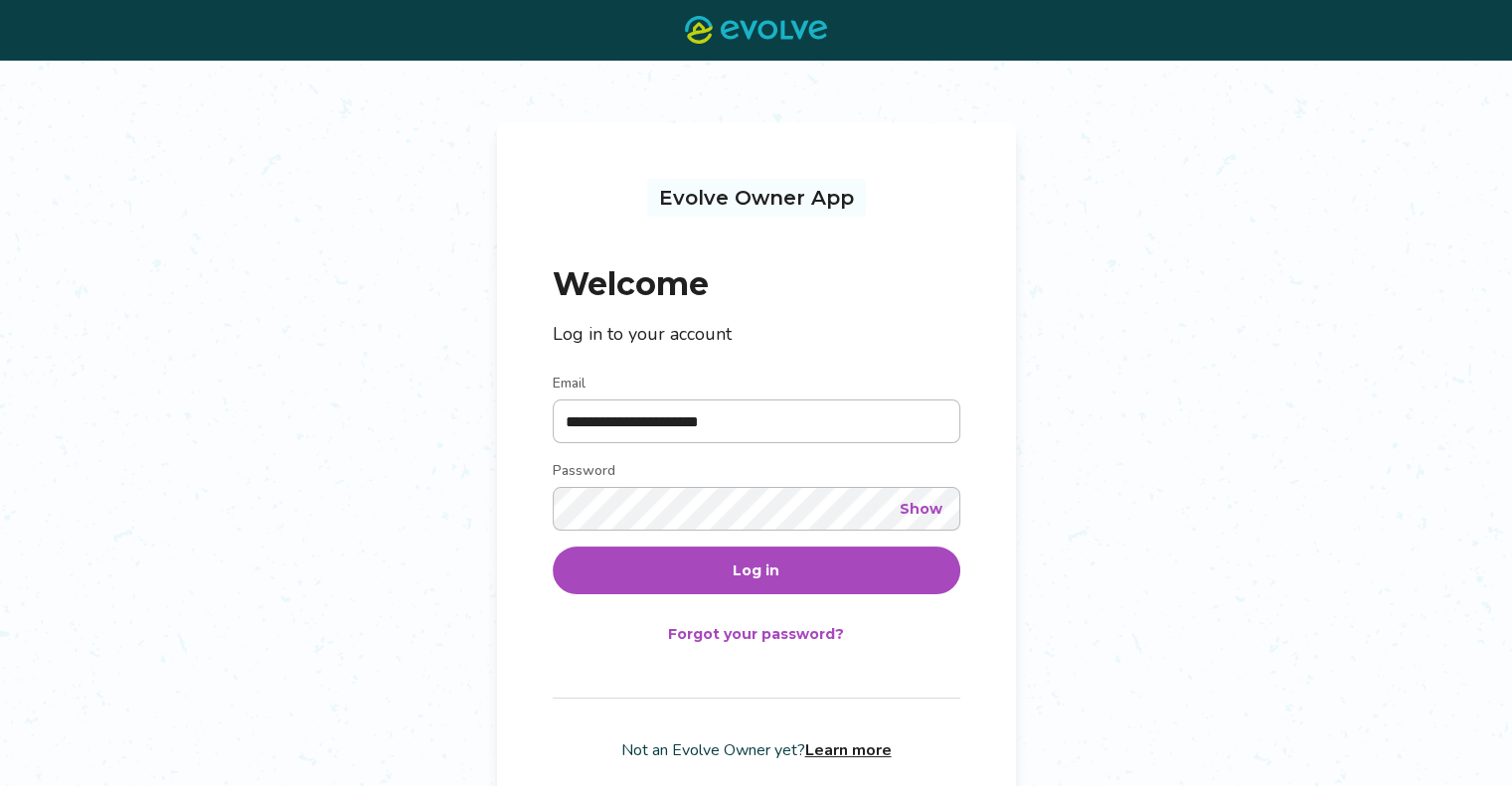 click on "Log in" at bounding box center (756, 570) 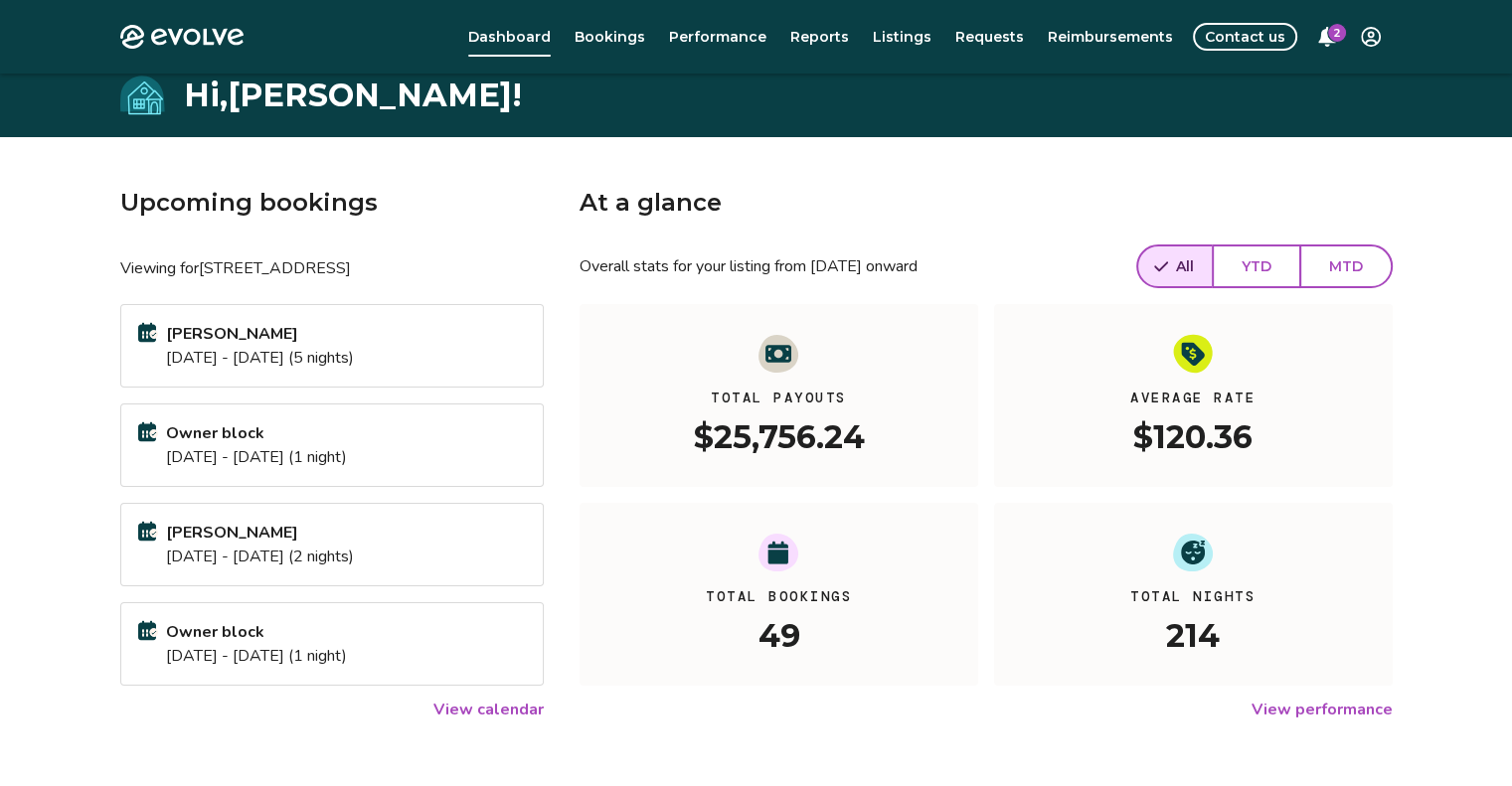 scroll, scrollTop: 241, scrollLeft: 0, axis: vertical 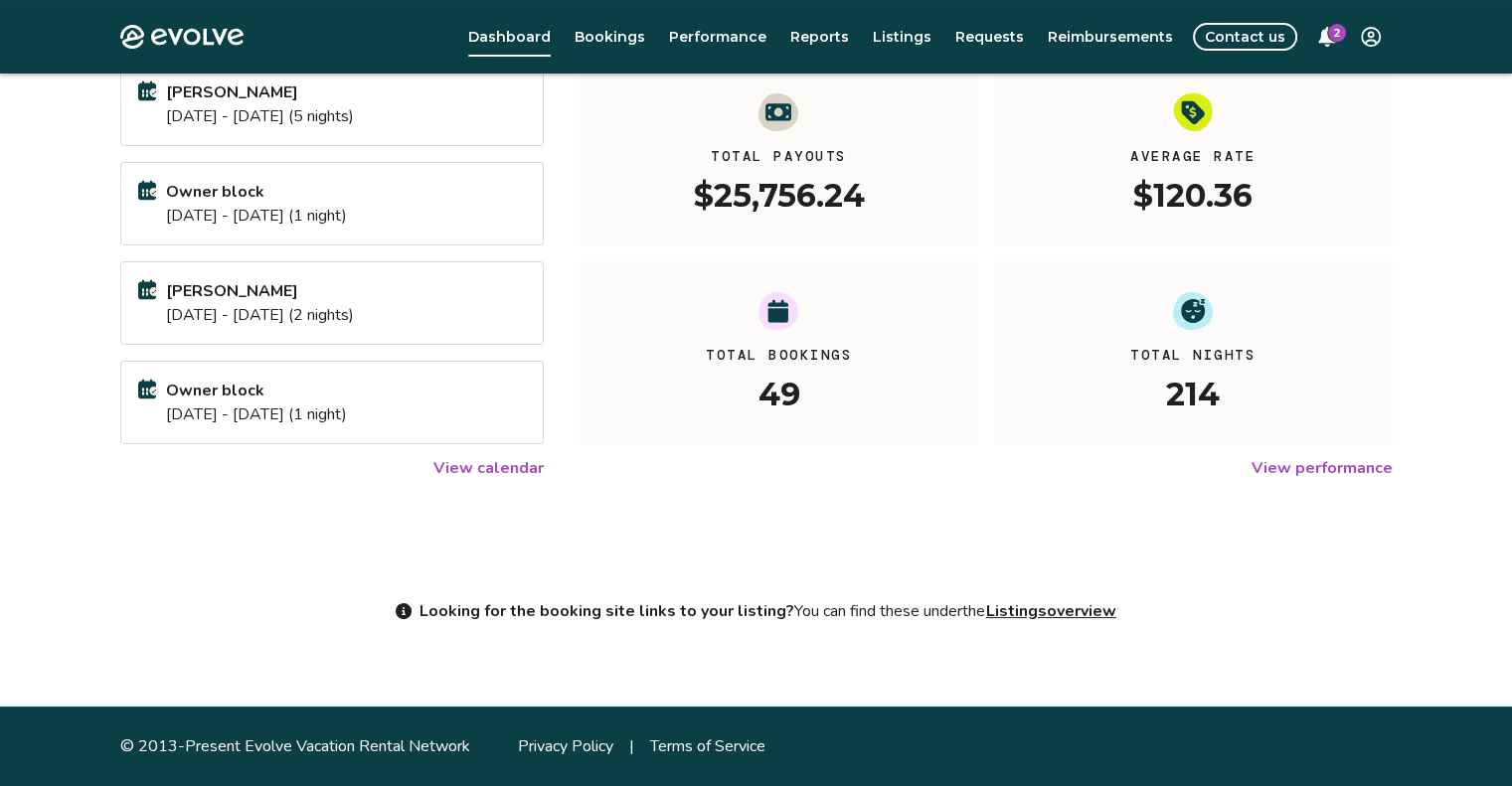 click on "View calendar" at bounding box center (488, 468) 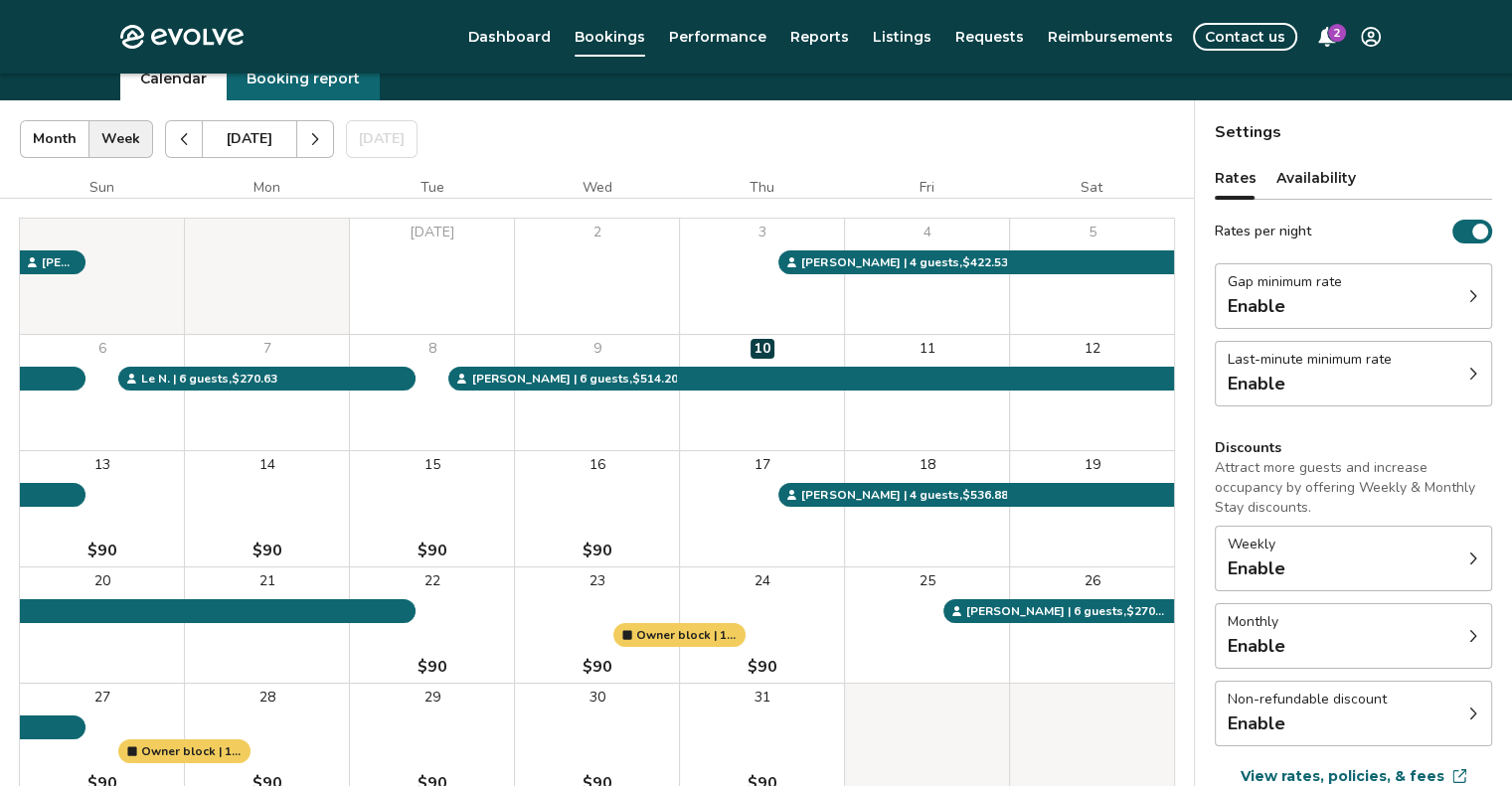 scroll, scrollTop: 81, scrollLeft: 0, axis: vertical 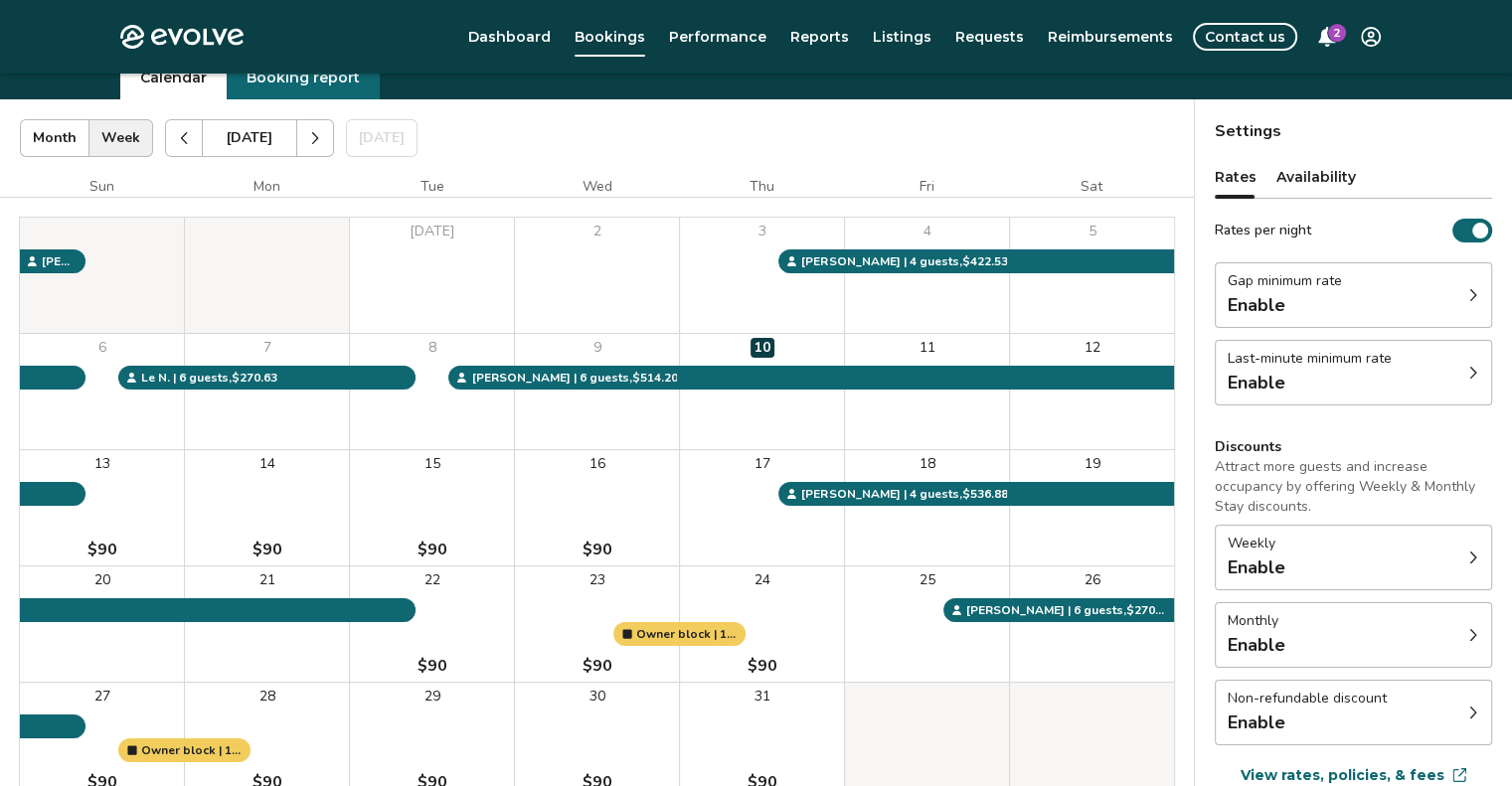 click 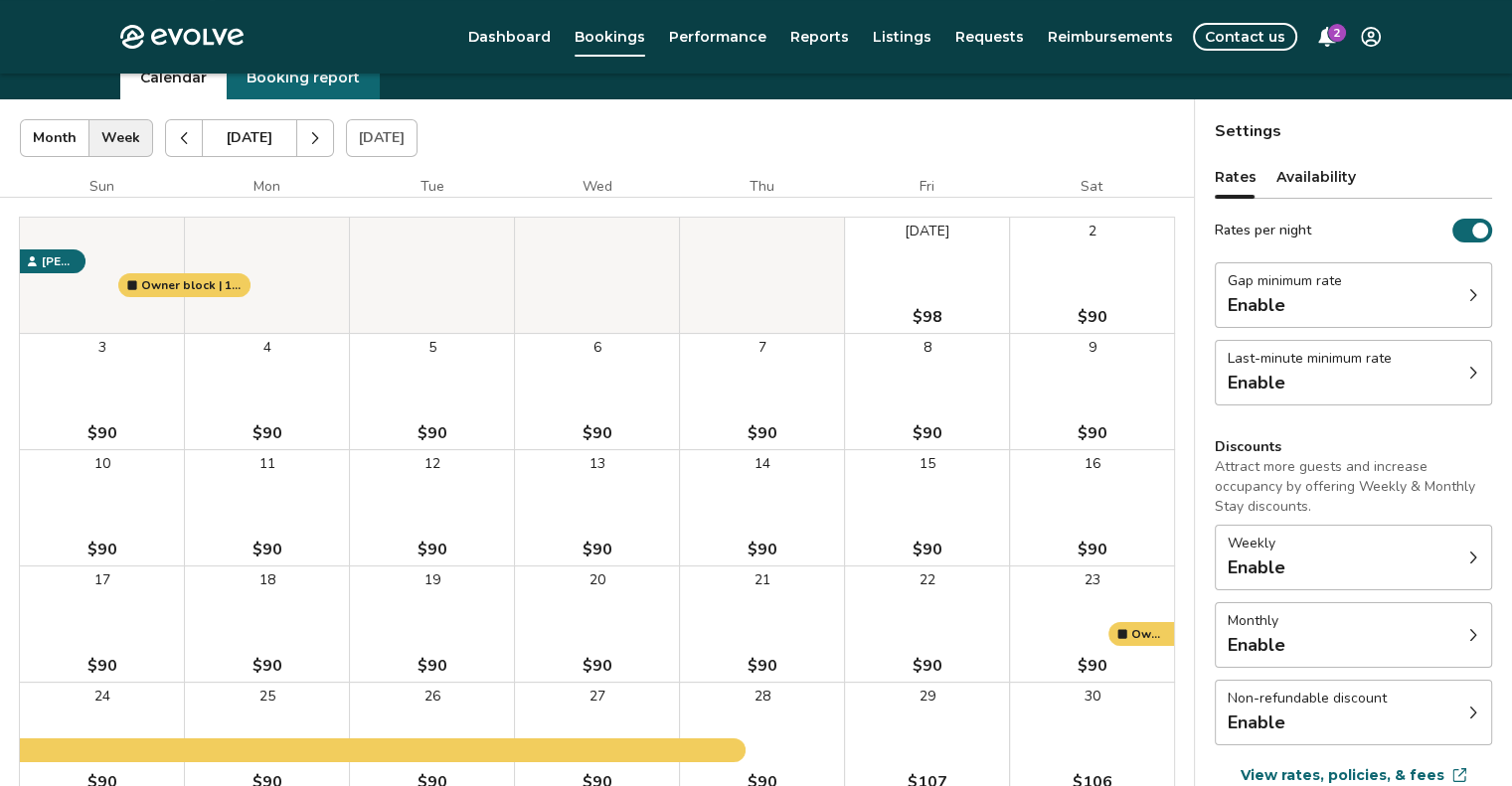 click 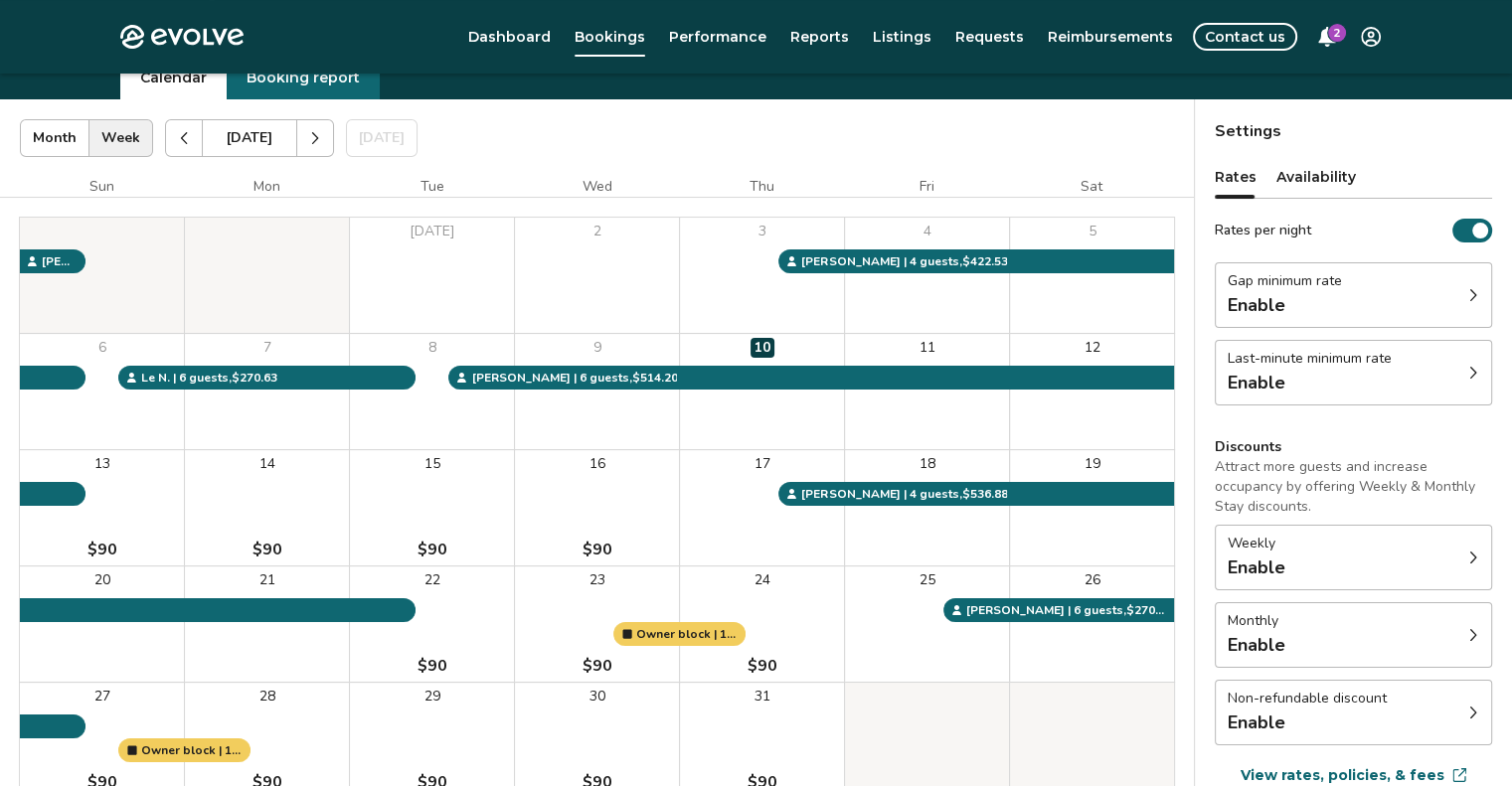 click on "Booking report" at bounding box center [303, 78] 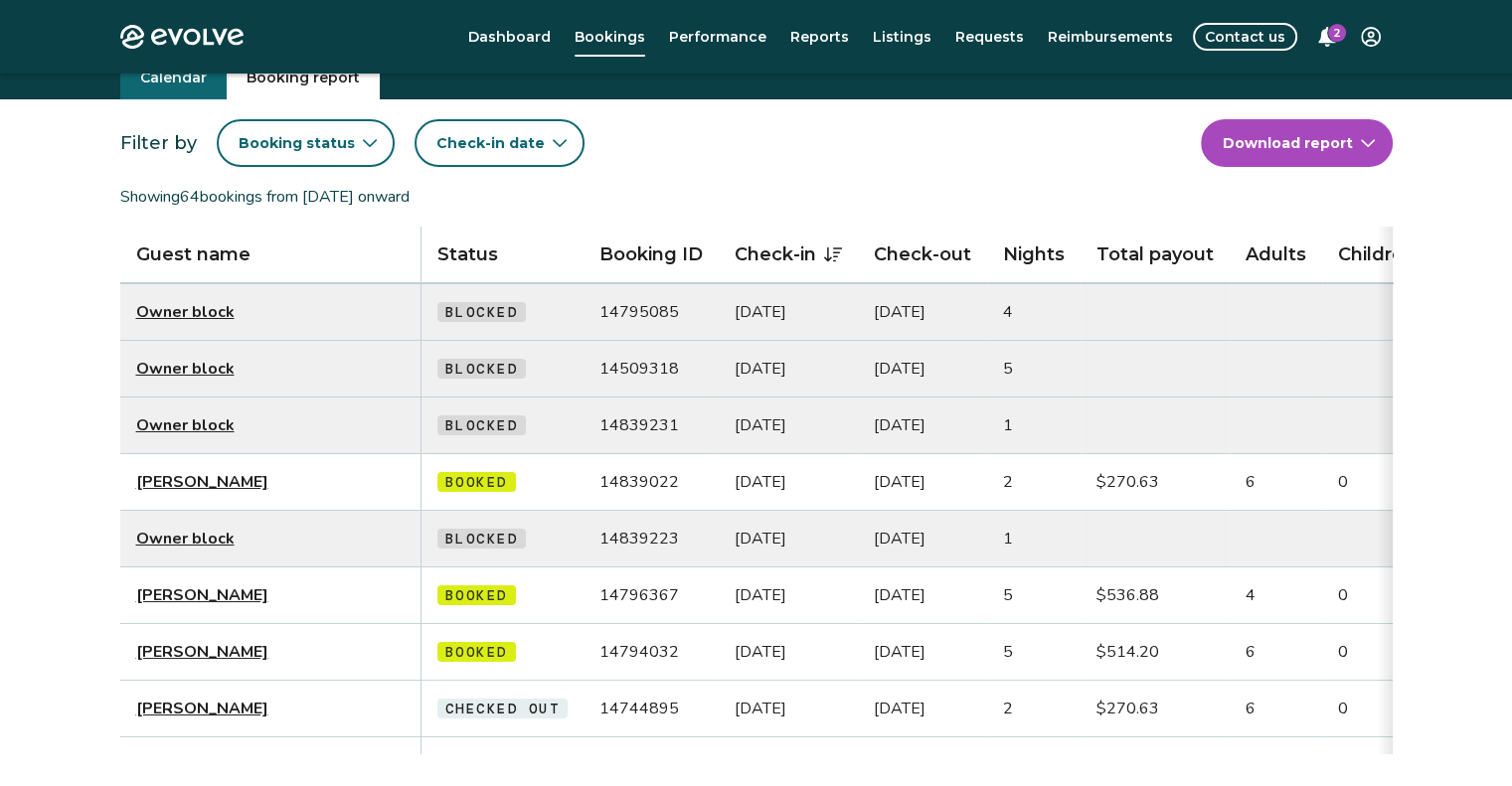 click on "2" at bounding box center [1337, 33] 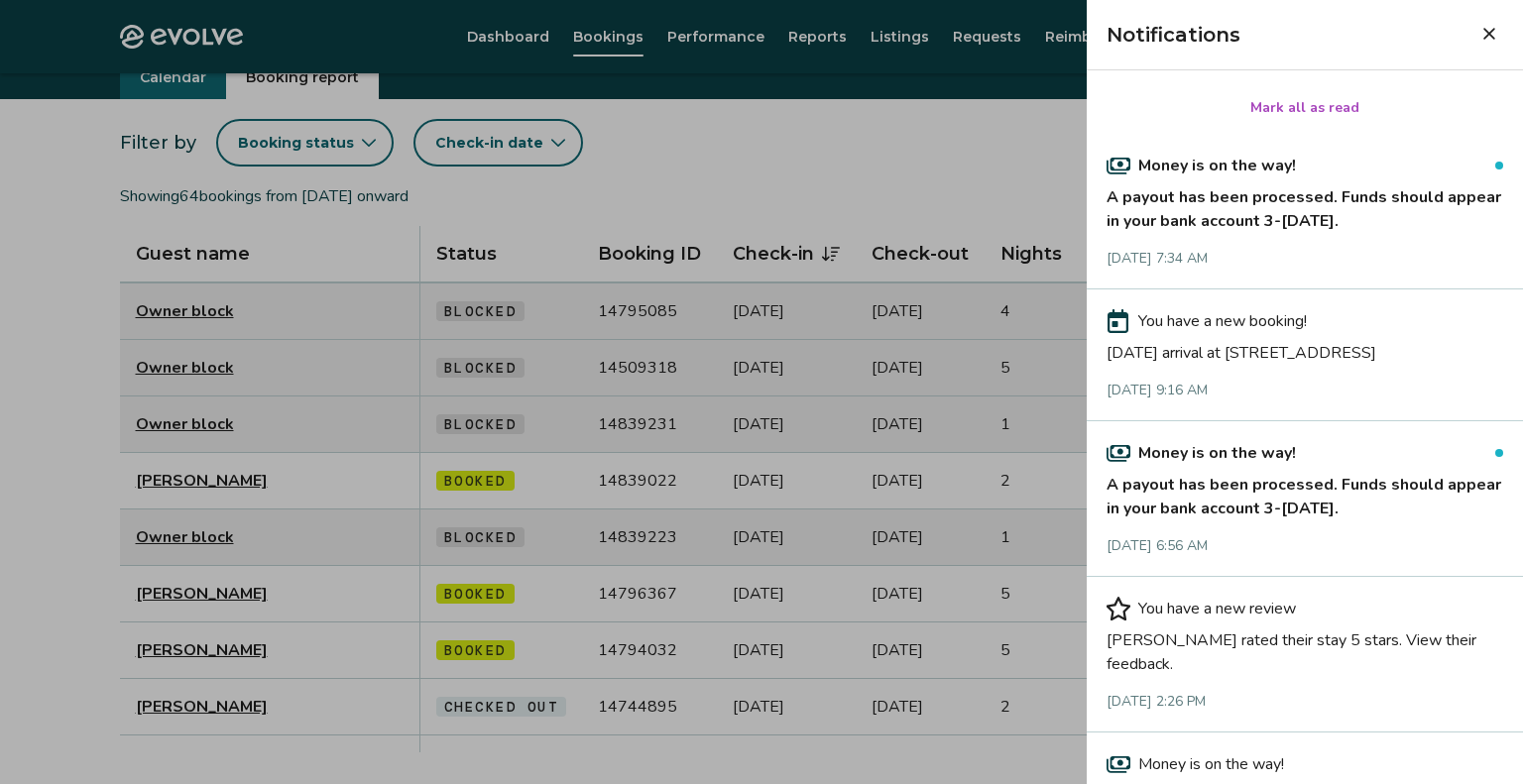 click at bounding box center (762, 392) 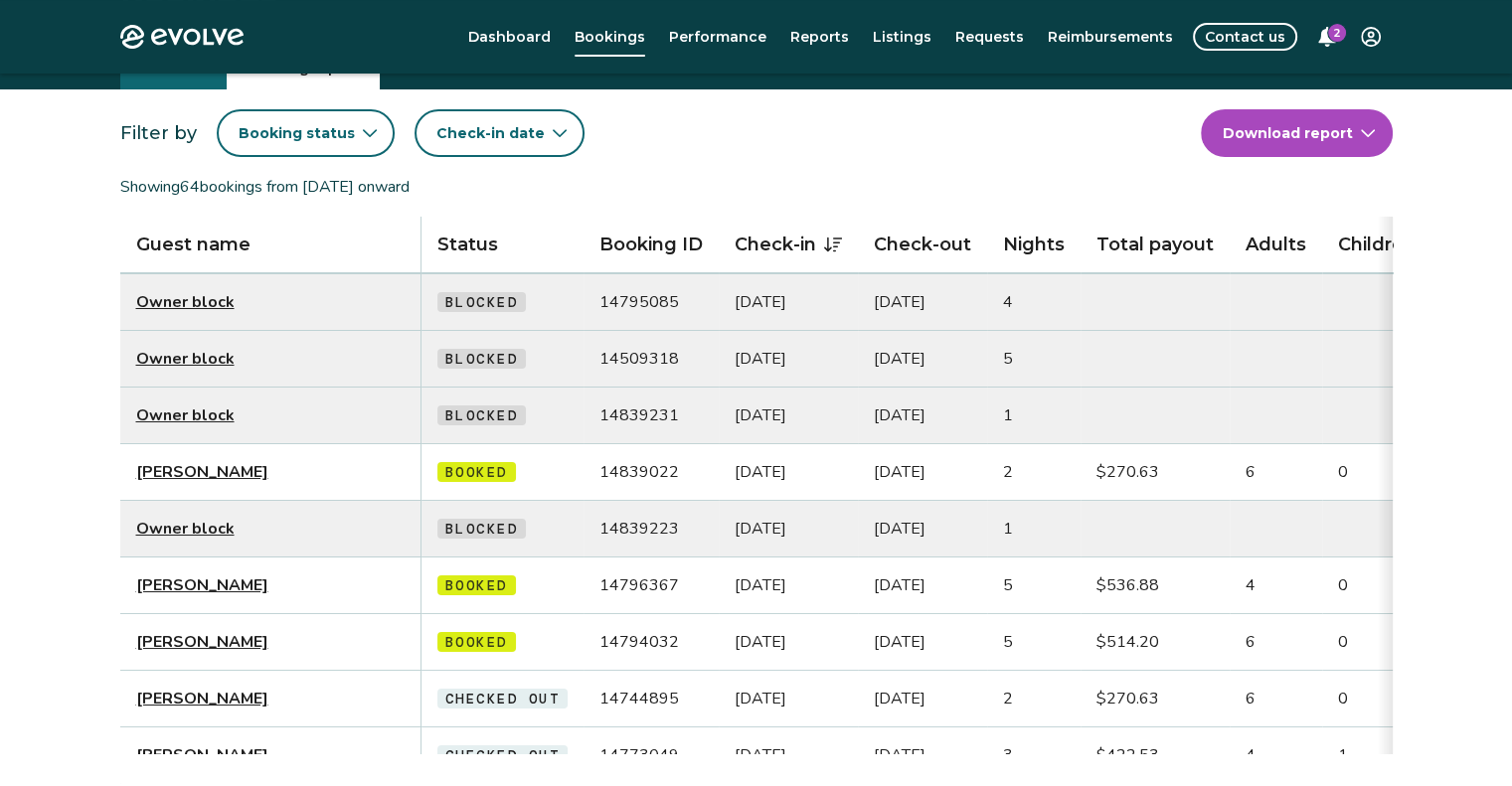 scroll, scrollTop: 0, scrollLeft: 0, axis: both 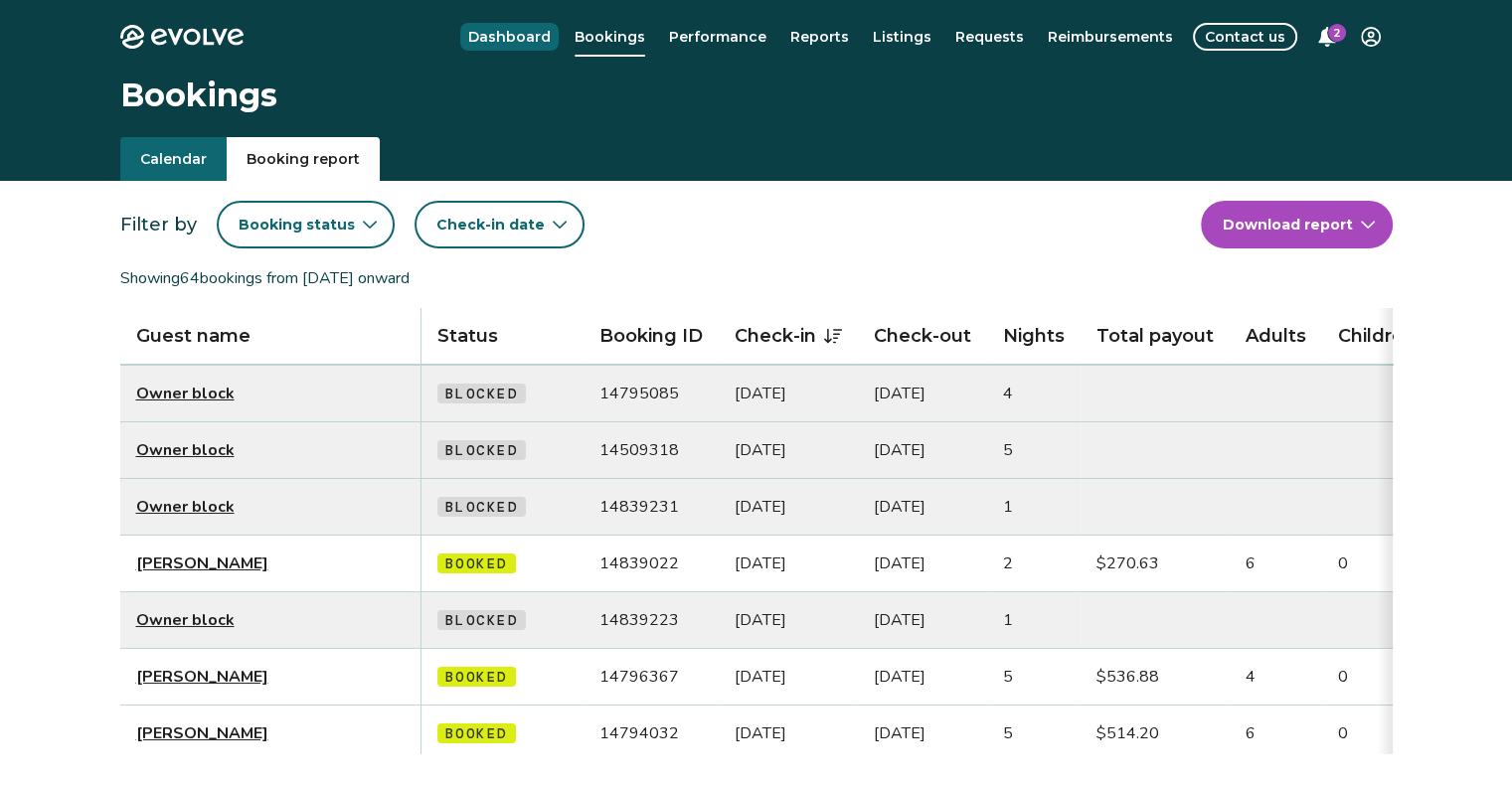 click on "Dashboard" at bounding box center (509, 37) 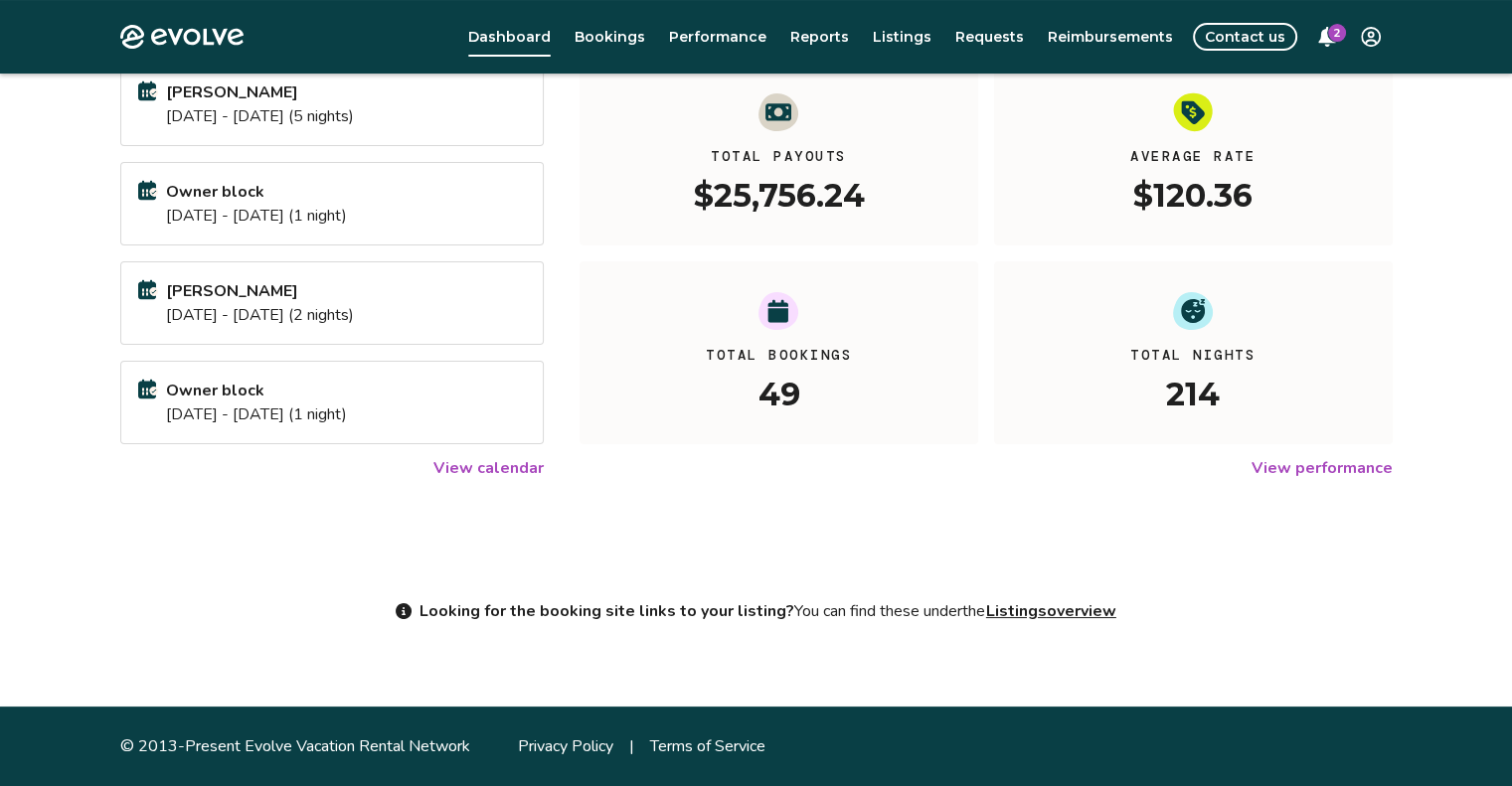 scroll, scrollTop: 0, scrollLeft: 0, axis: both 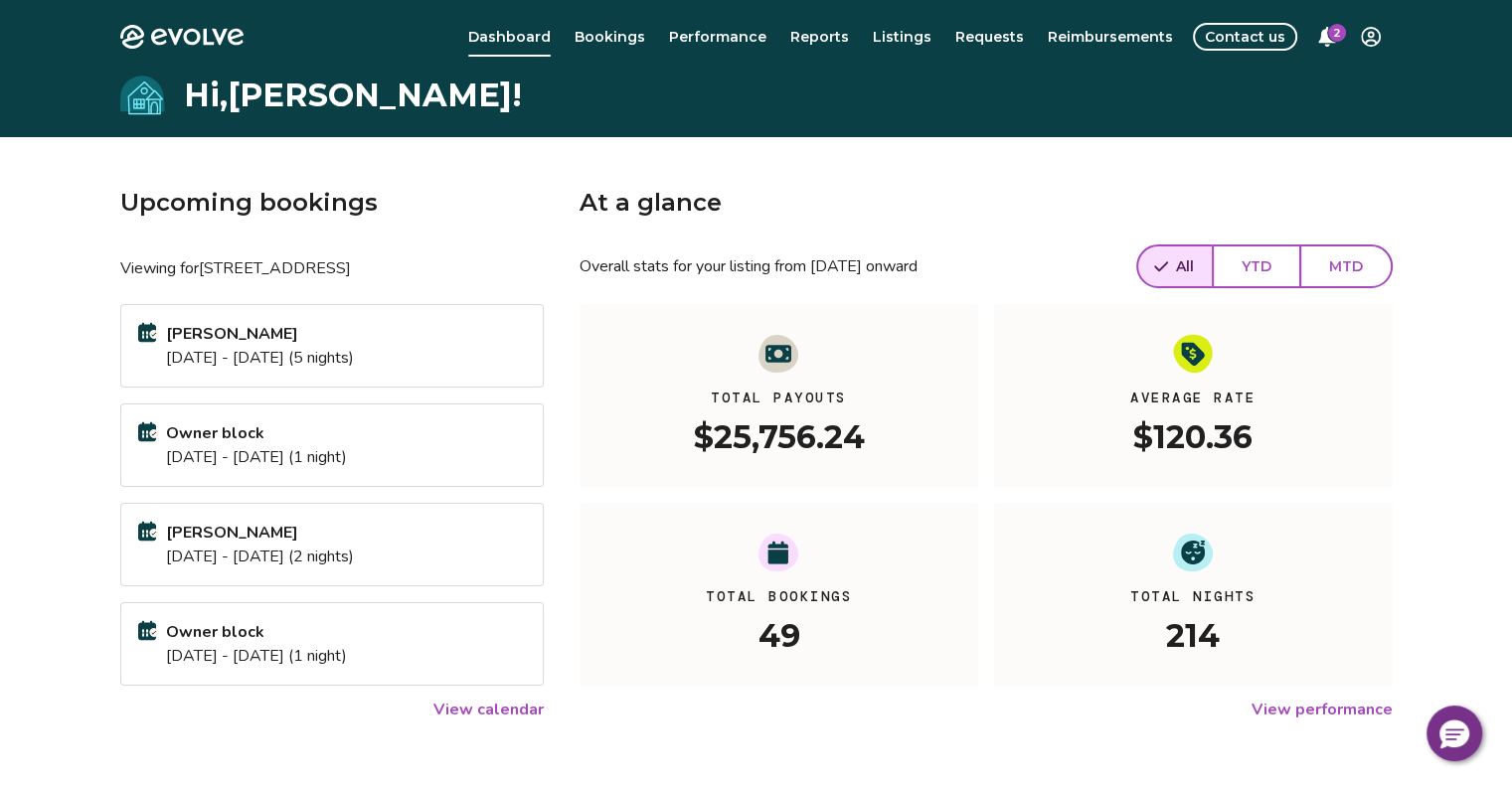 click on "View calendar" at bounding box center [488, 709] 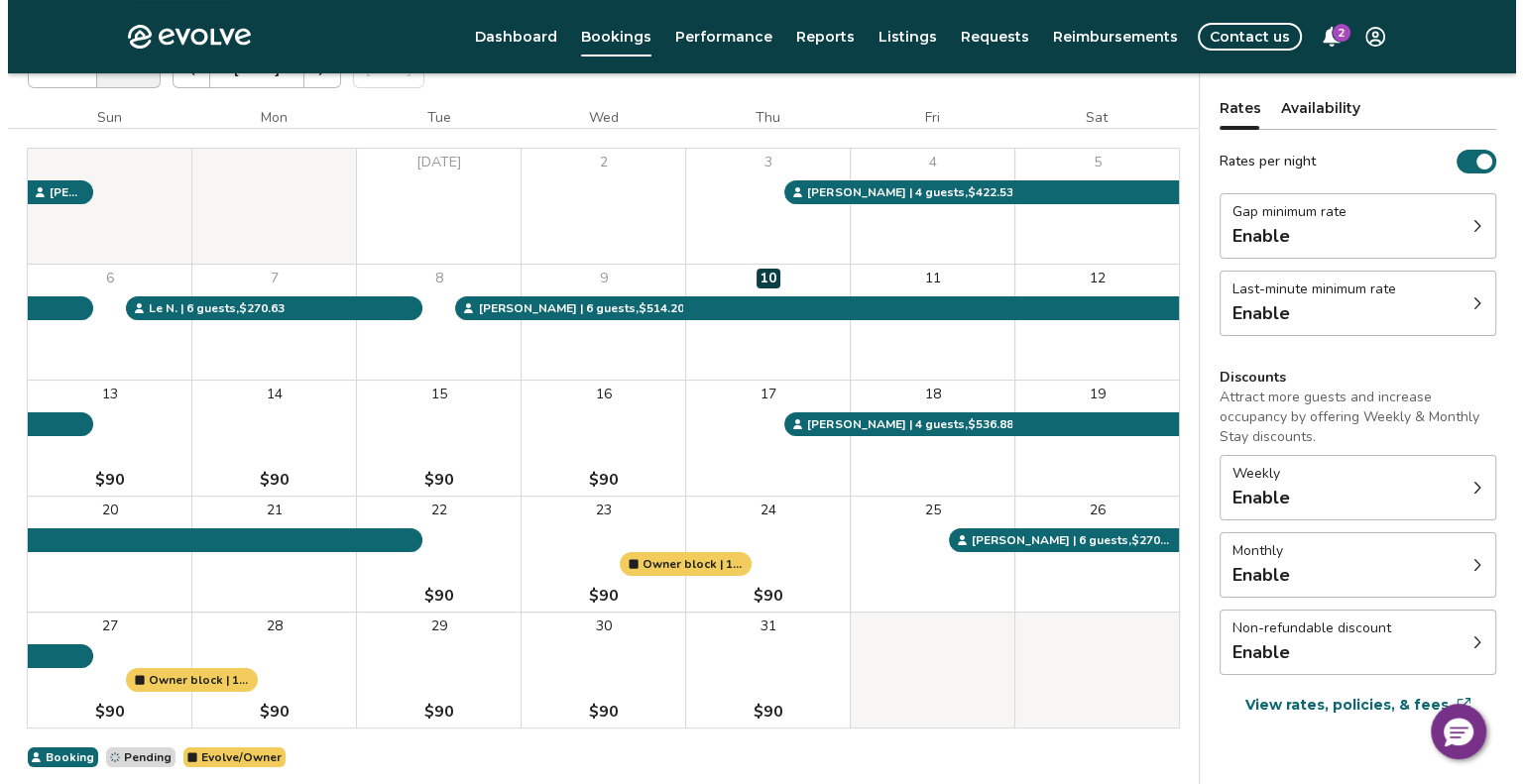 scroll, scrollTop: 151, scrollLeft: 0, axis: vertical 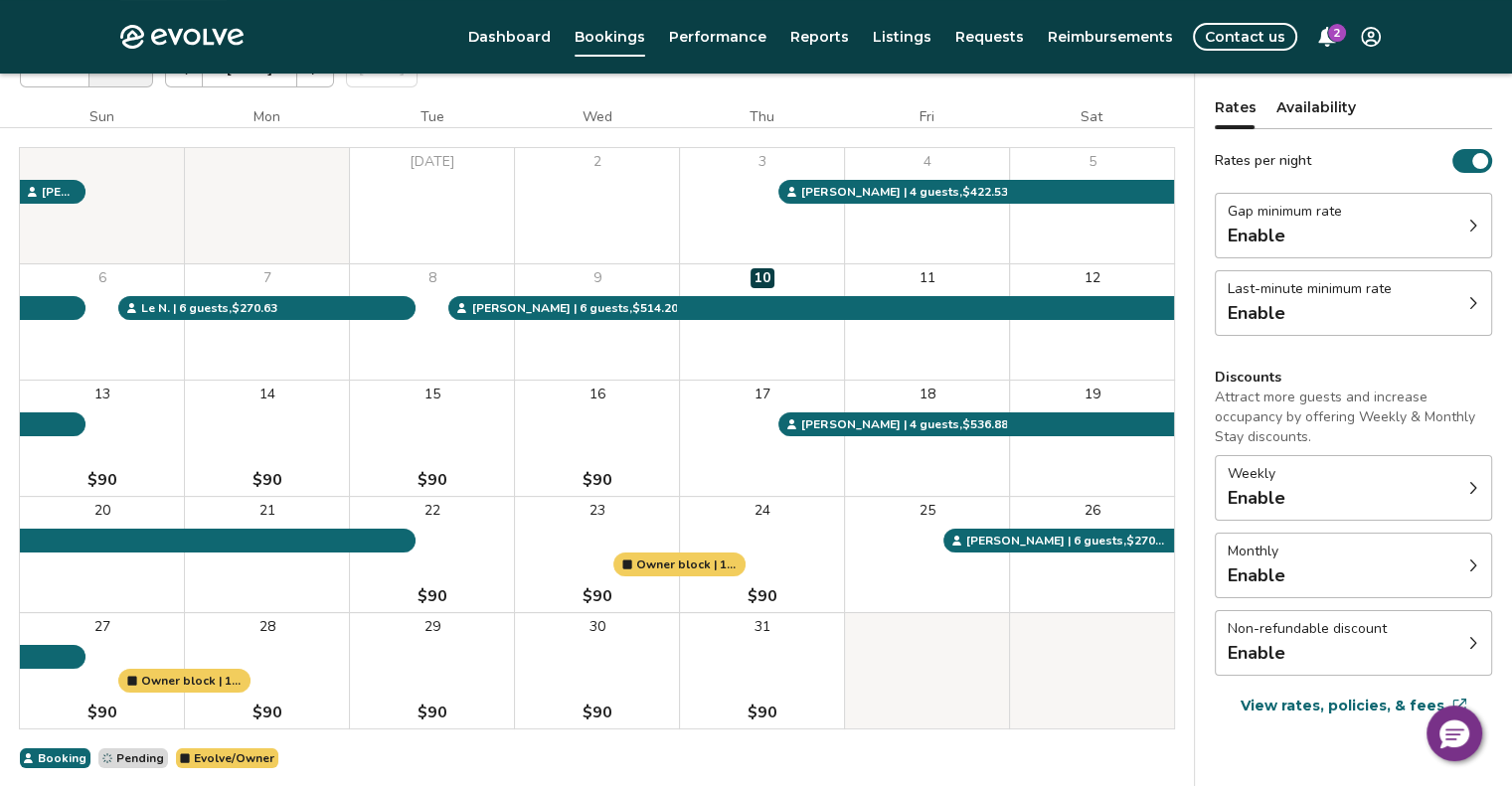 click on "14" at bounding box center (267, 394) 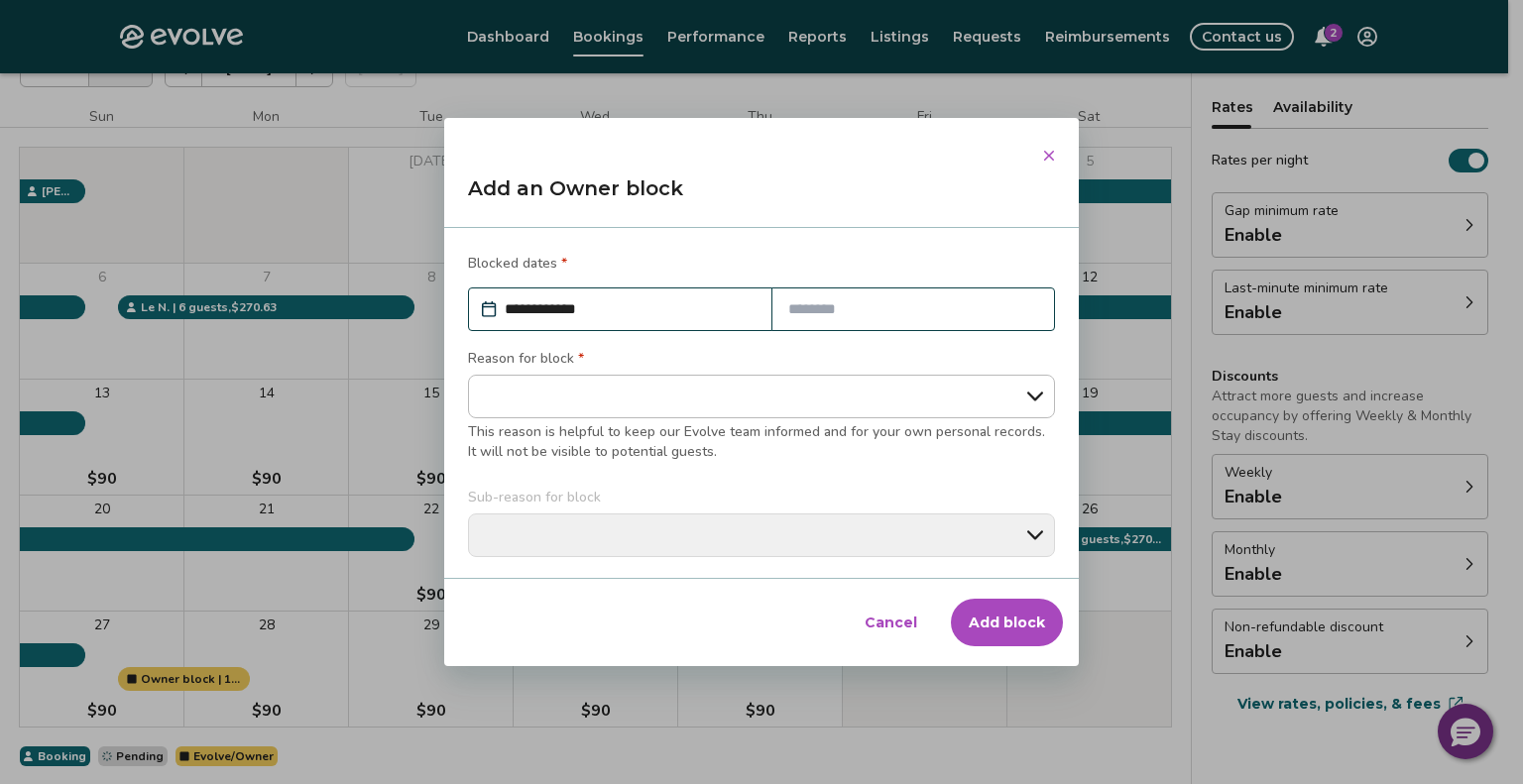 click at bounding box center [1049, 156] 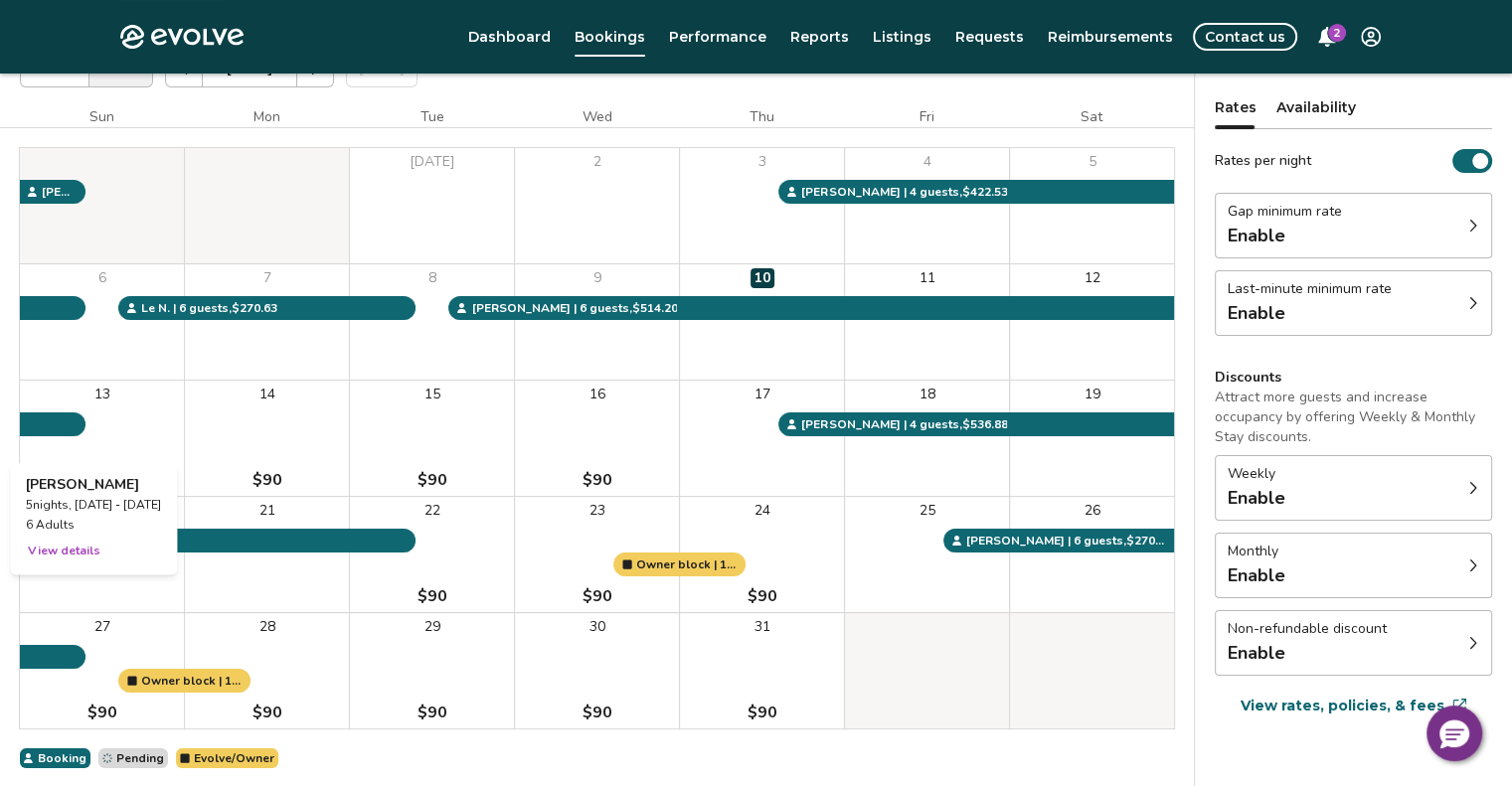 click on "13 $90" at bounding box center (101, 438) 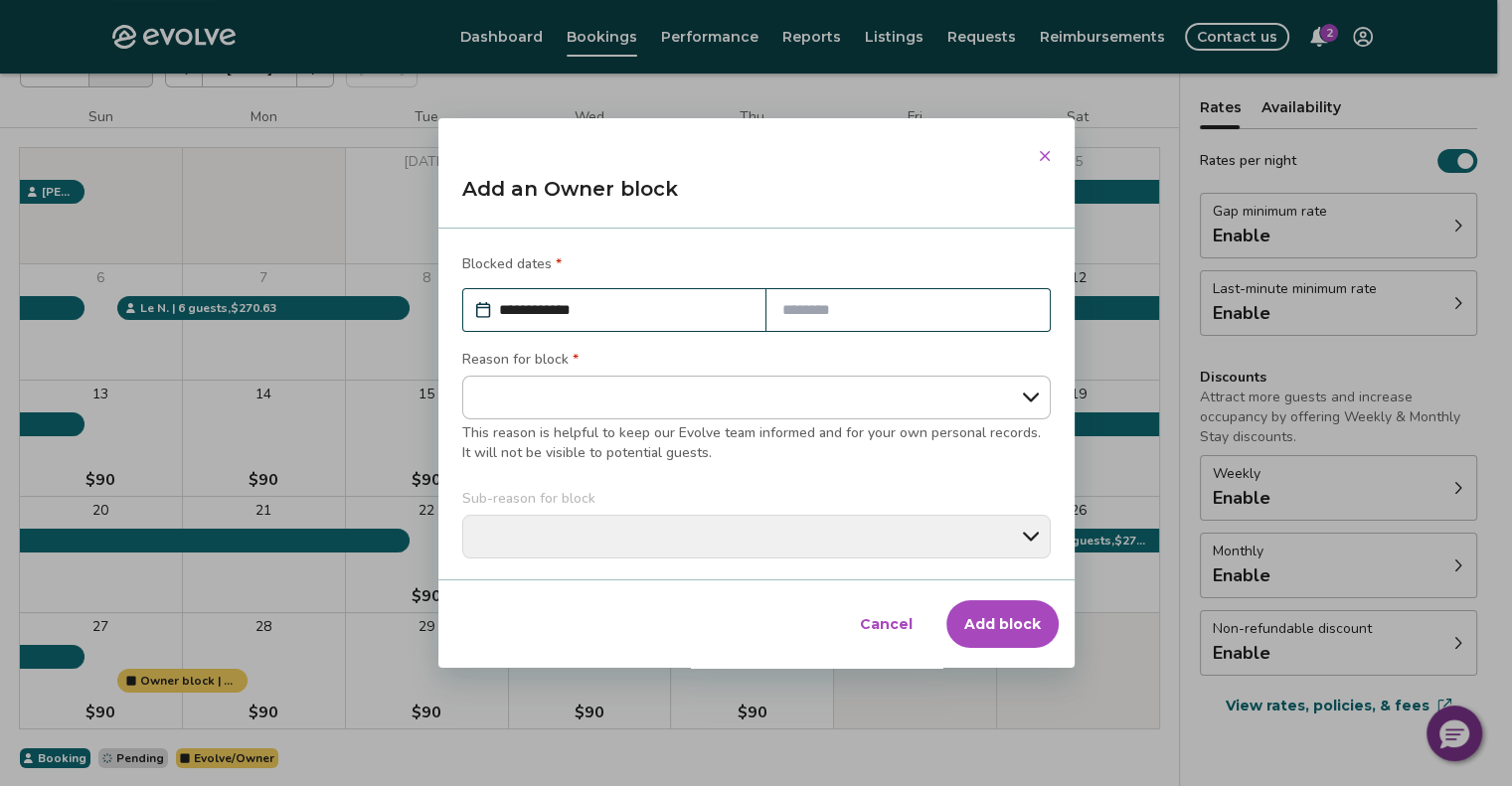 type on "*" 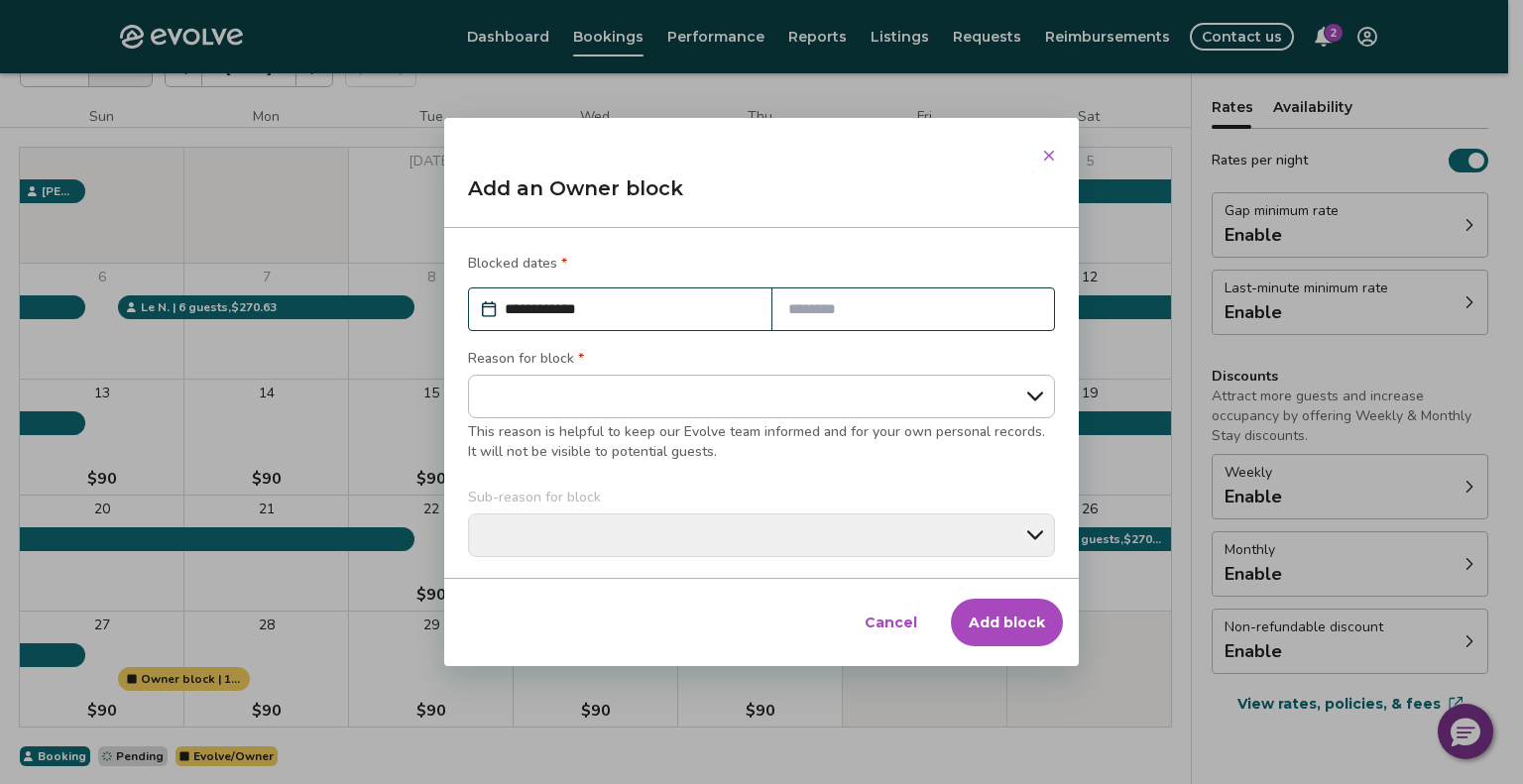 click at bounding box center (913, 309) 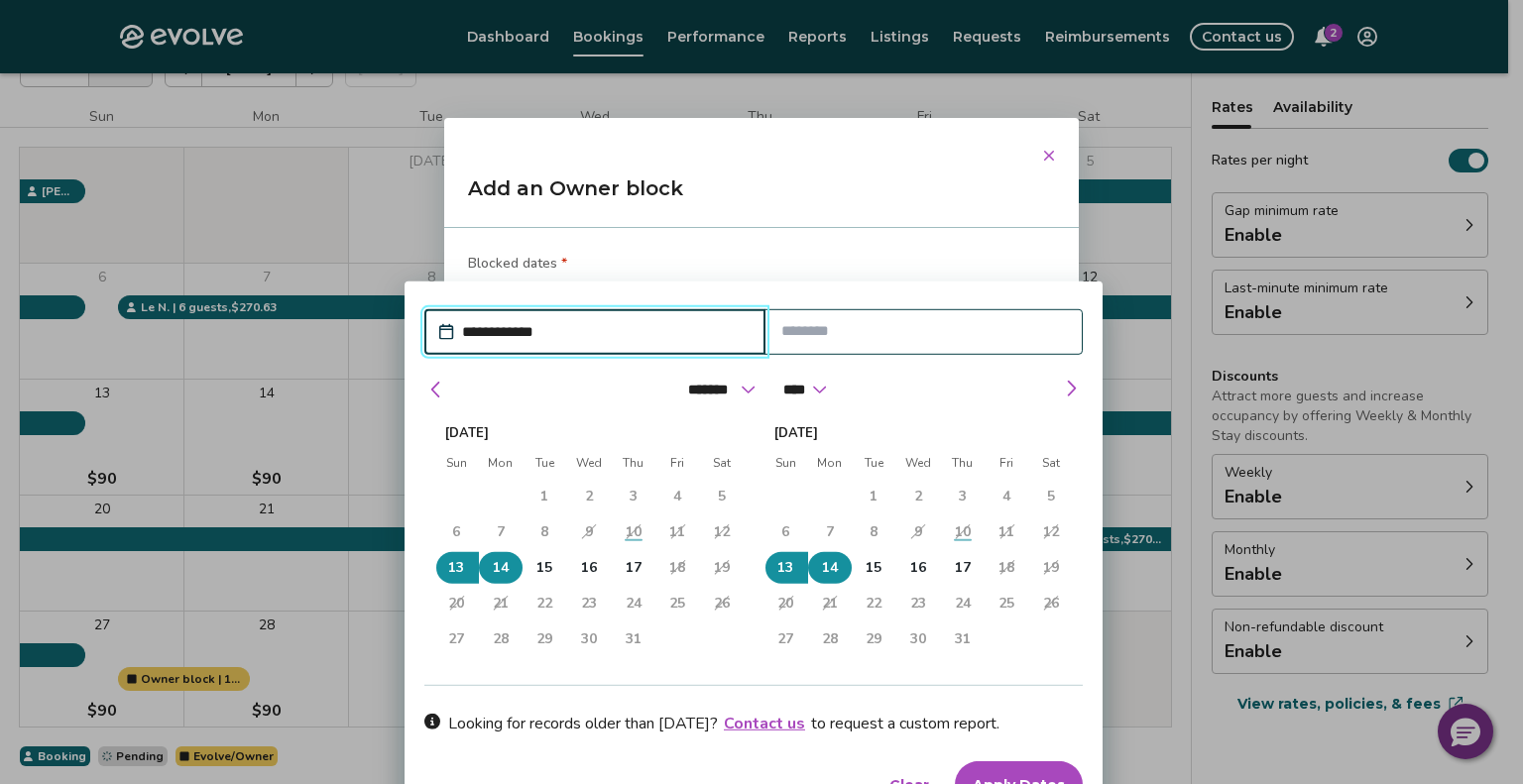 click on "14" at bounding box center (501, 567) 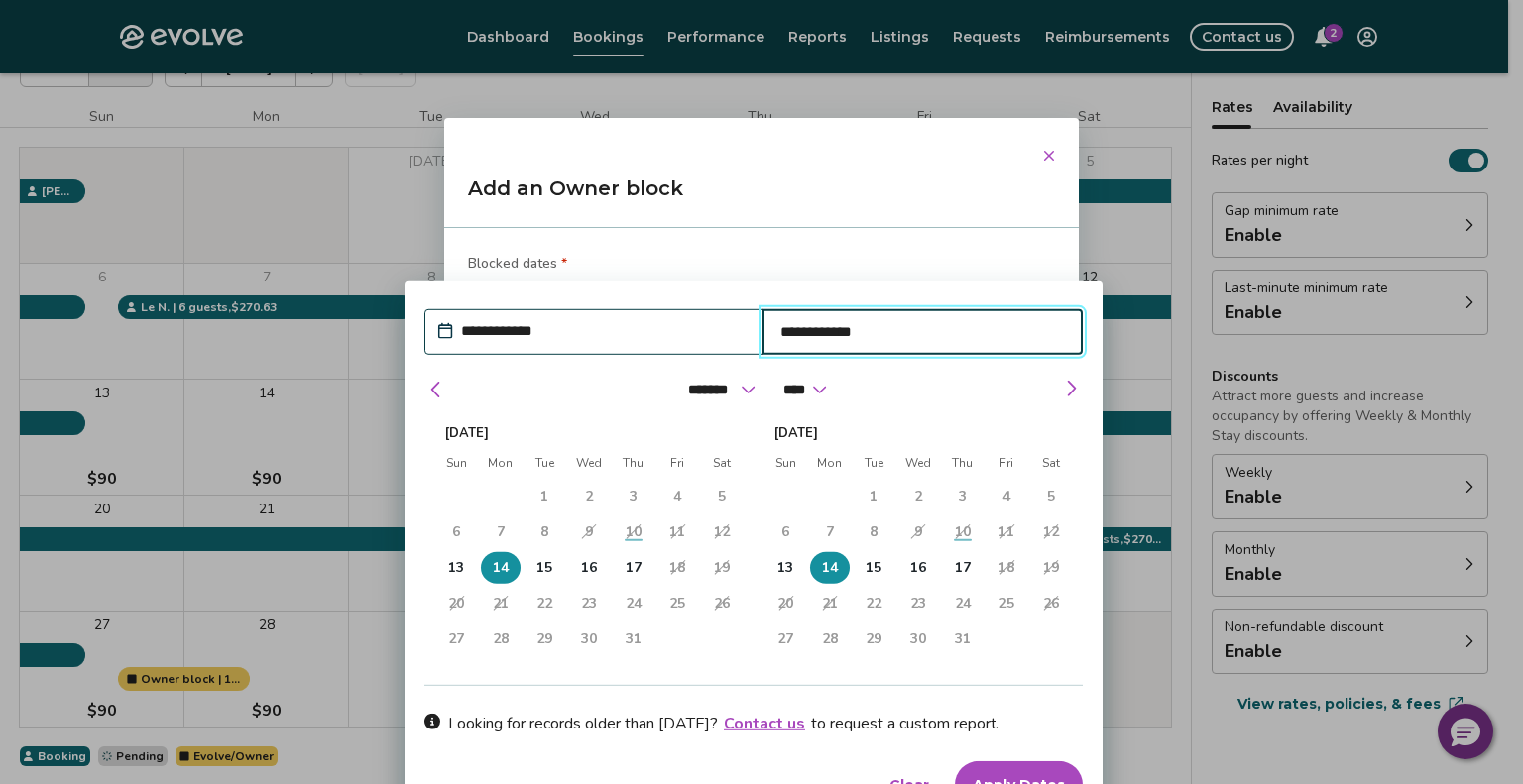 type on "*" 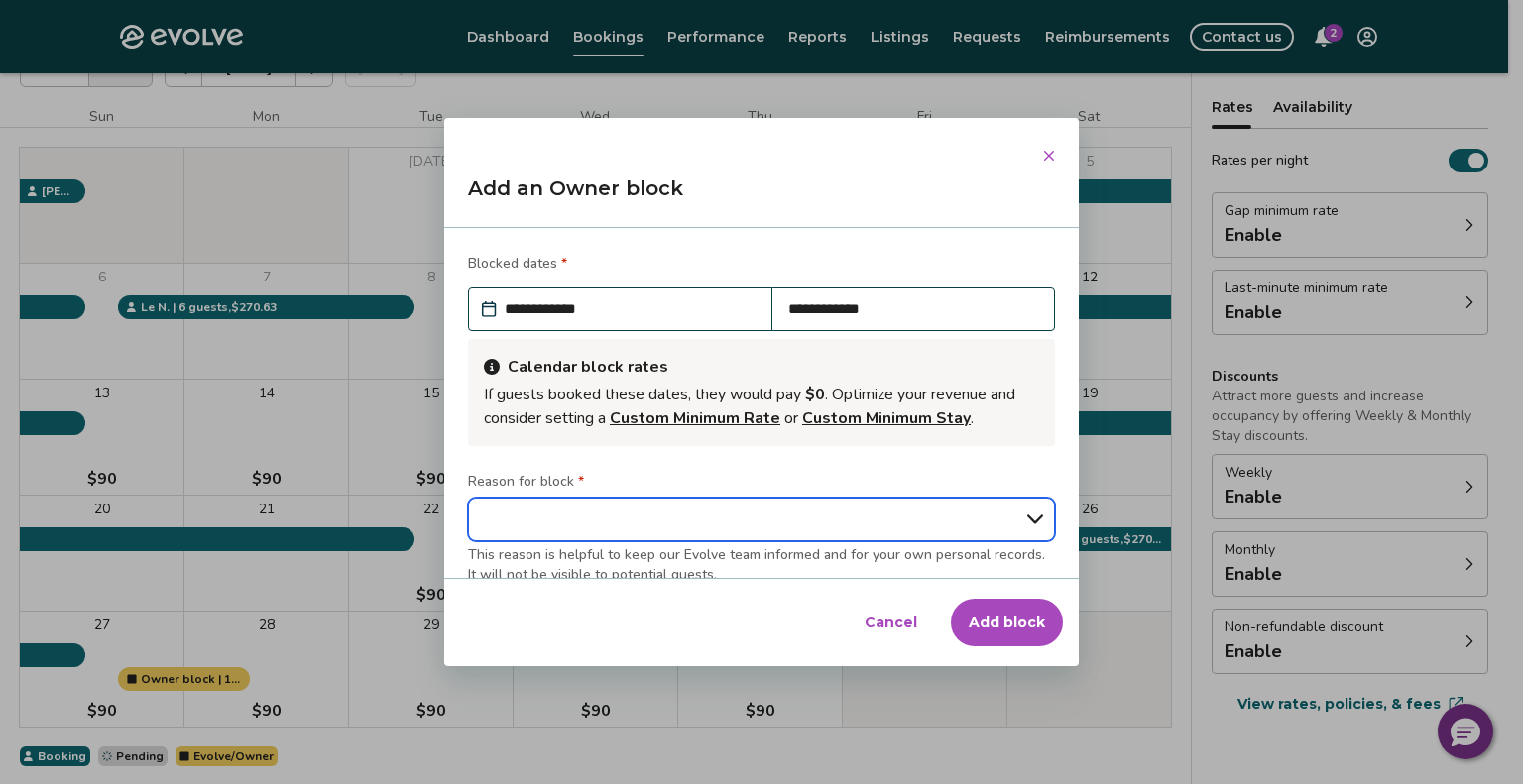 click on "**********" at bounding box center [762, 519] 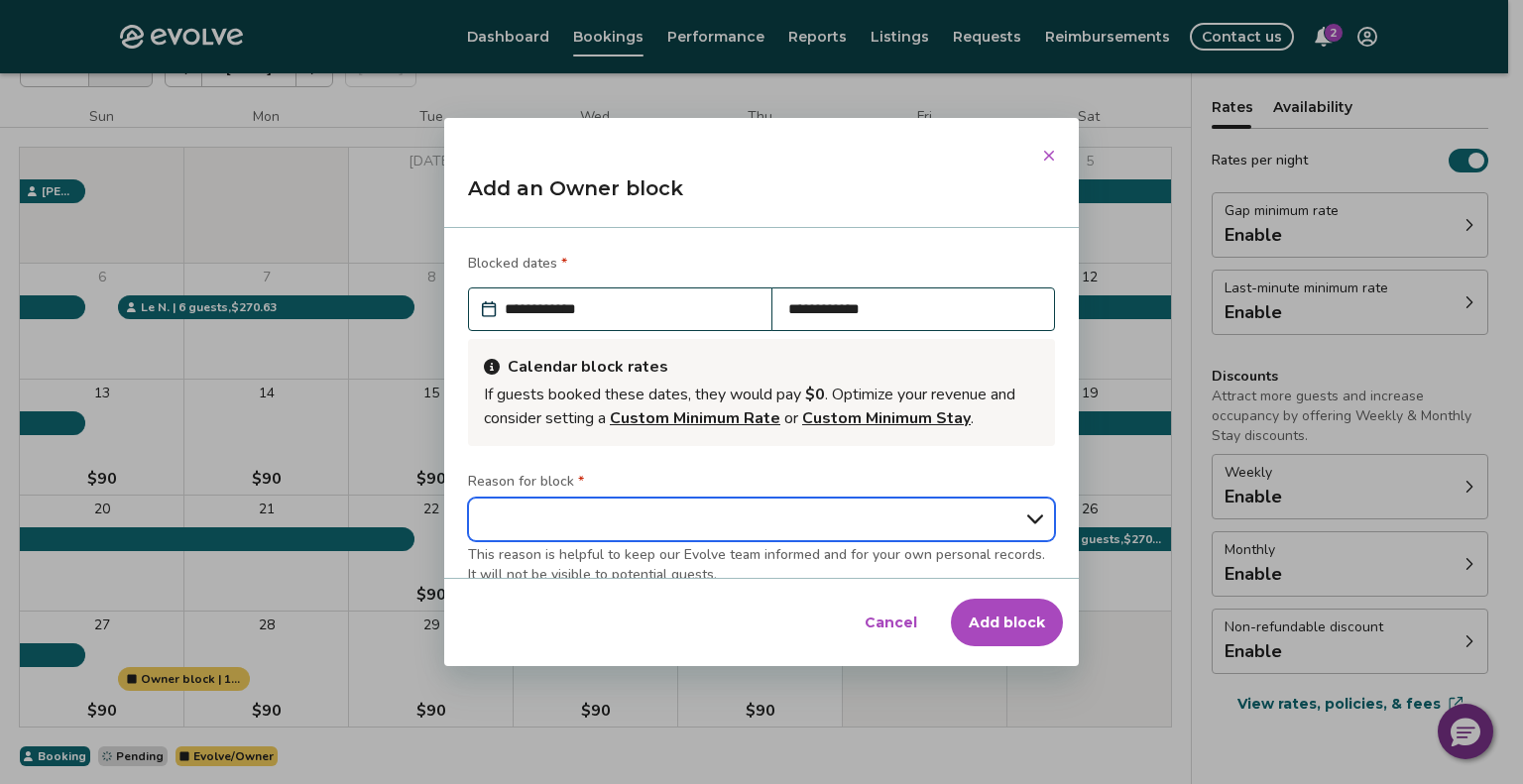 select on "**********" 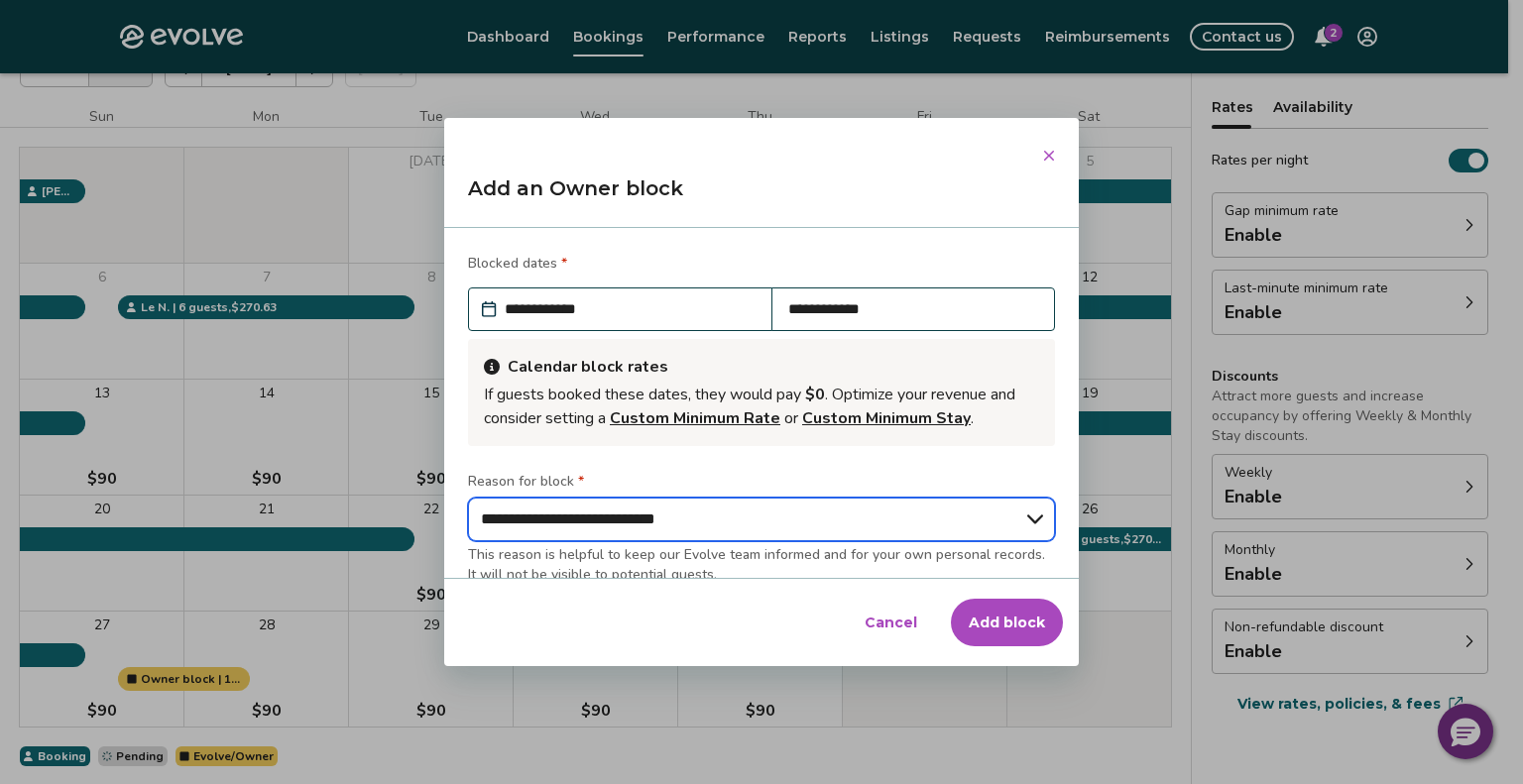 click on "**********" at bounding box center (762, 519) 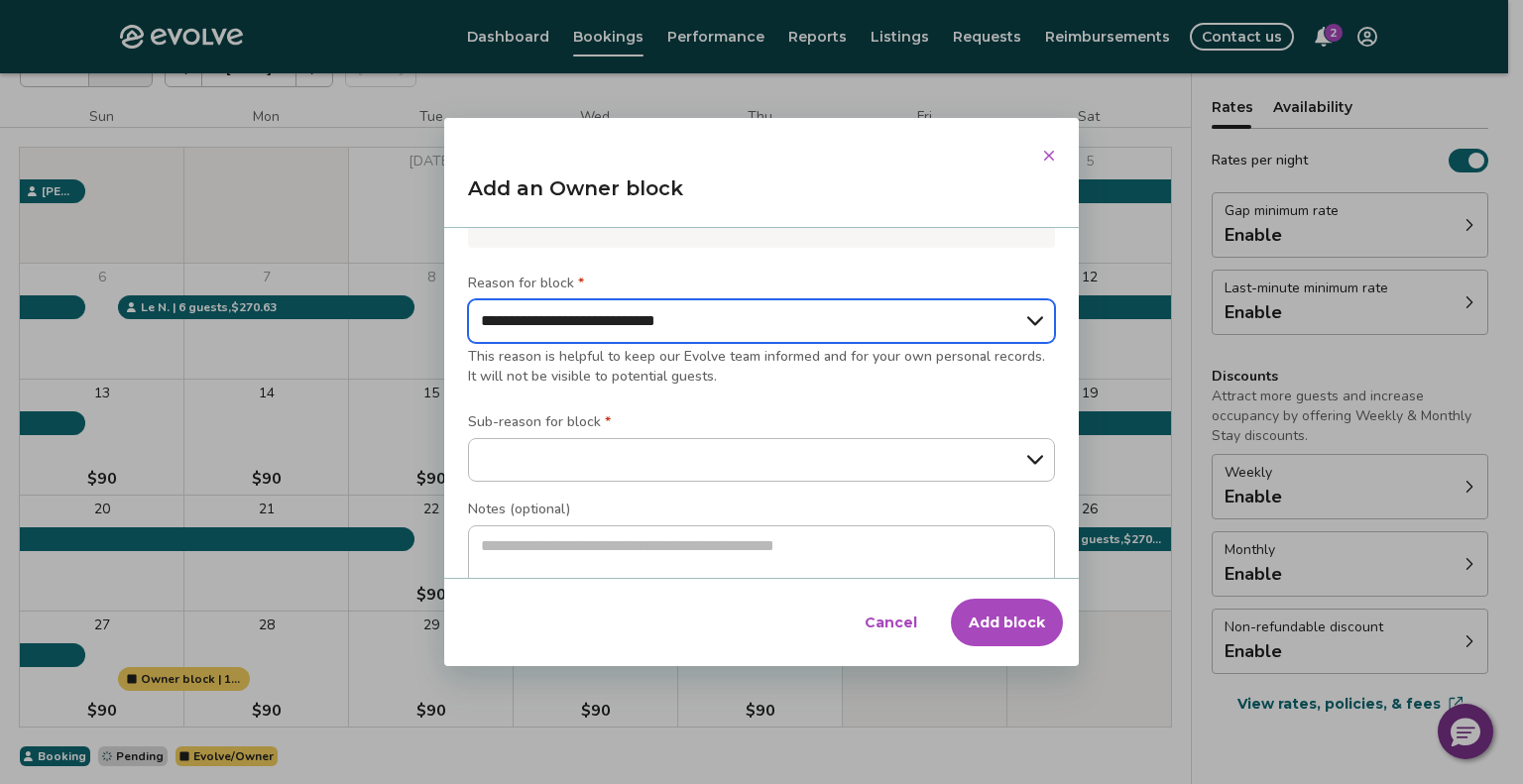scroll, scrollTop: 228, scrollLeft: 0, axis: vertical 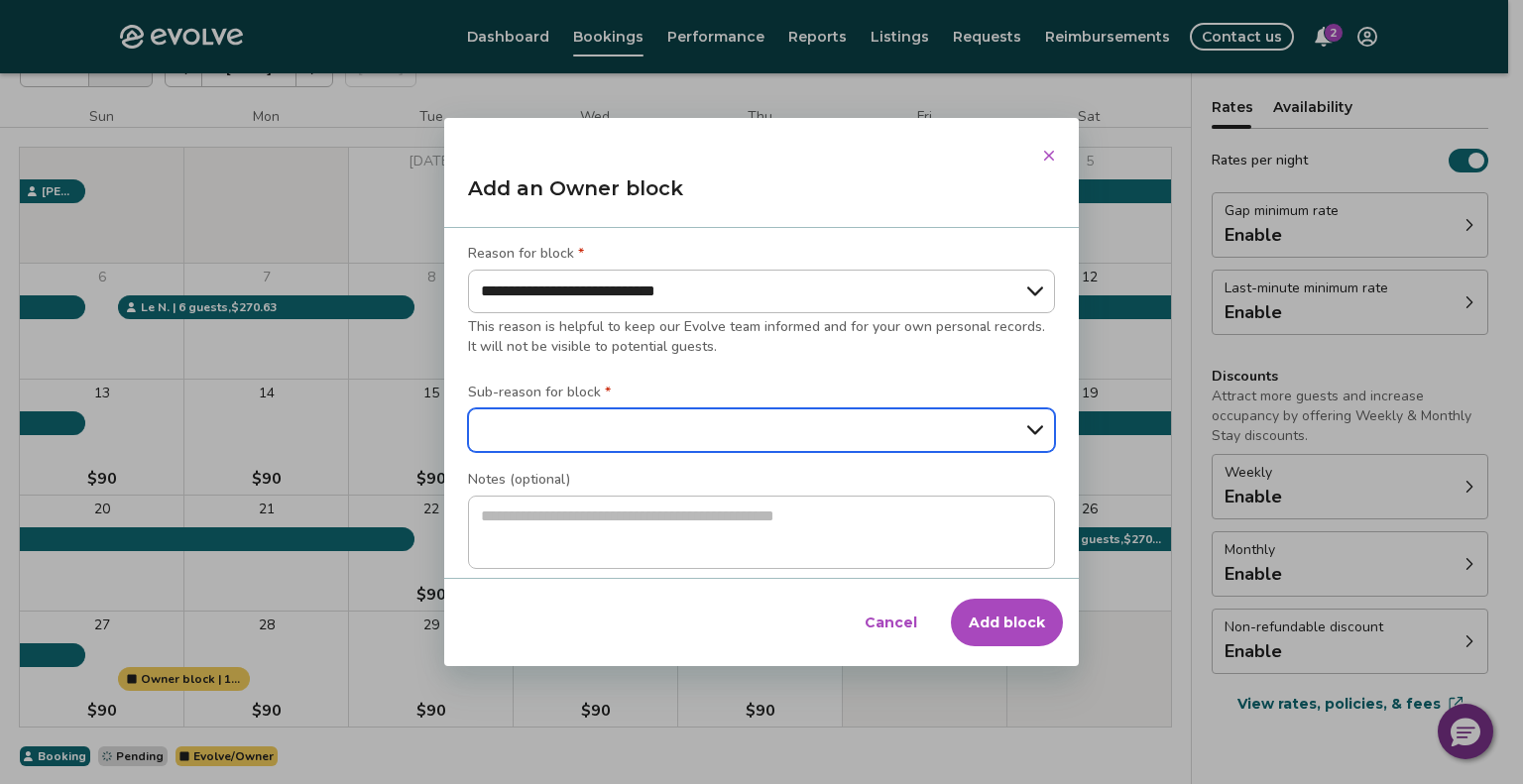 click on "**********" at bounding box center (762, 430) 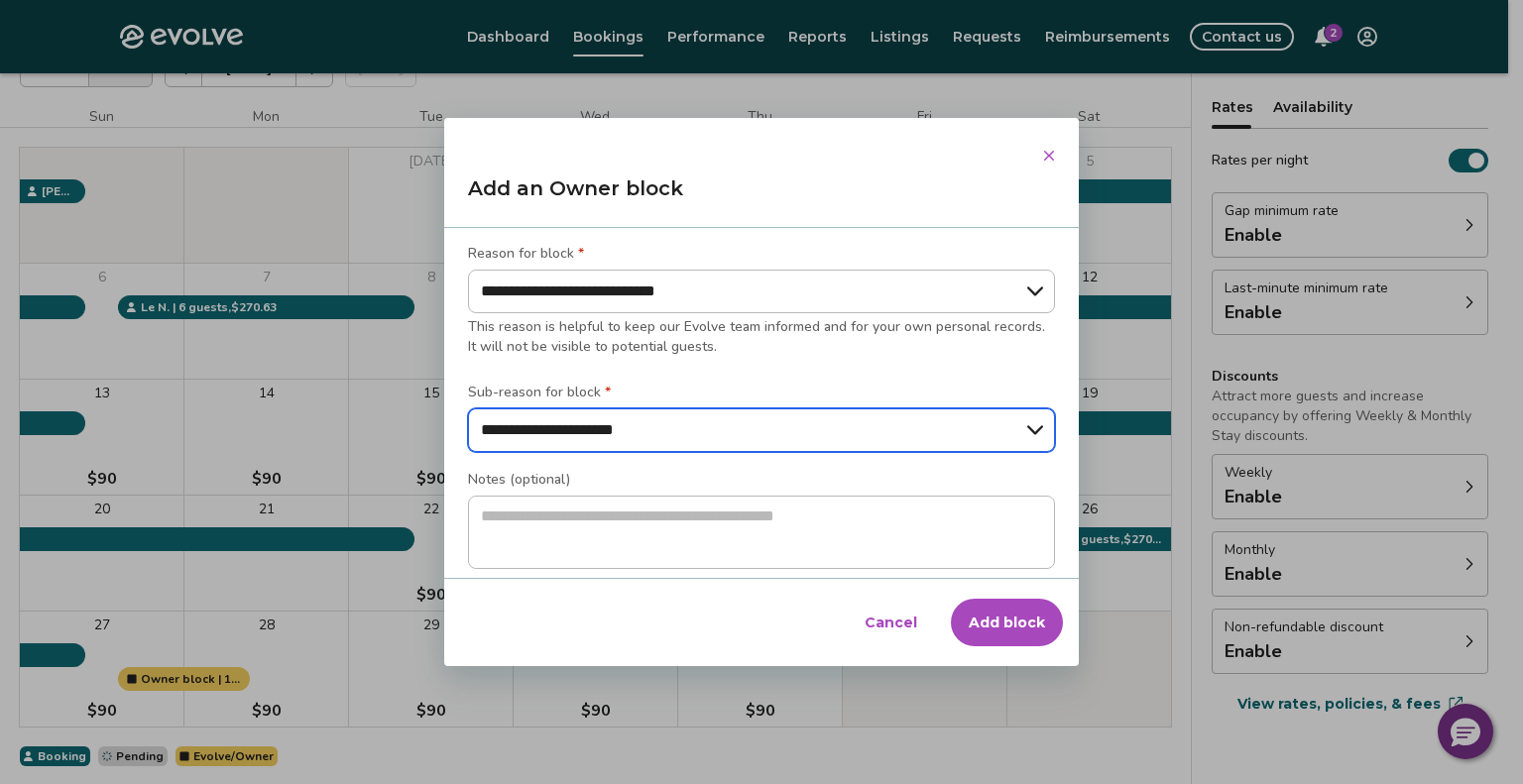 click on "**********" at bounding box center [762, 430] 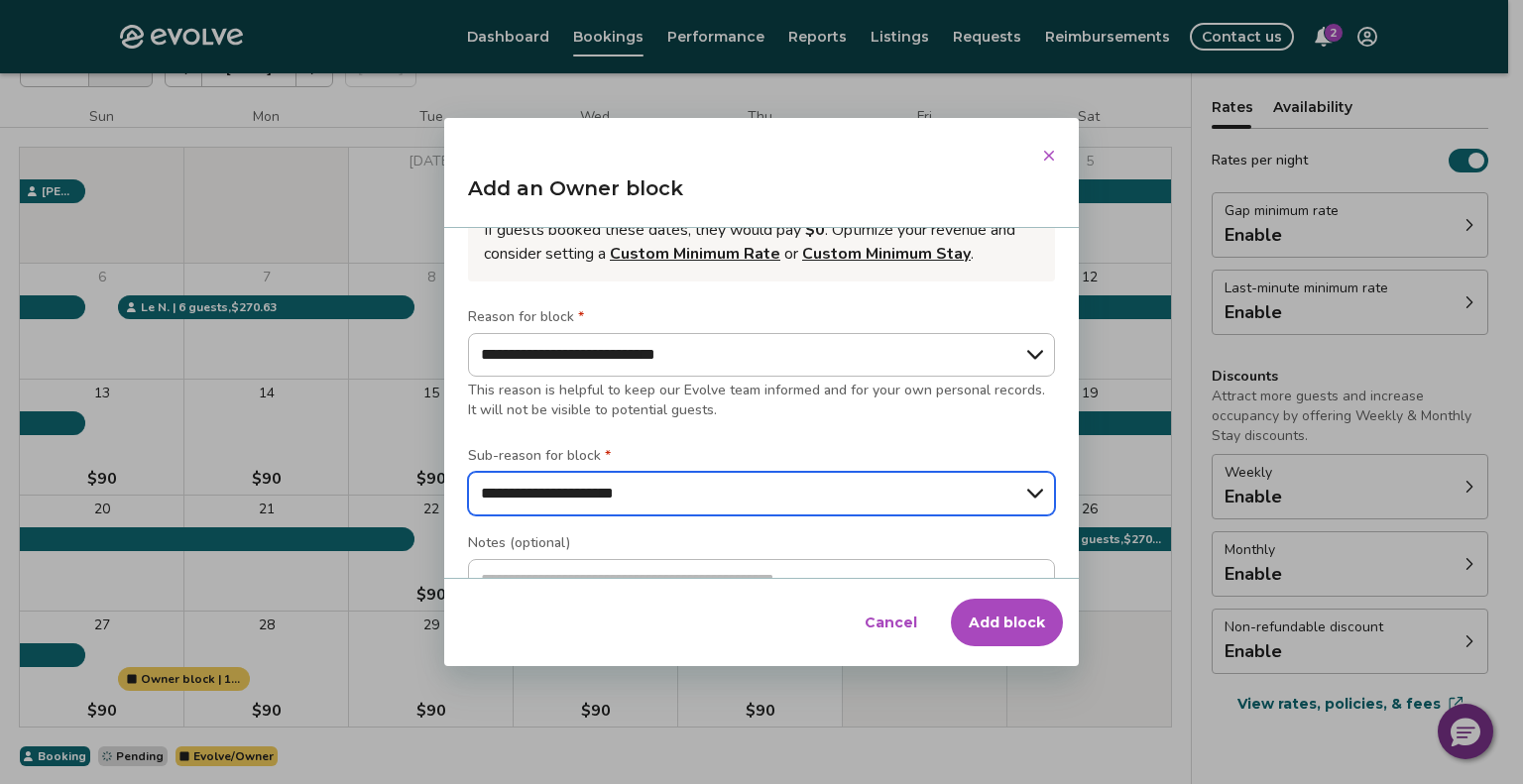 scroll, scrollTop: 240, scrollLeft: 0, axis: vertical 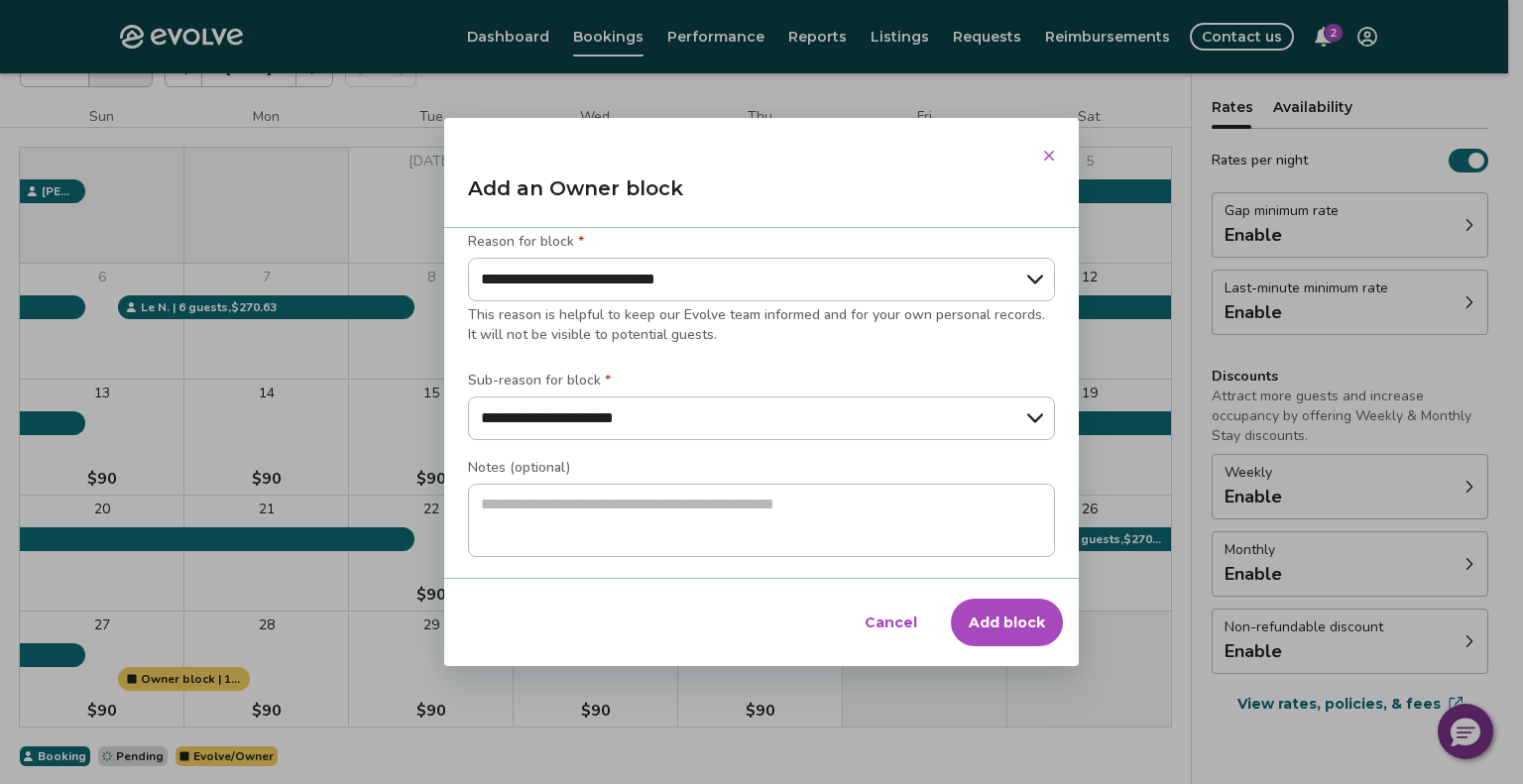 click on "Add block" at bounding box center (1006, 622) 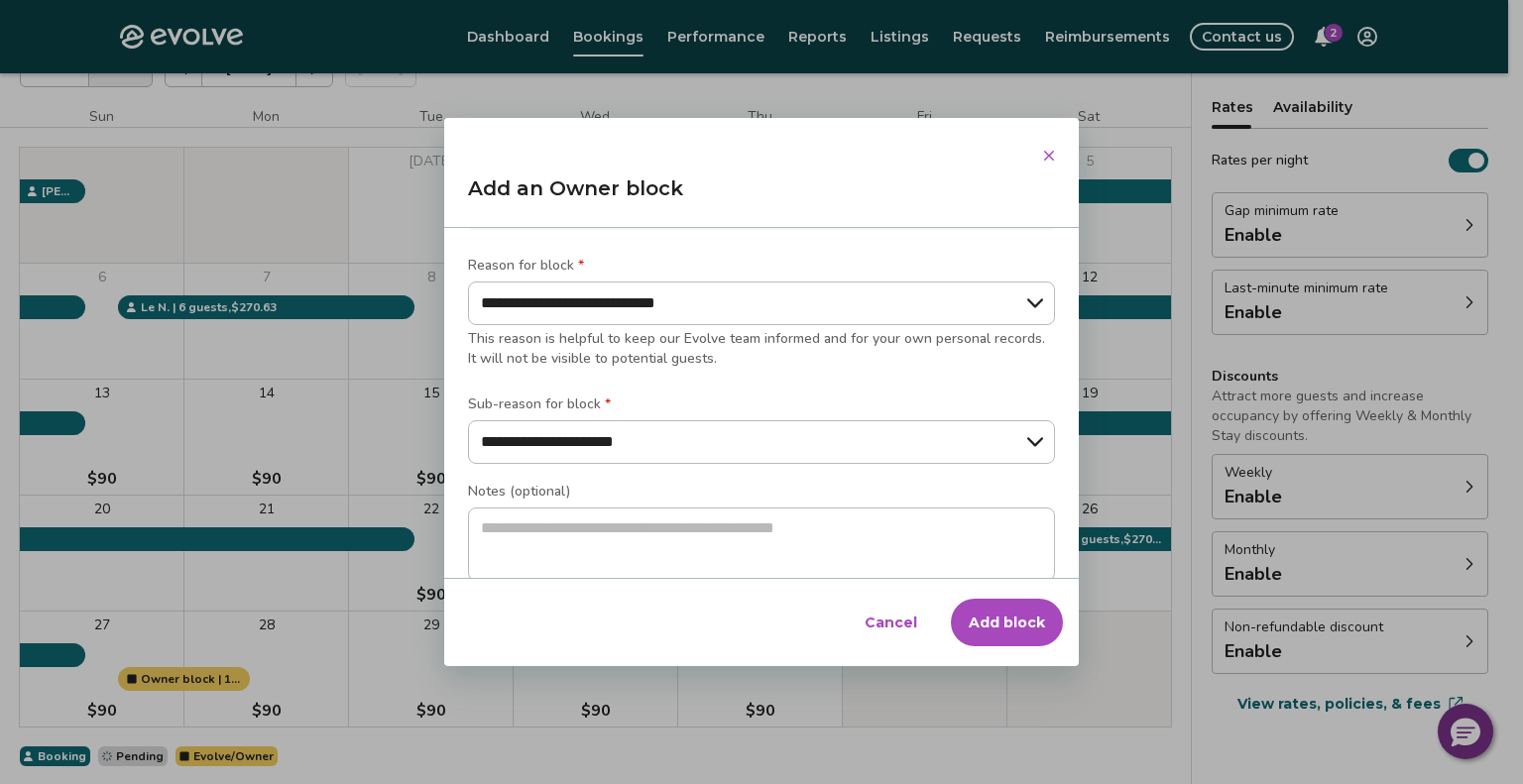 scroll, scrollTop: 264, scrollLeft: 0, axis: vertical 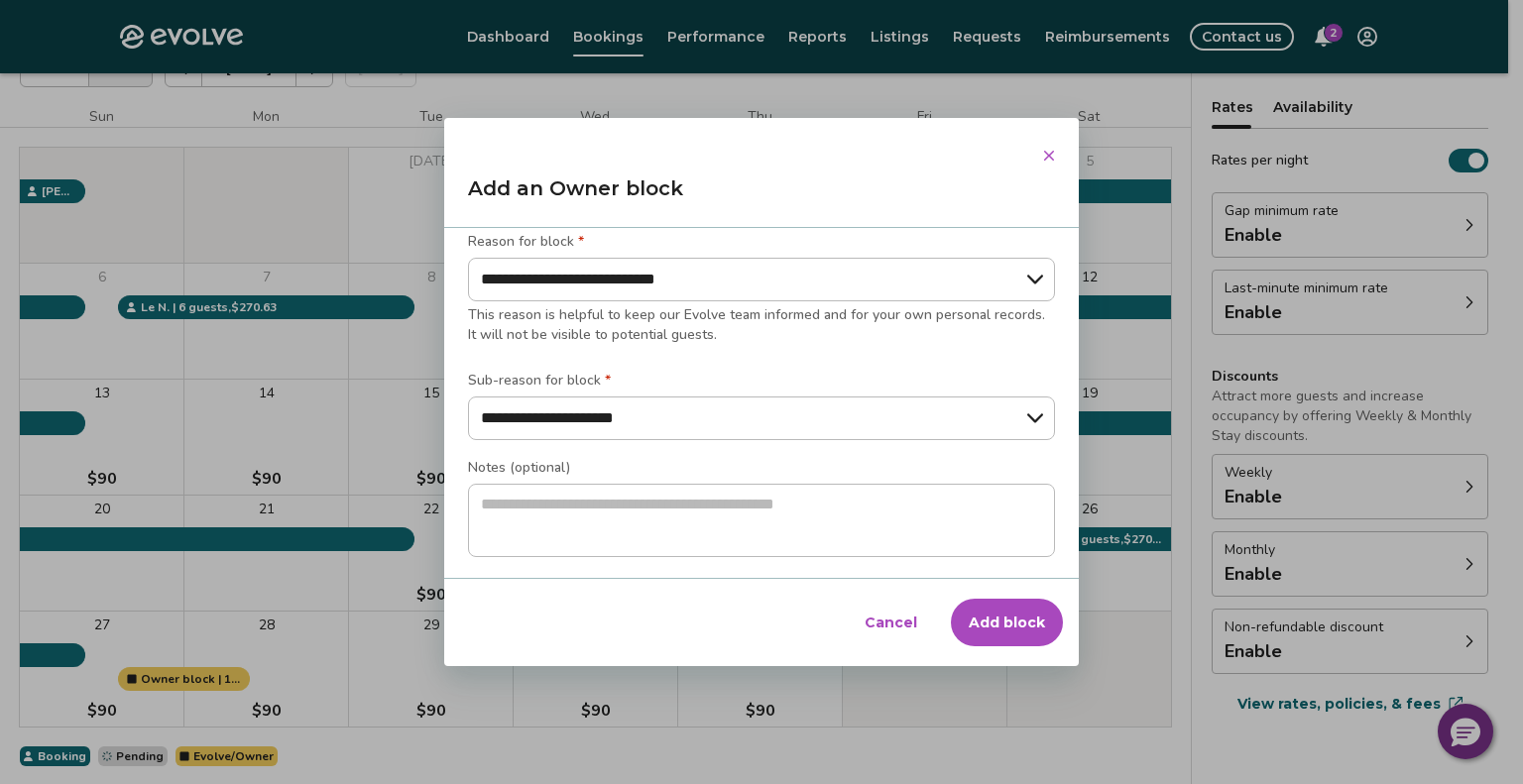 click on "Add block" at bounding box center [1006, 622] 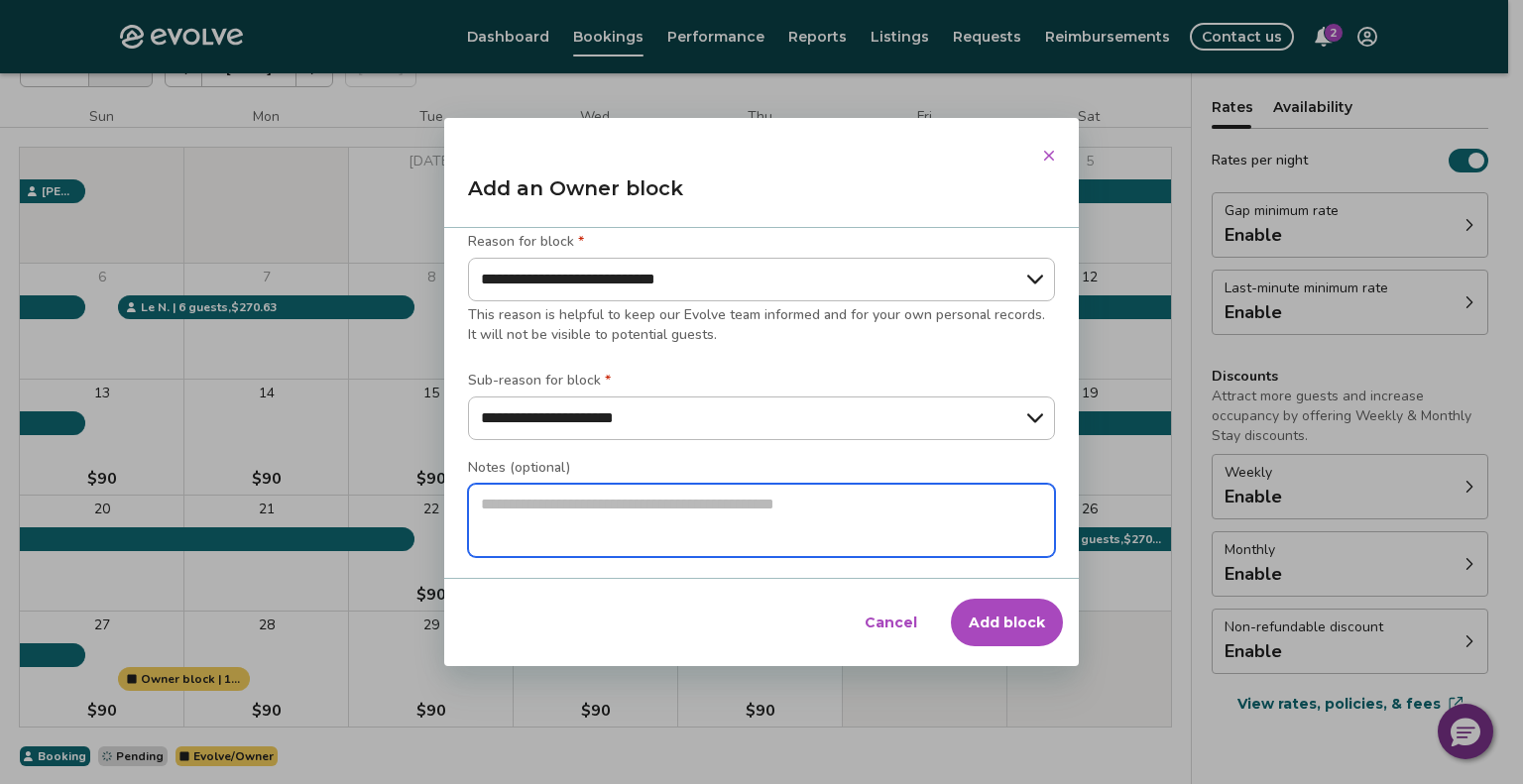 click at bounding box center [762, 520] 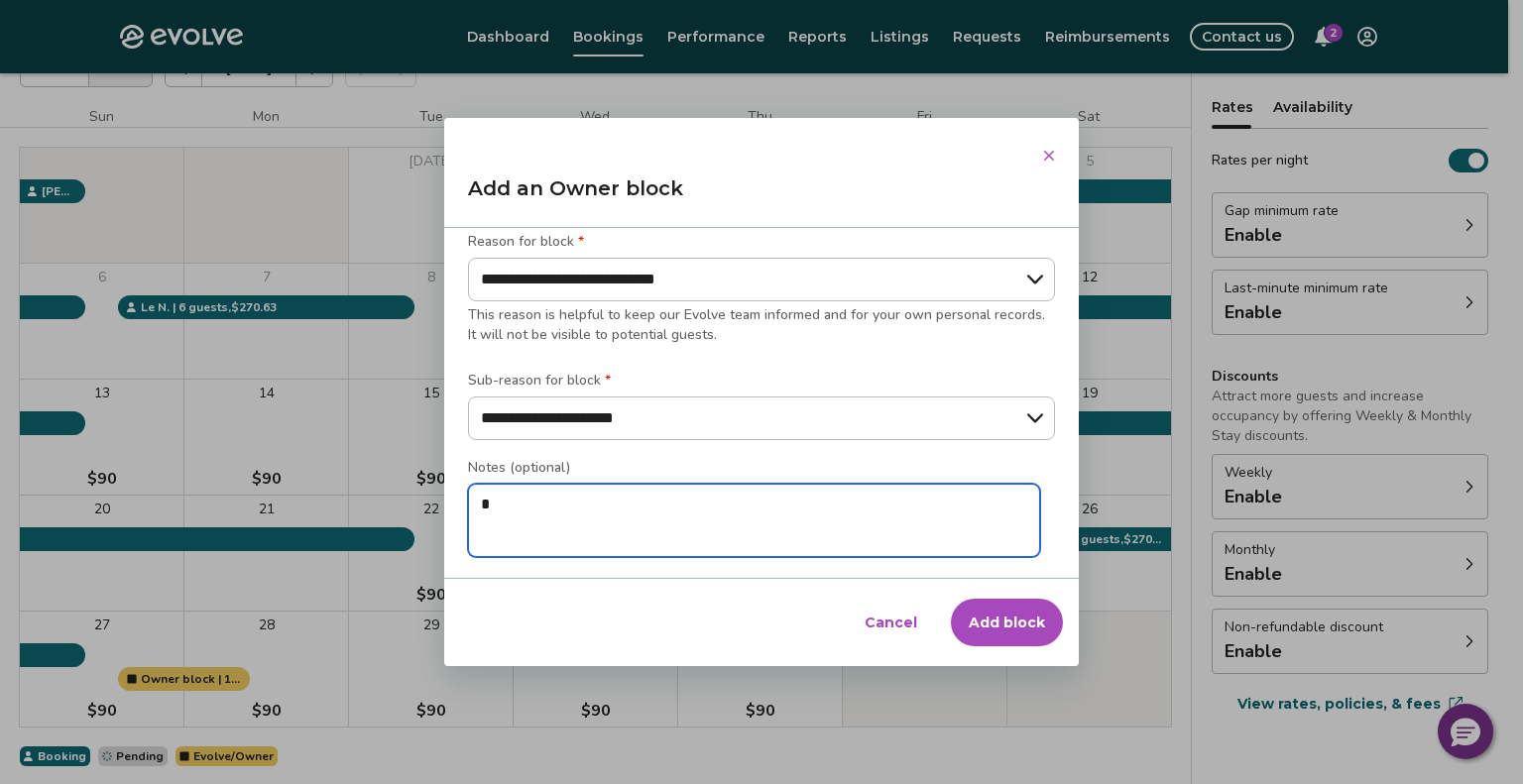 type on "*" 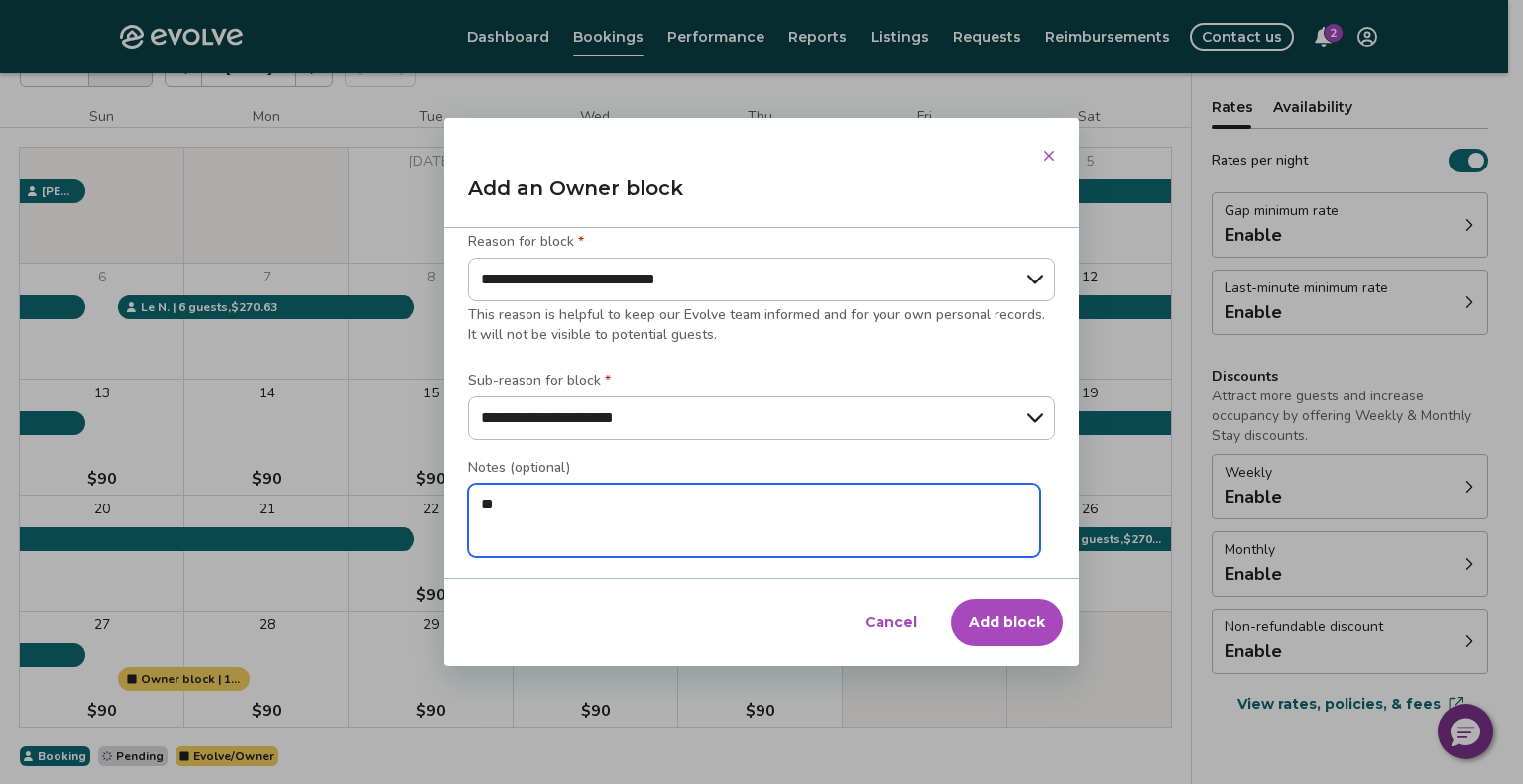type on "*" 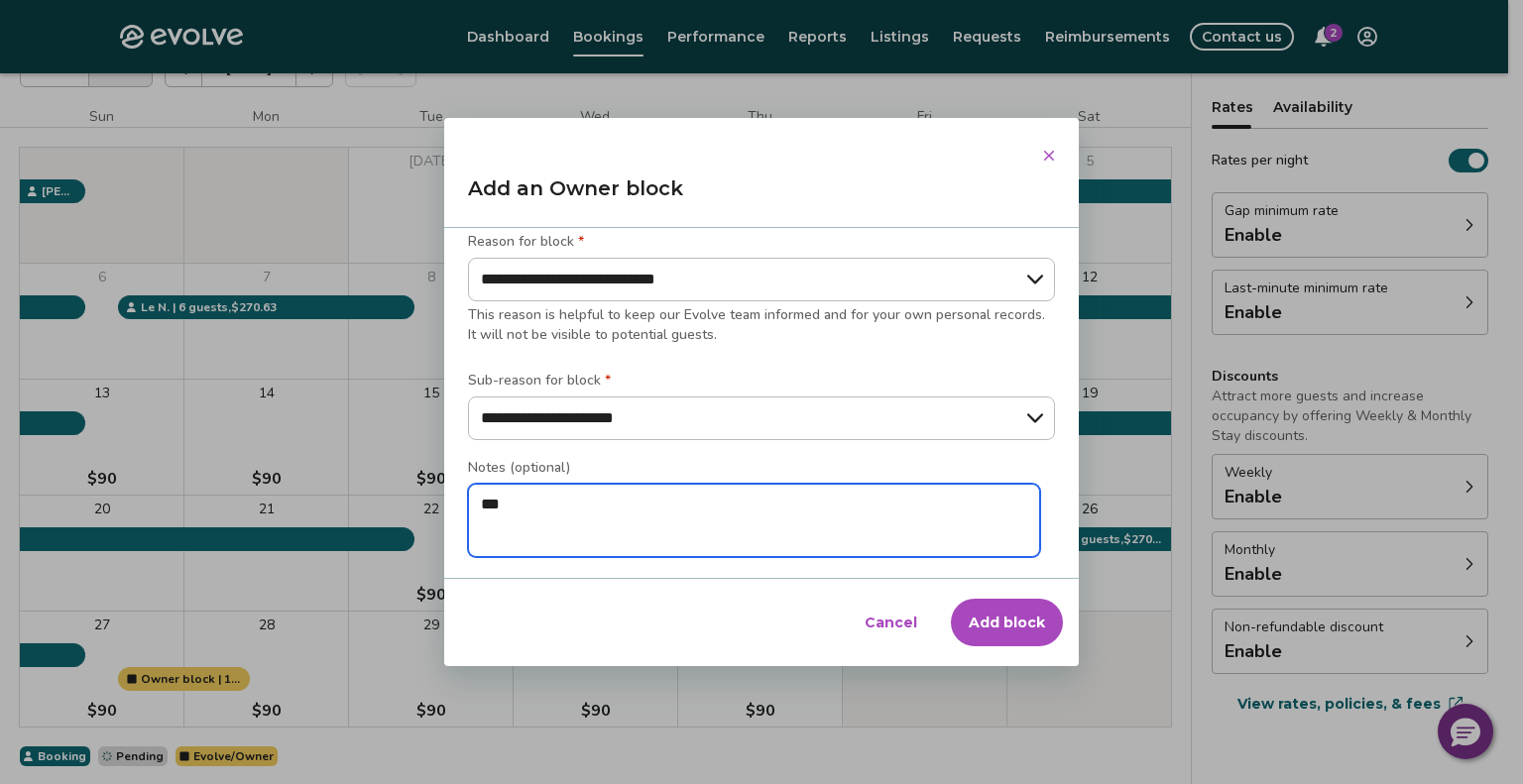 type on "*" 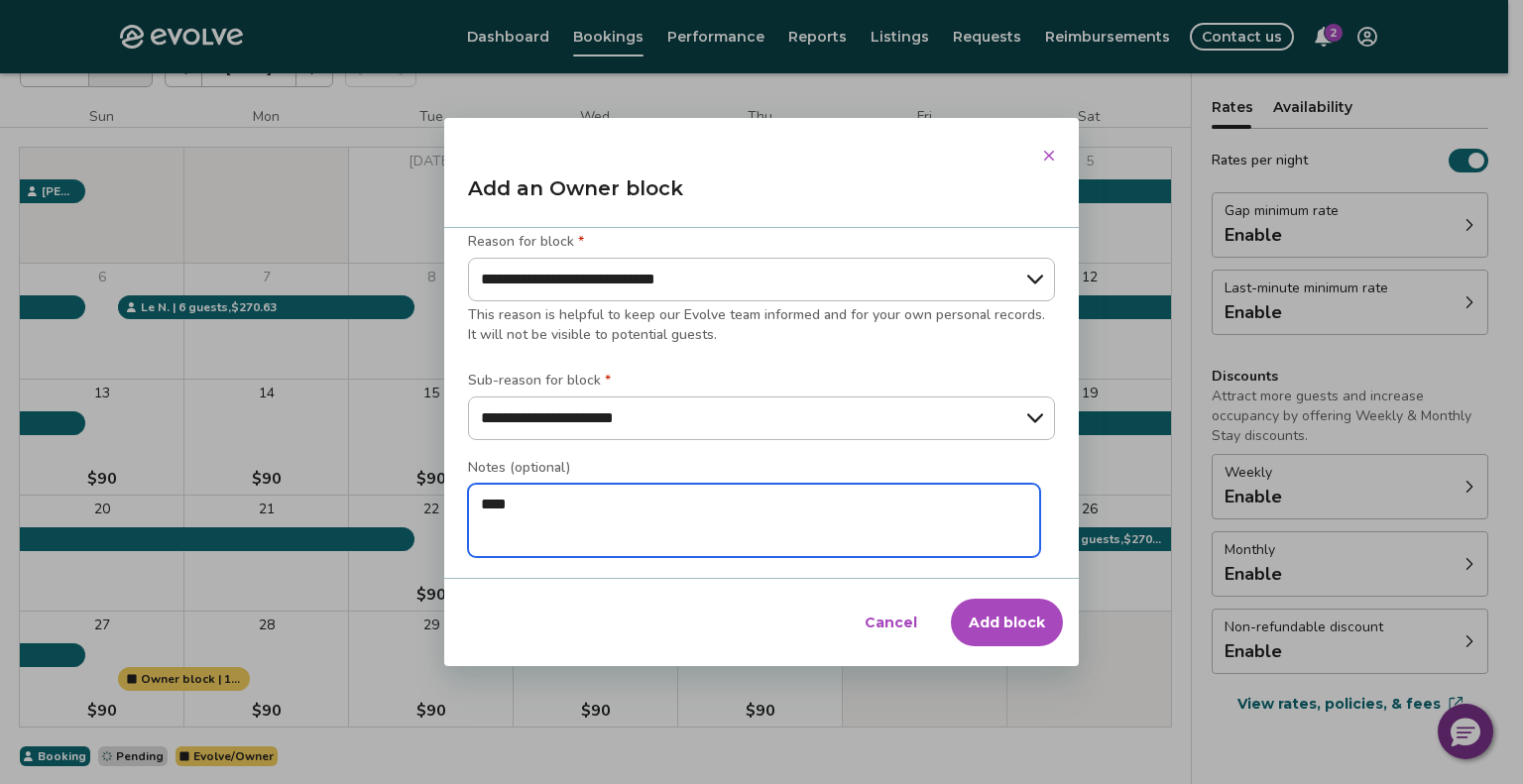 type on "*" 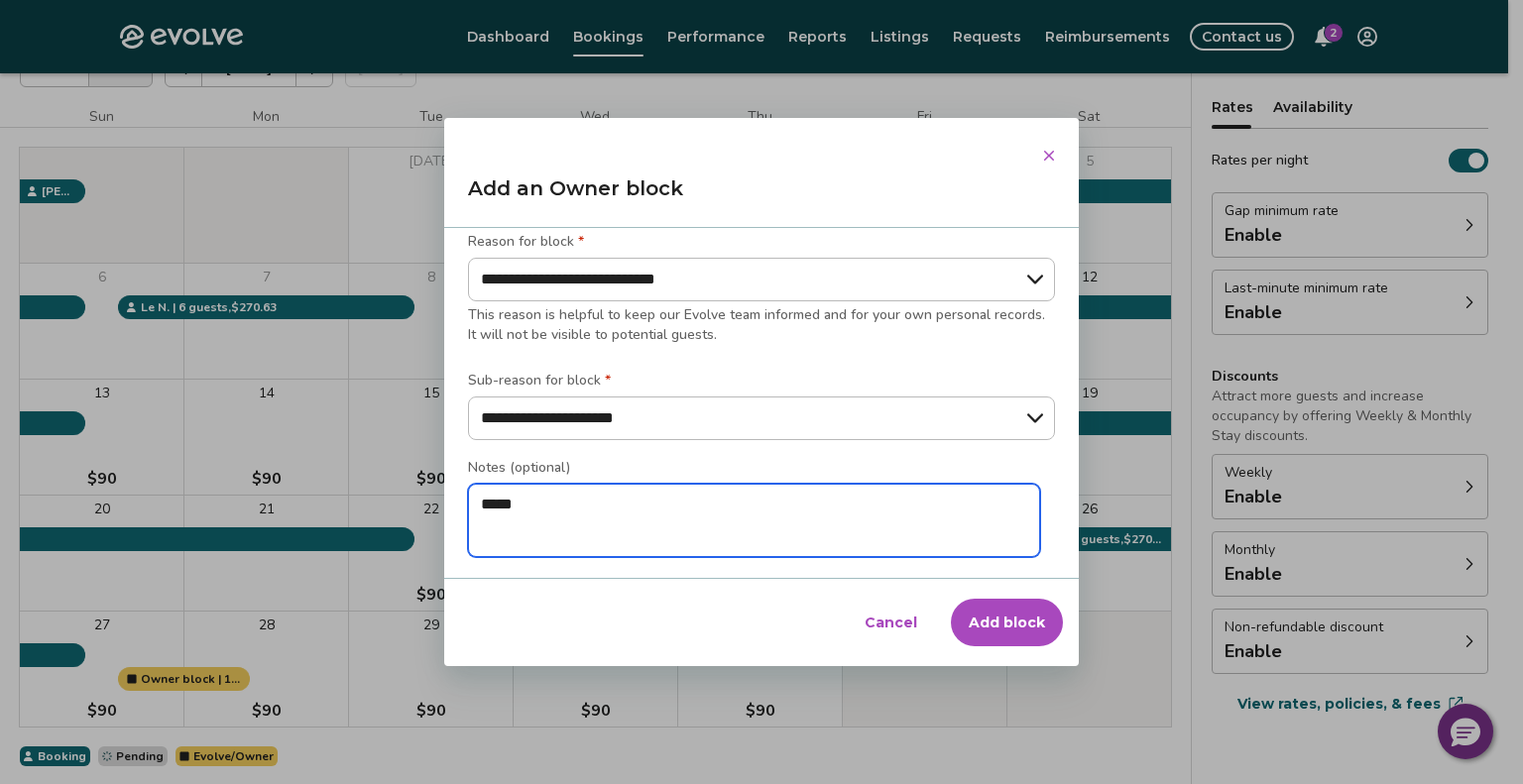 type on "*" 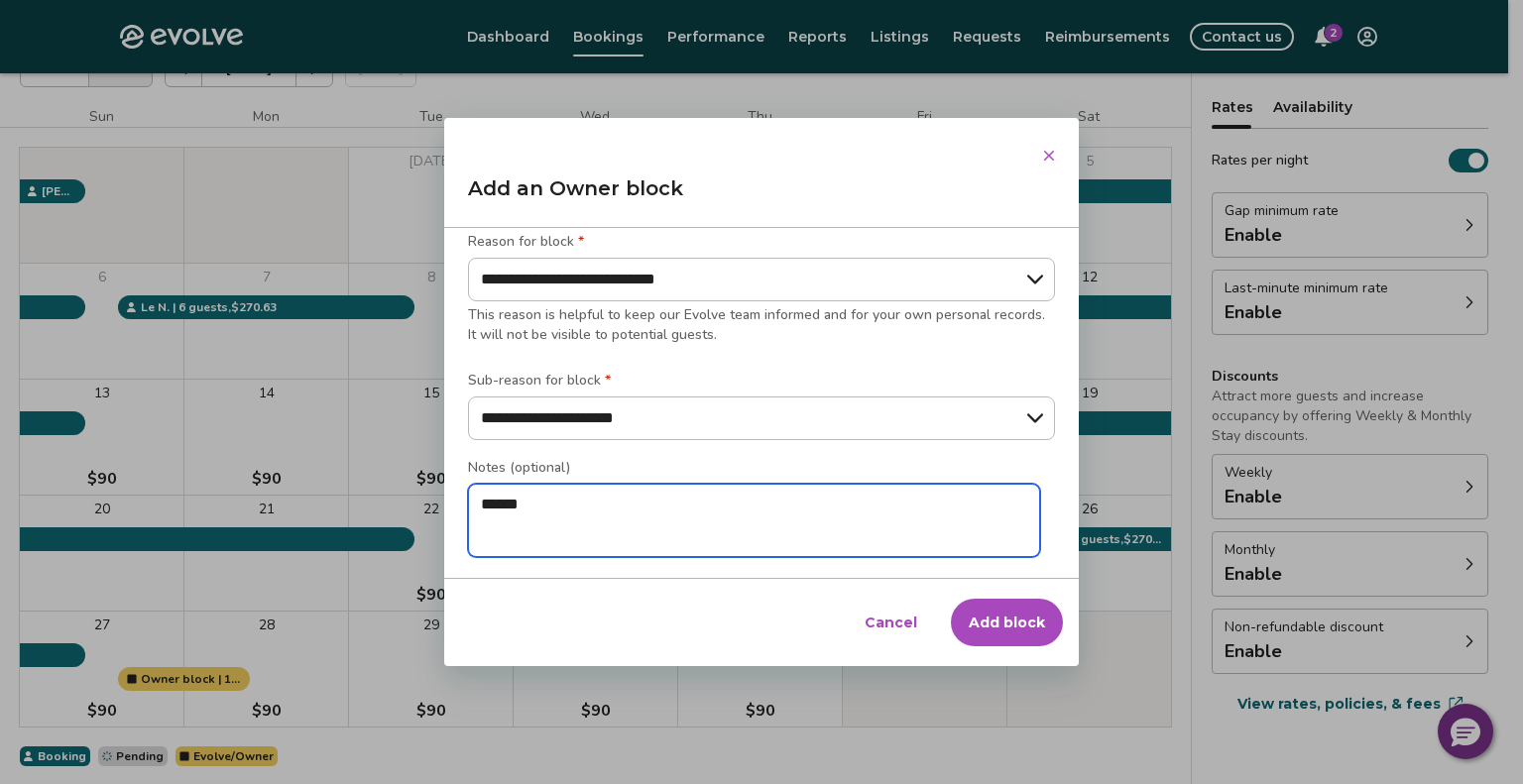type on "*" 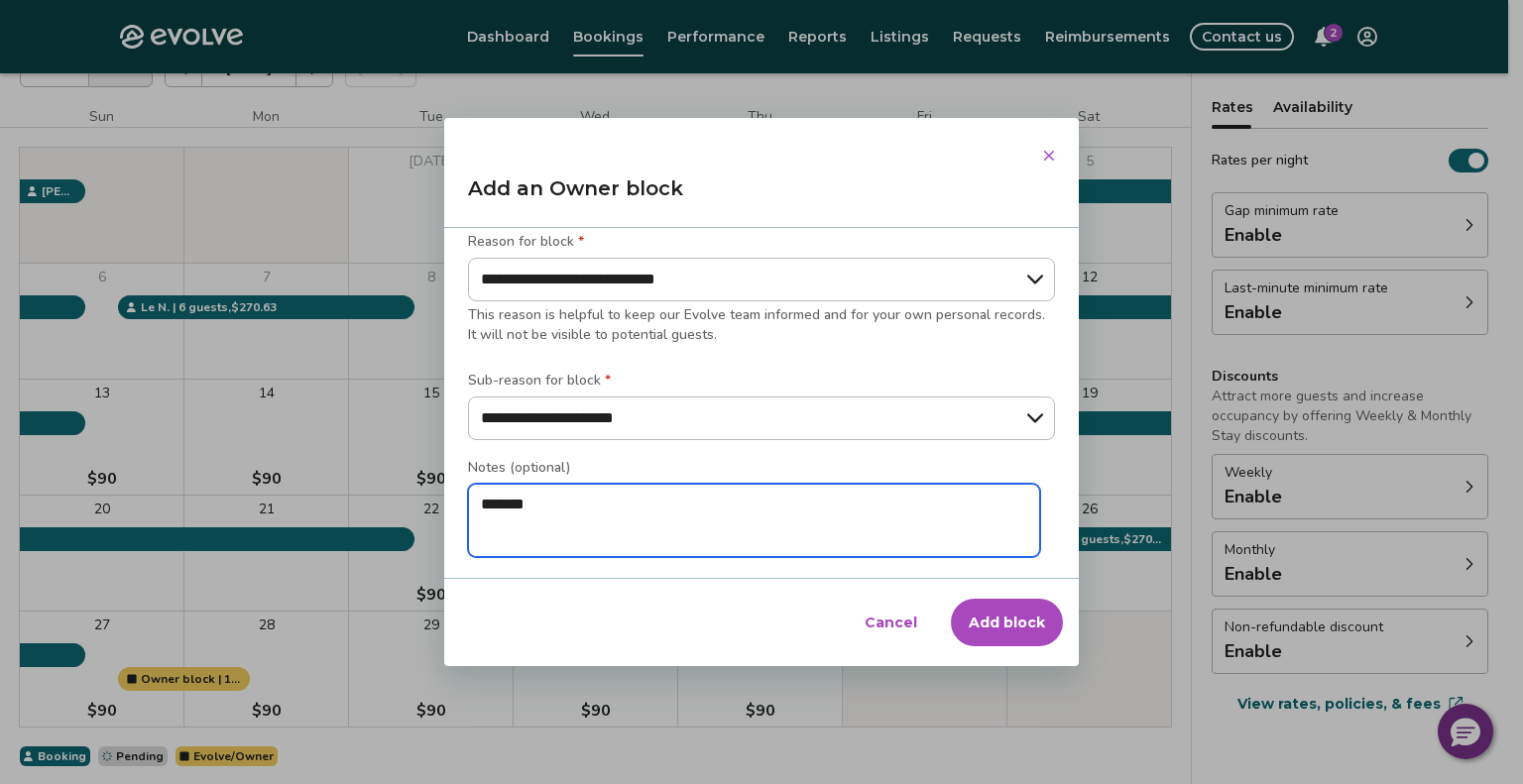 type on "*" 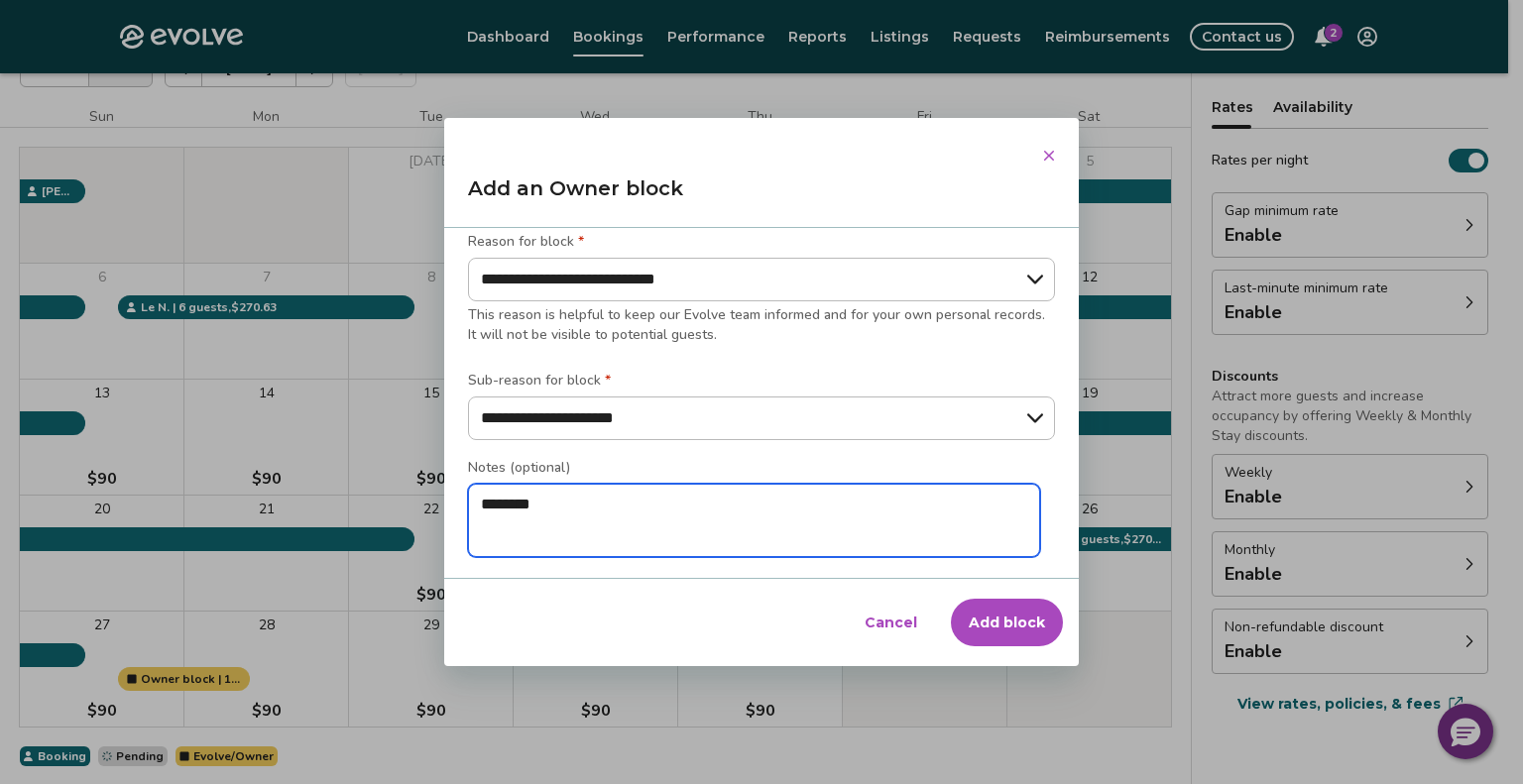 type on "*" 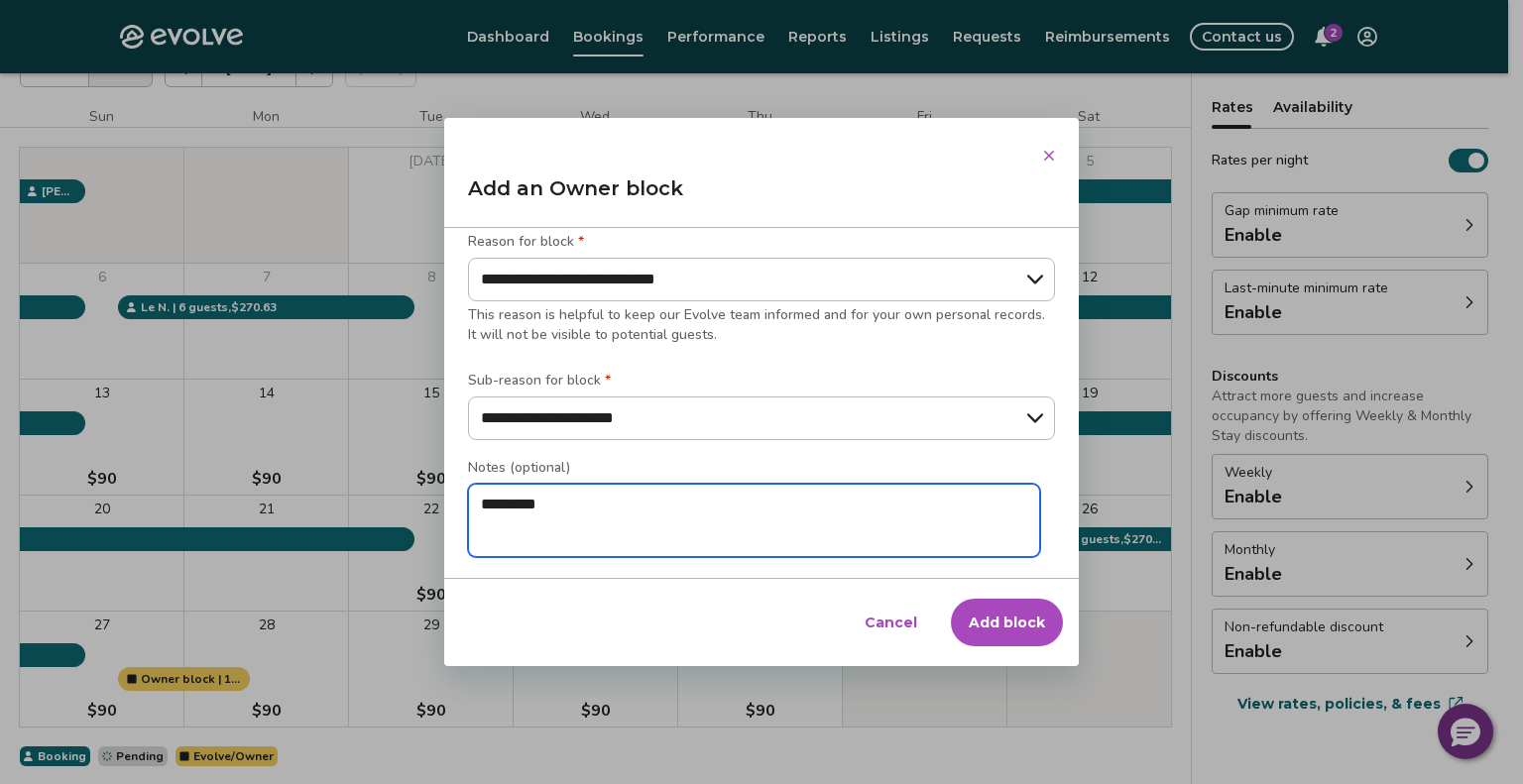 type on "*" 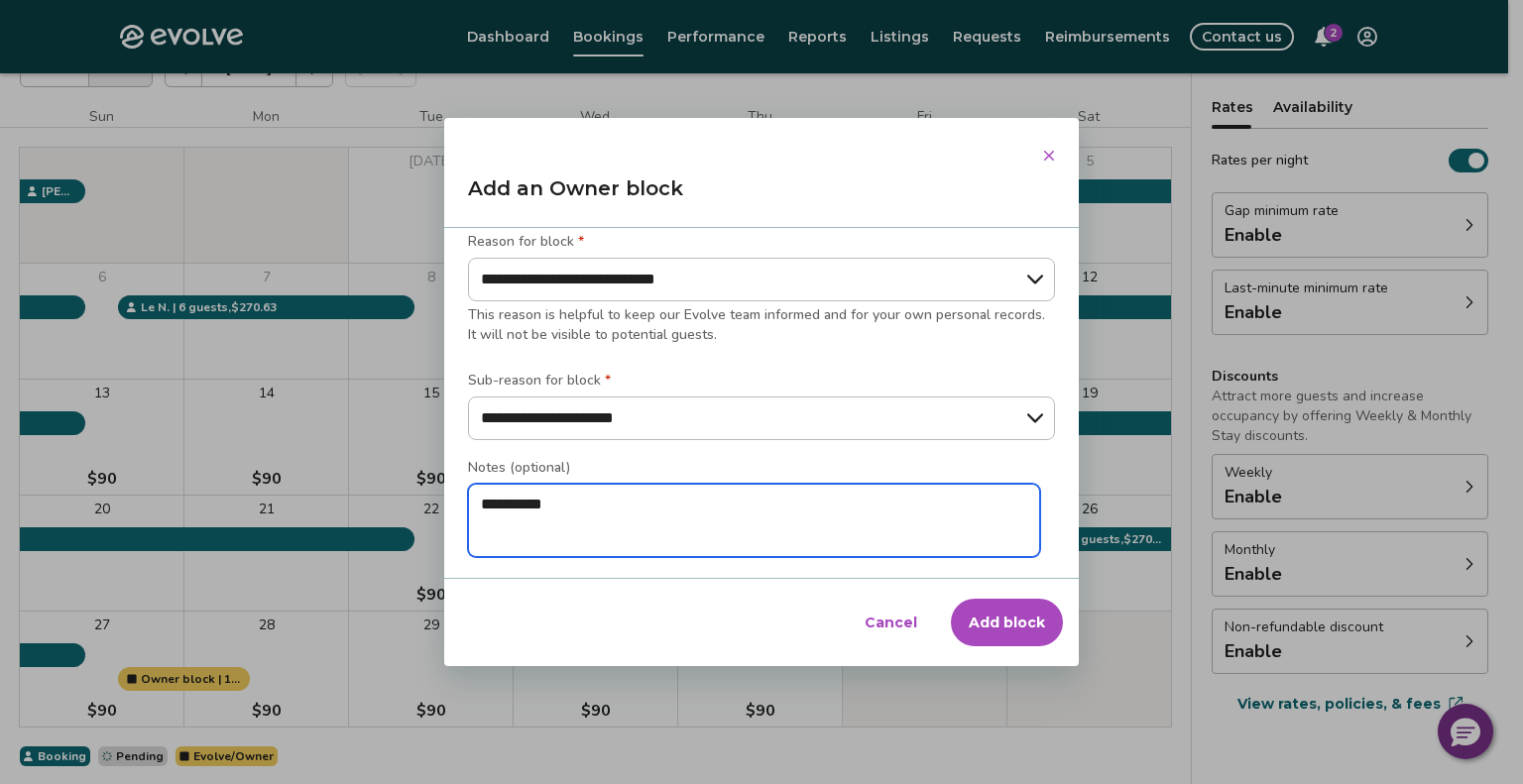 type on "*" 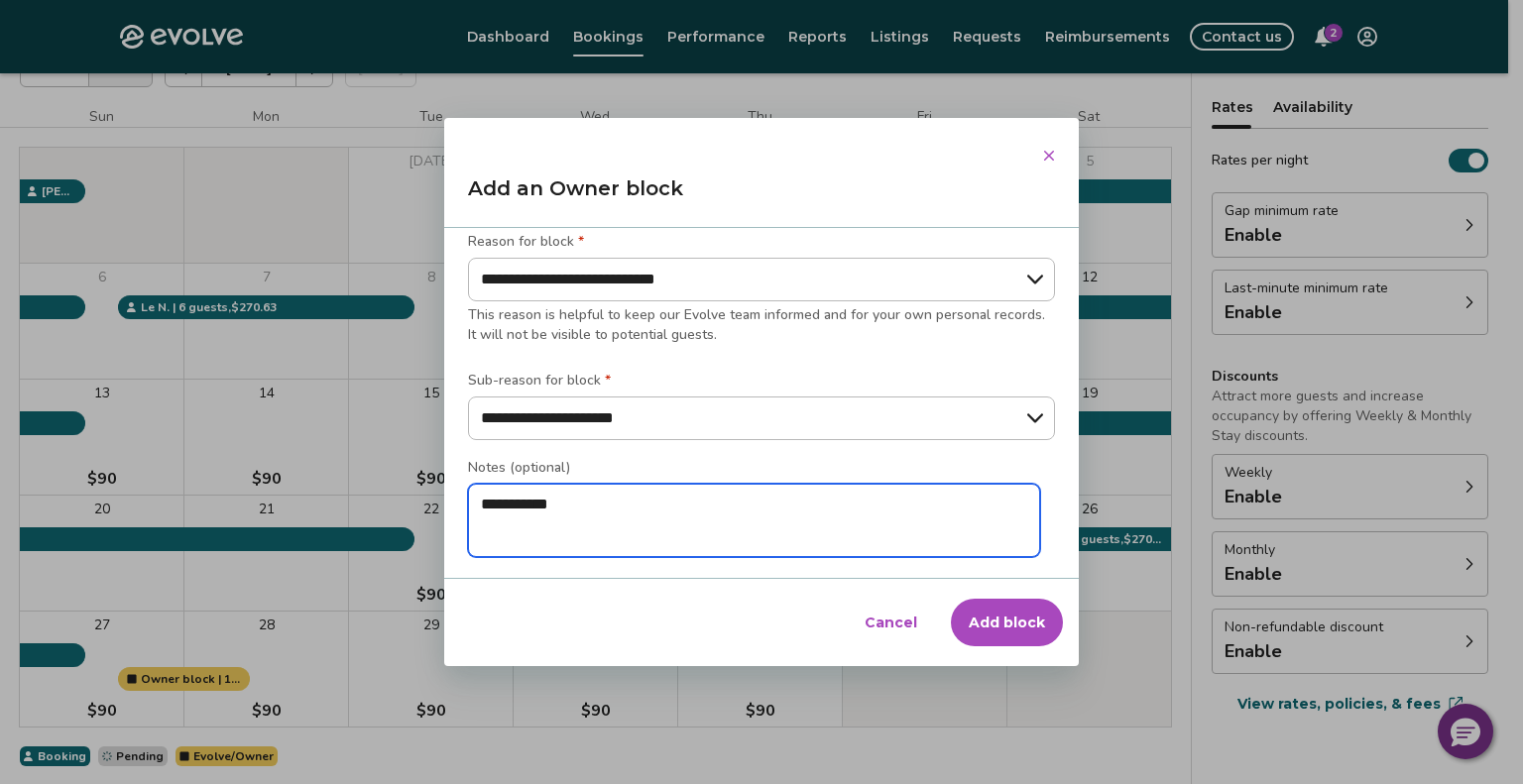 type on "*" 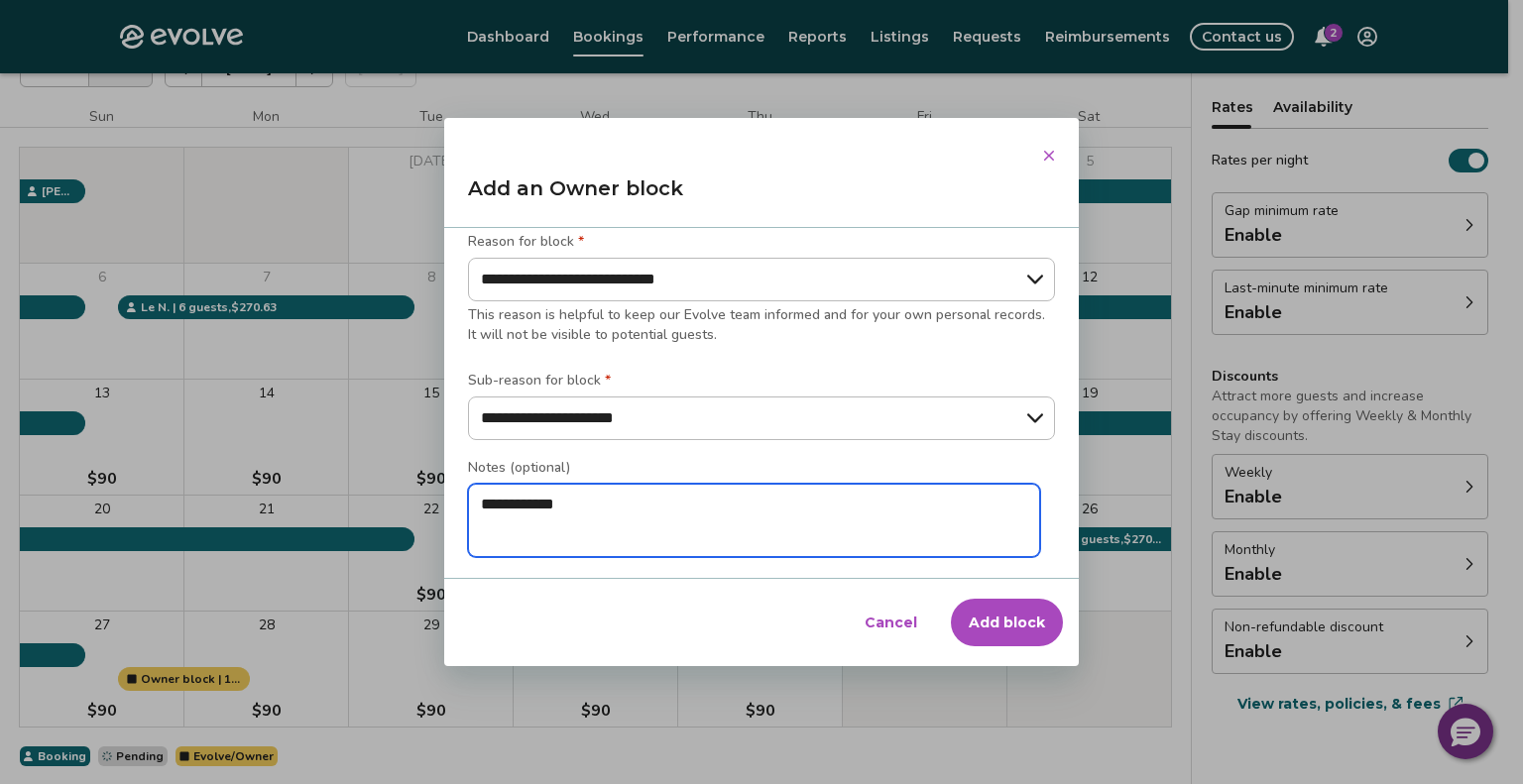 type on "*" 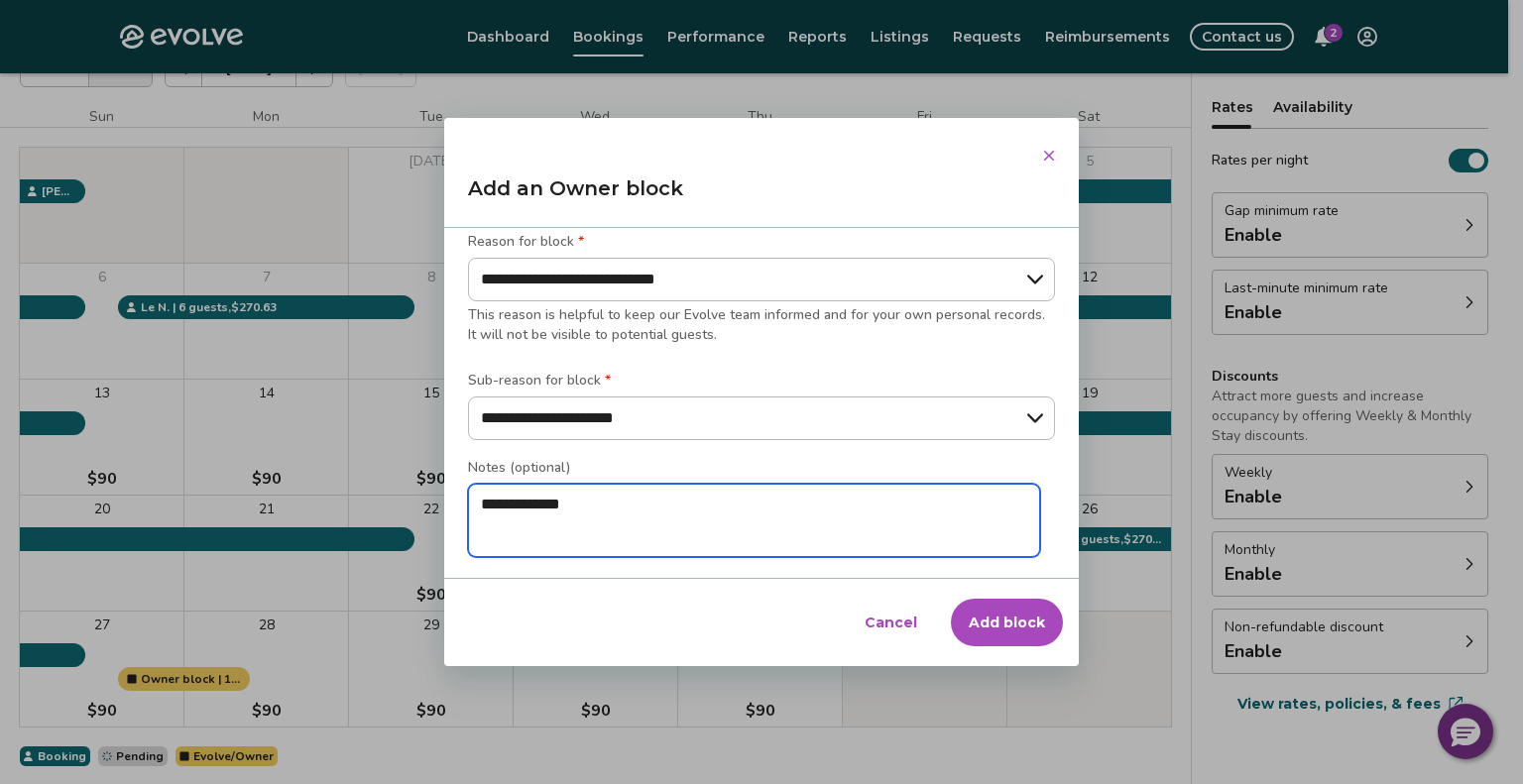 type on "*" 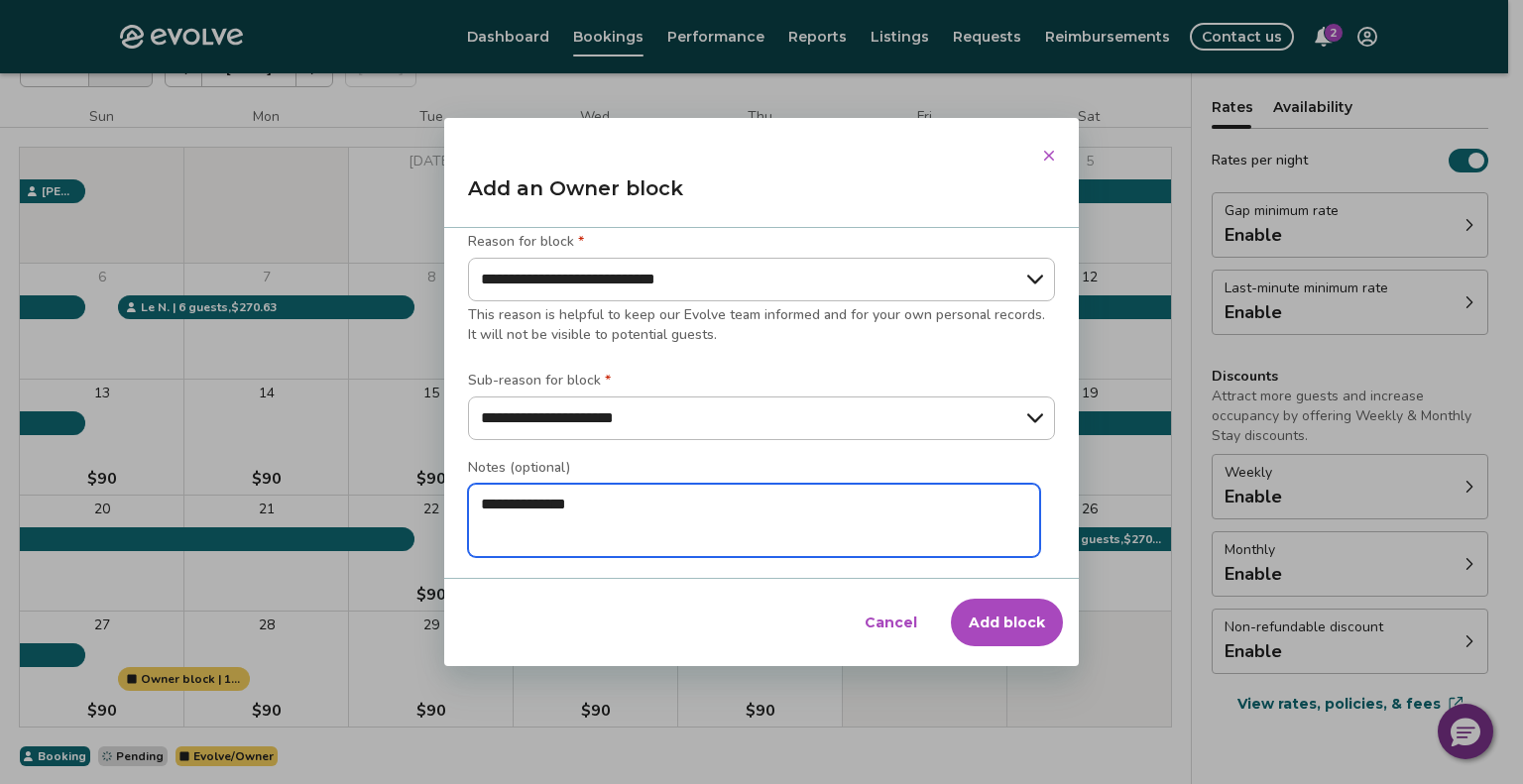 type on "*" 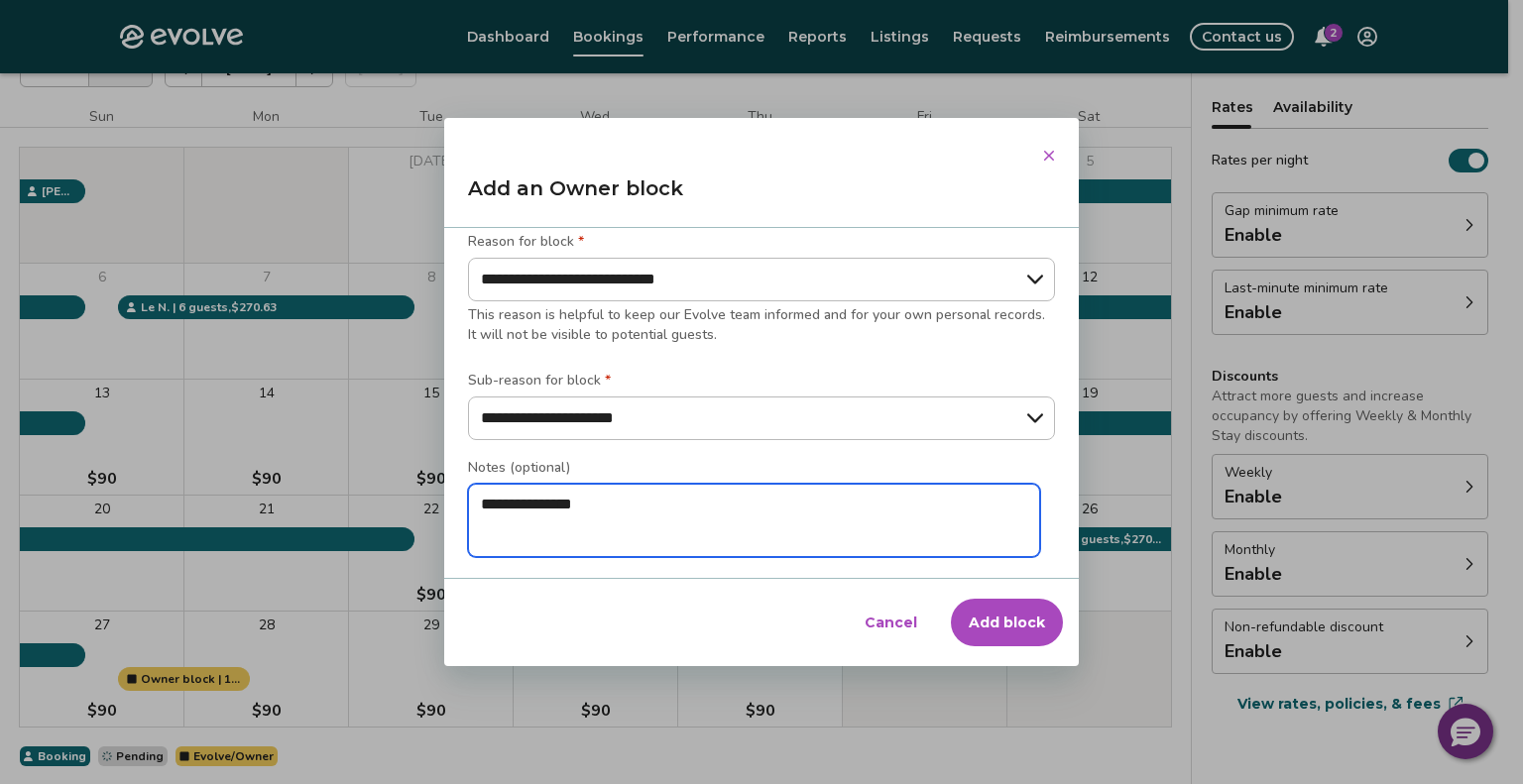 type on "*" 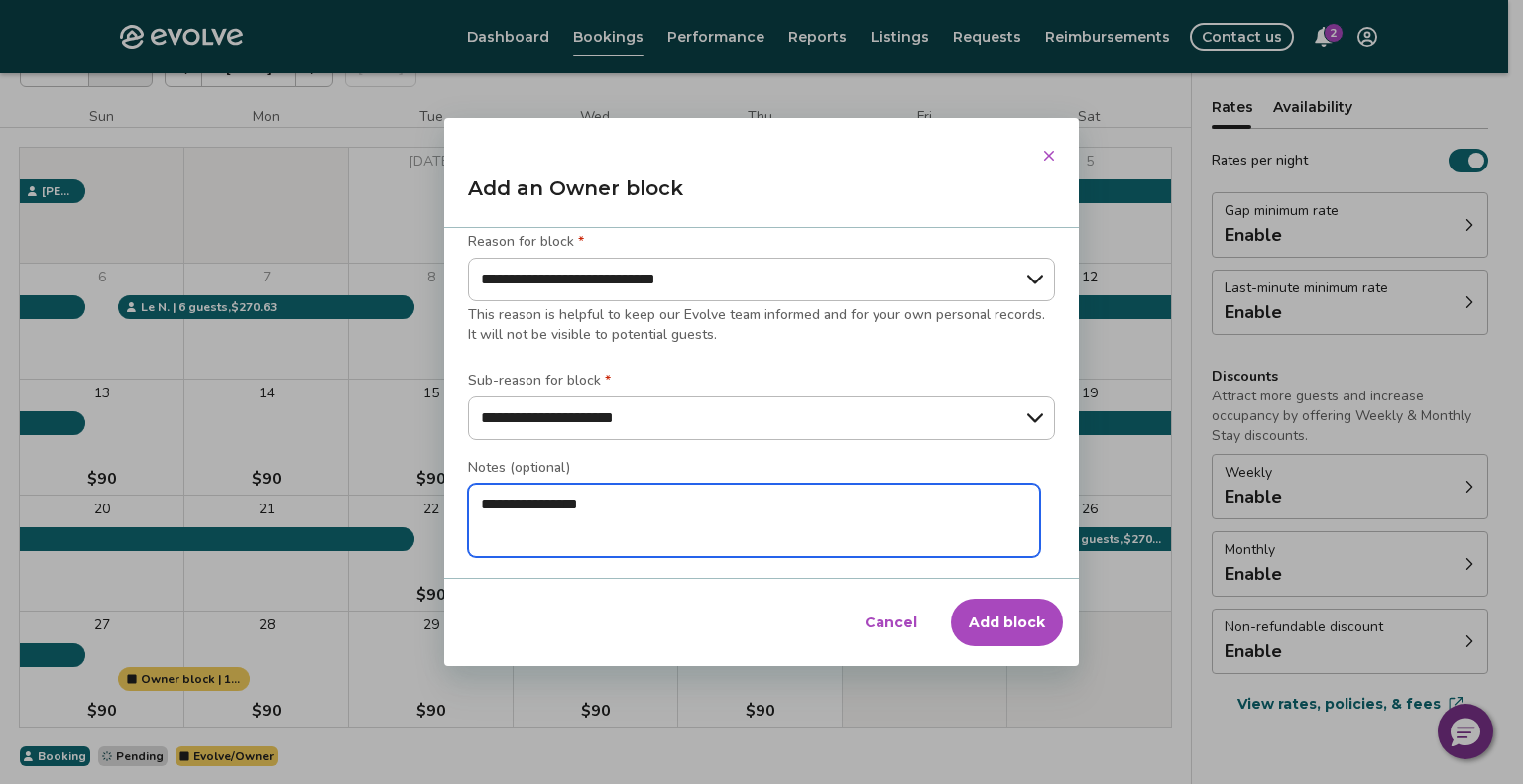 type on "*" 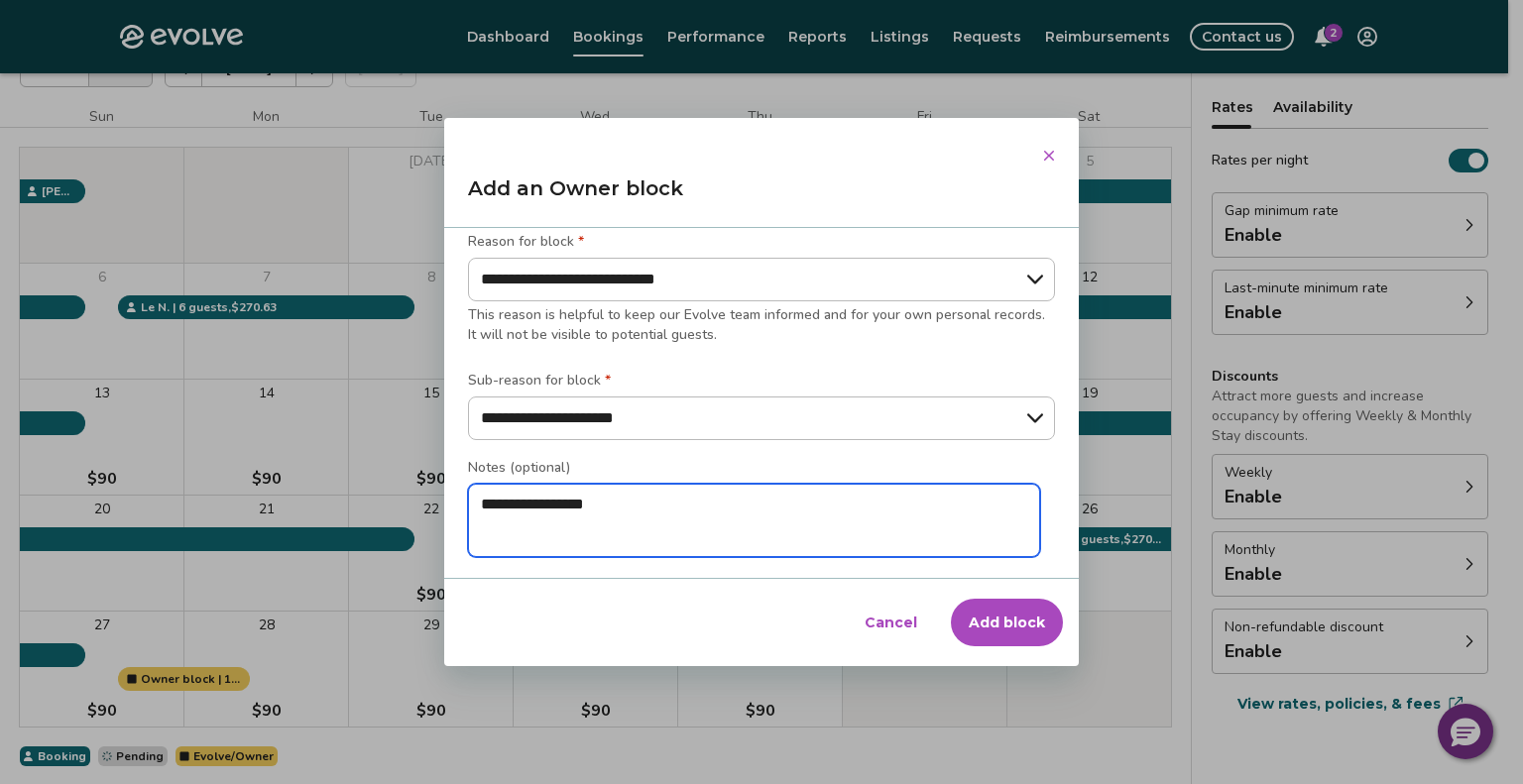 type on "*" 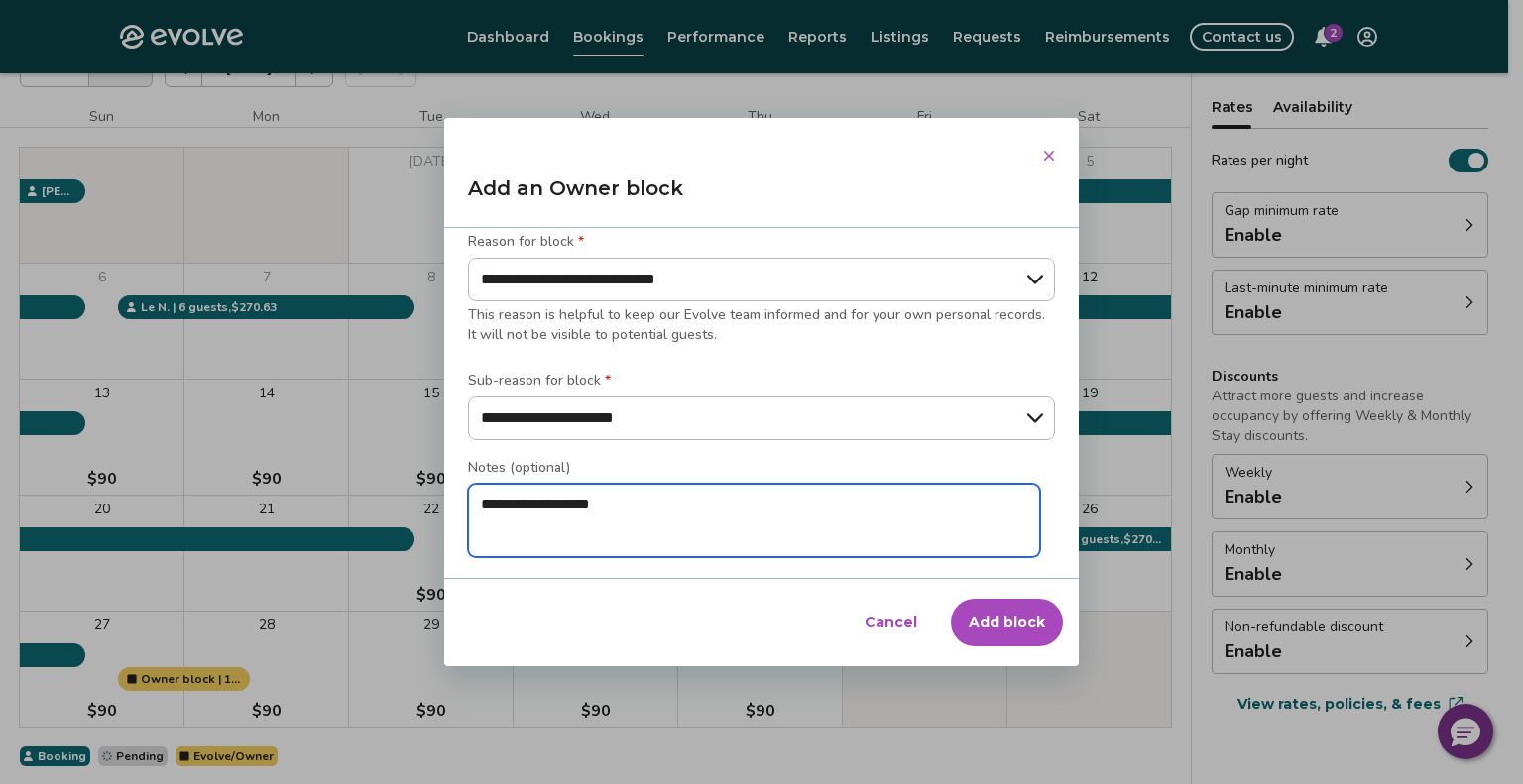 type on "*" 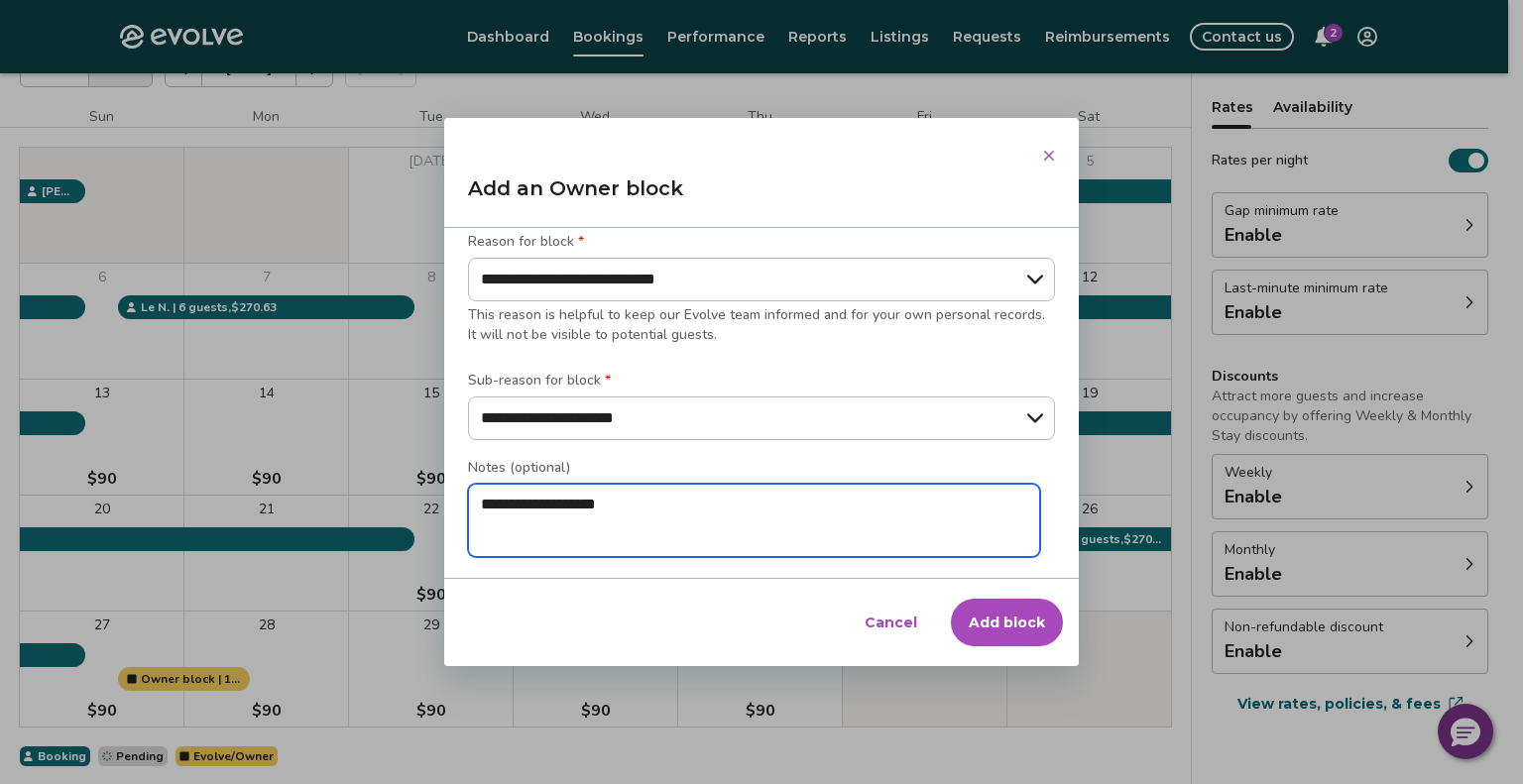 type on "*" 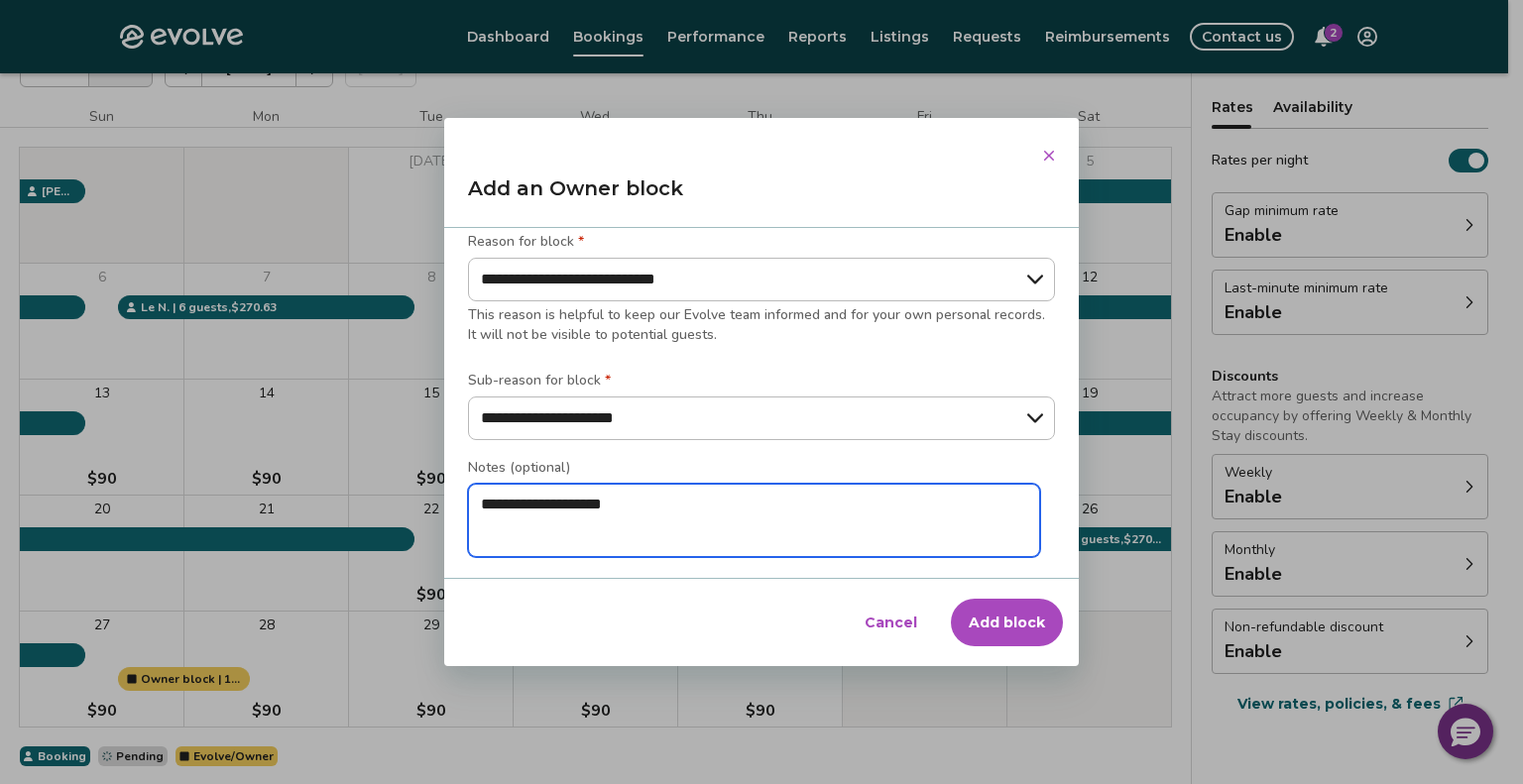 type on "*" 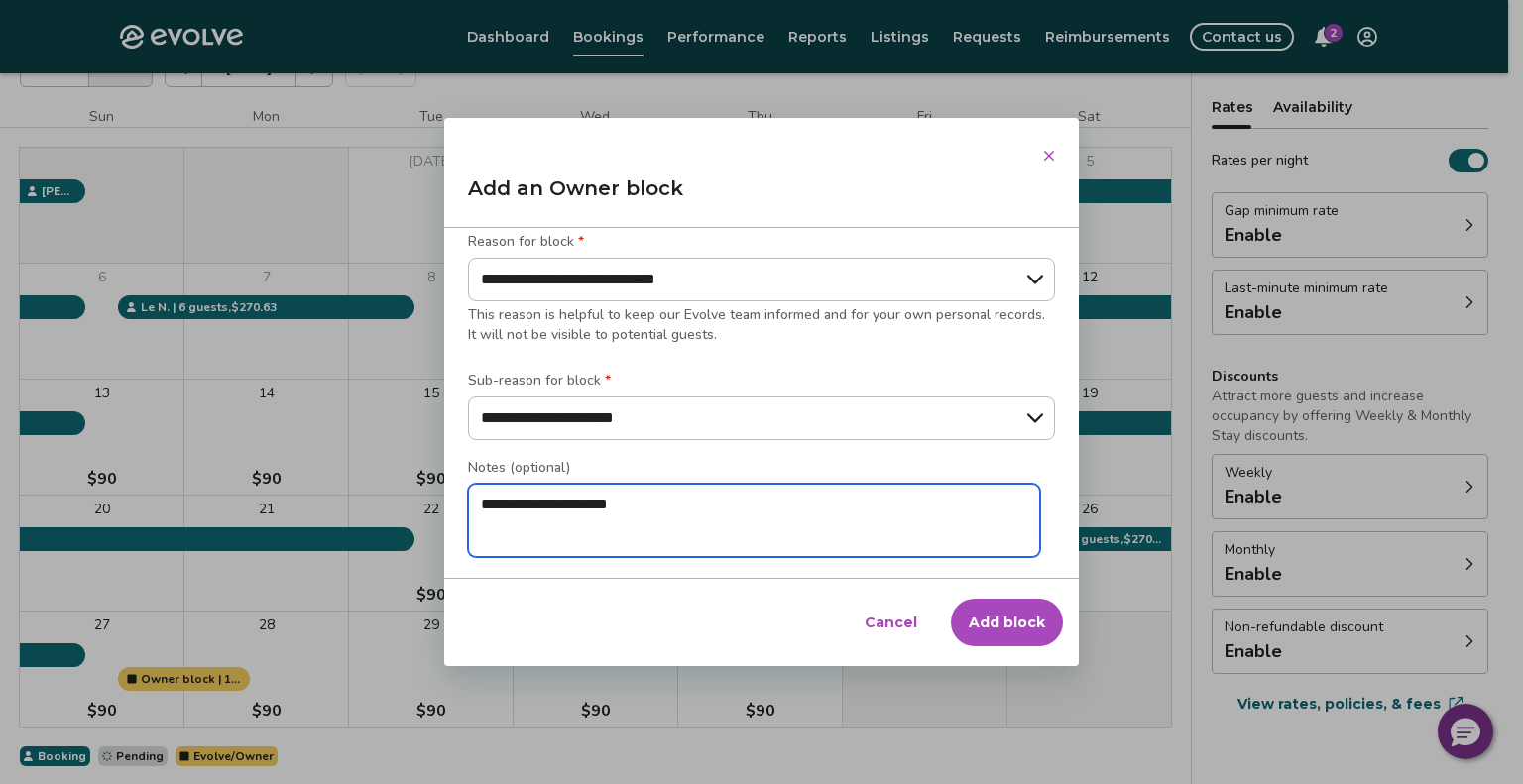 type on "*" 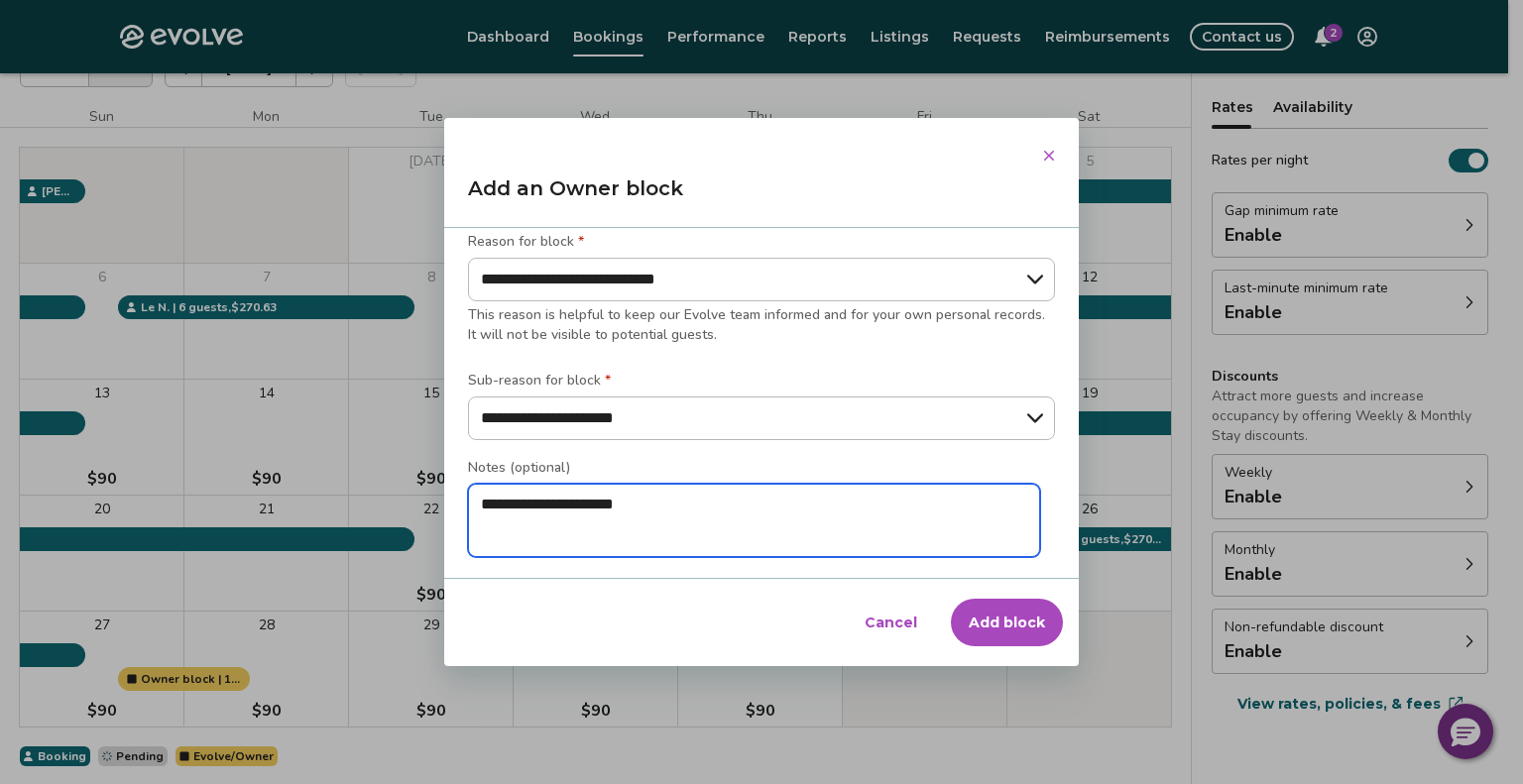 type on "**********" 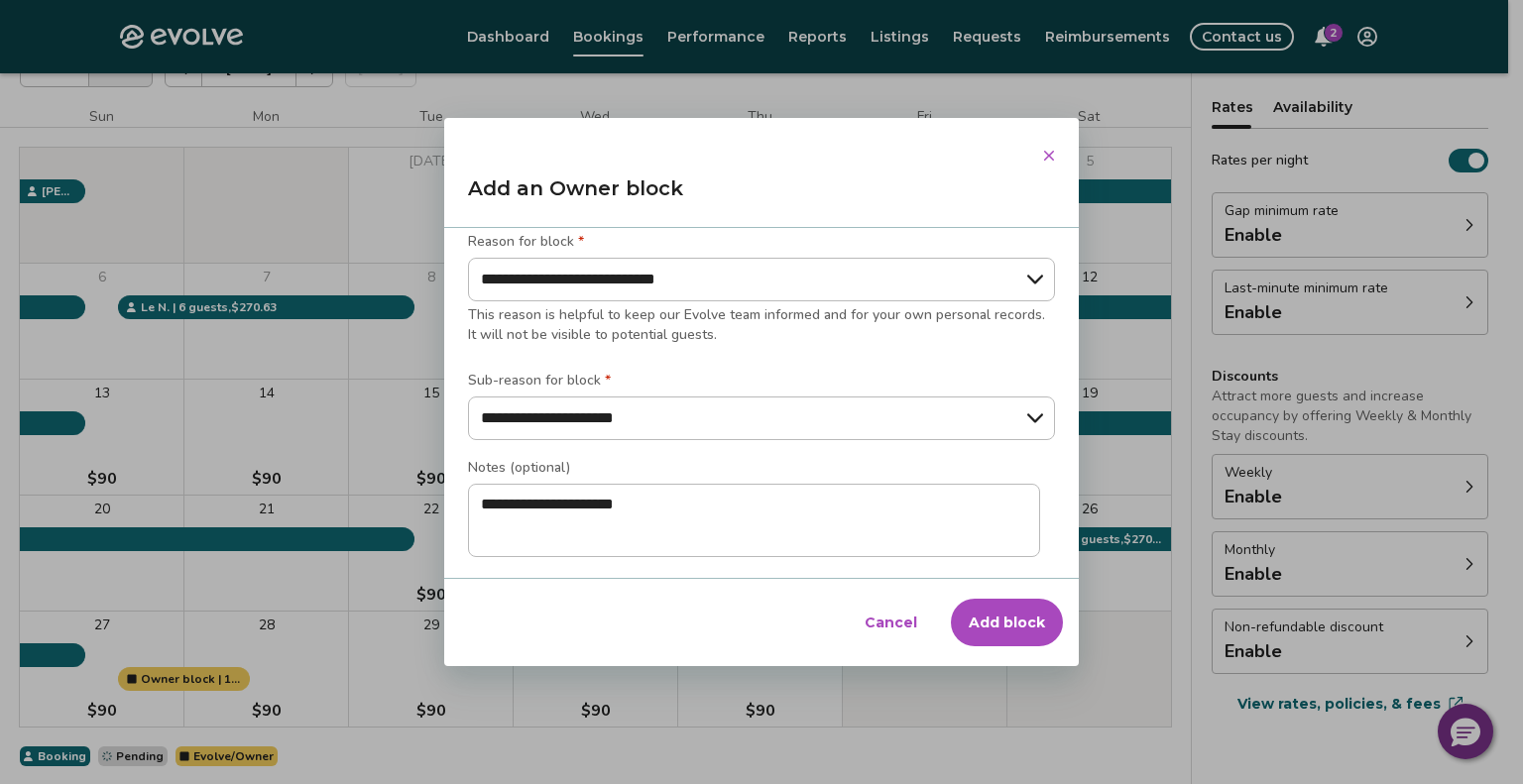 click on "Add block" at bounding box center (1006, 622) 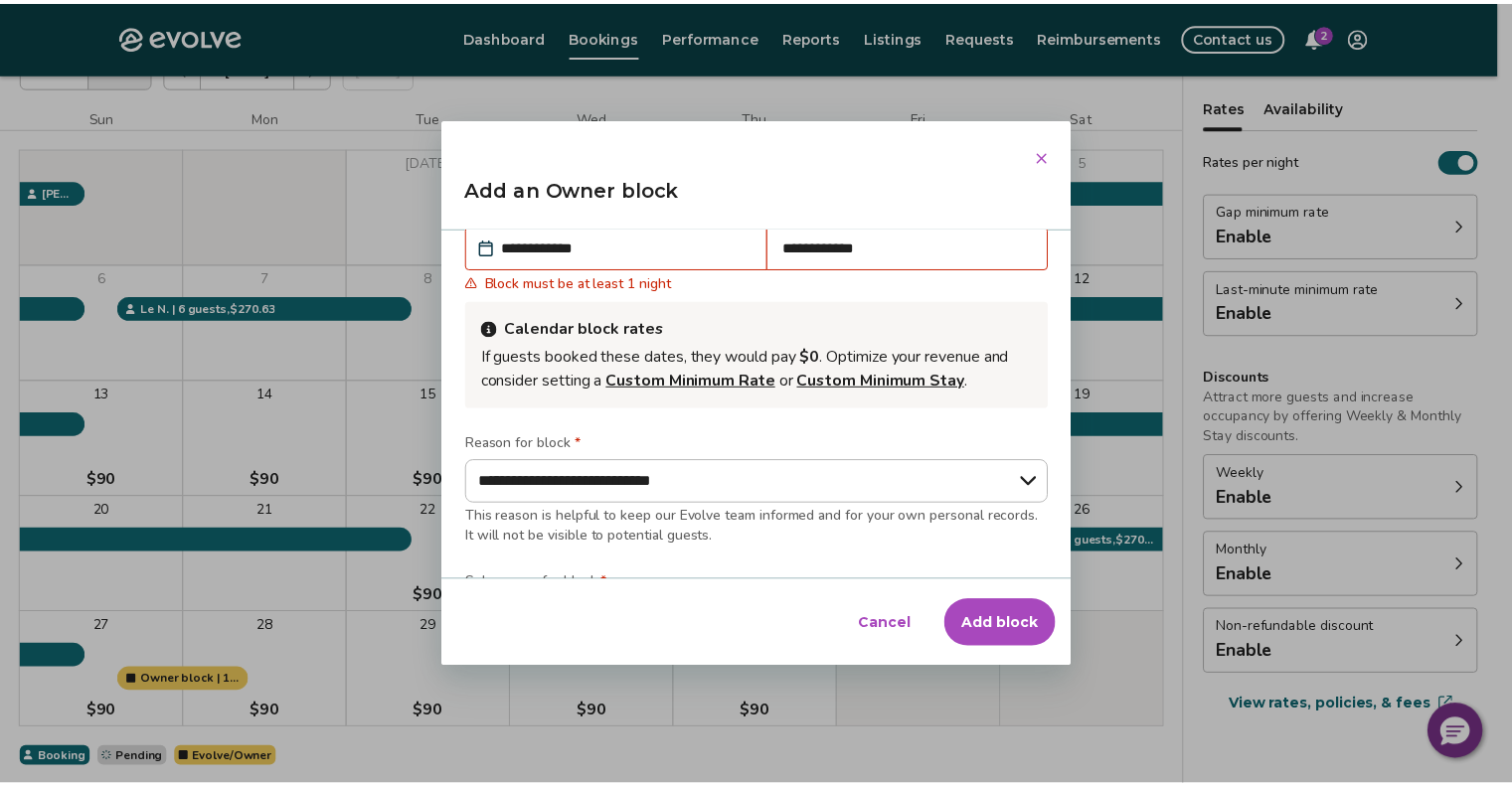 scroll, scrollTop: 4, scrollLeft: 0, axis: vertical 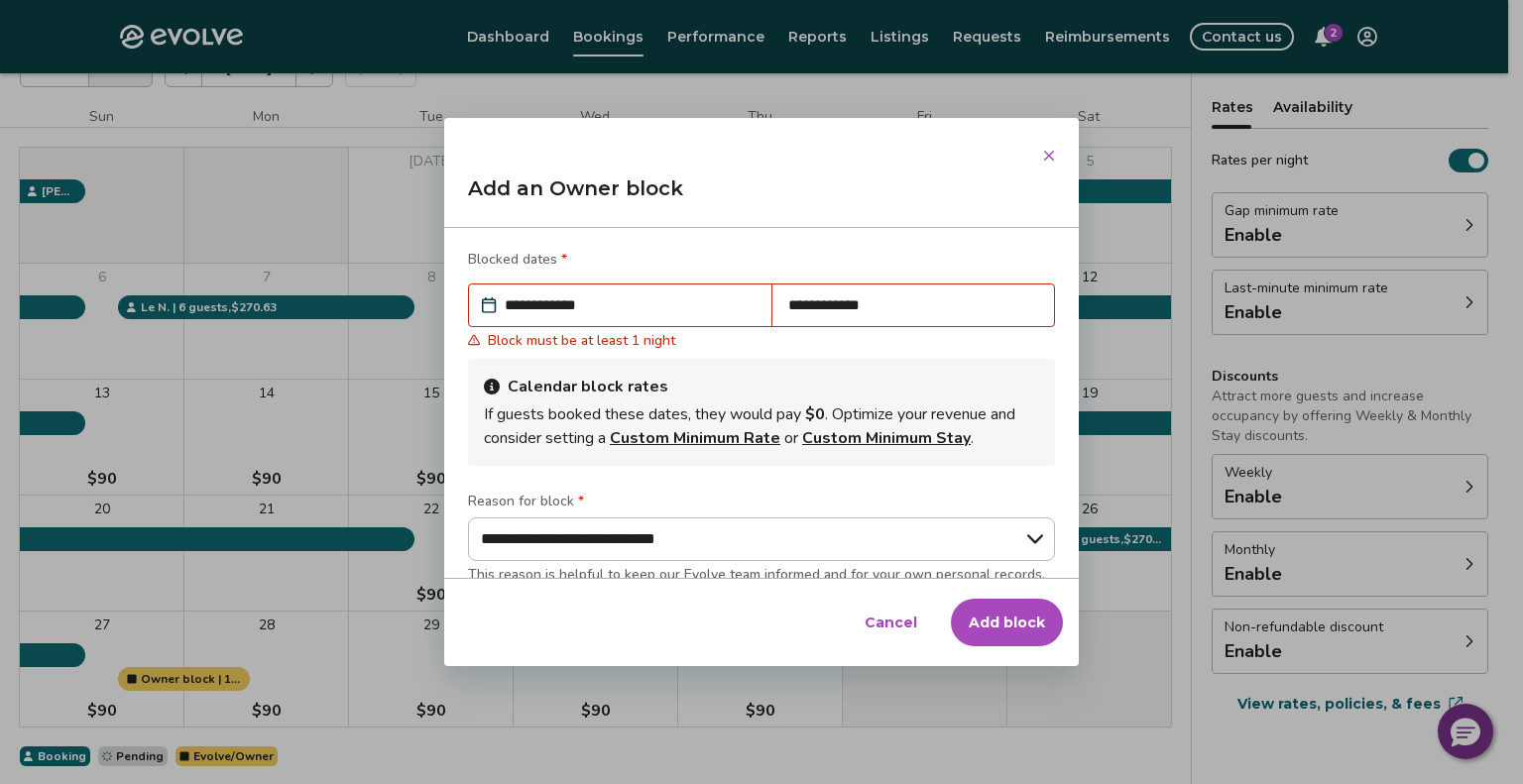 click on "**********" at bounding box center [630, 305] 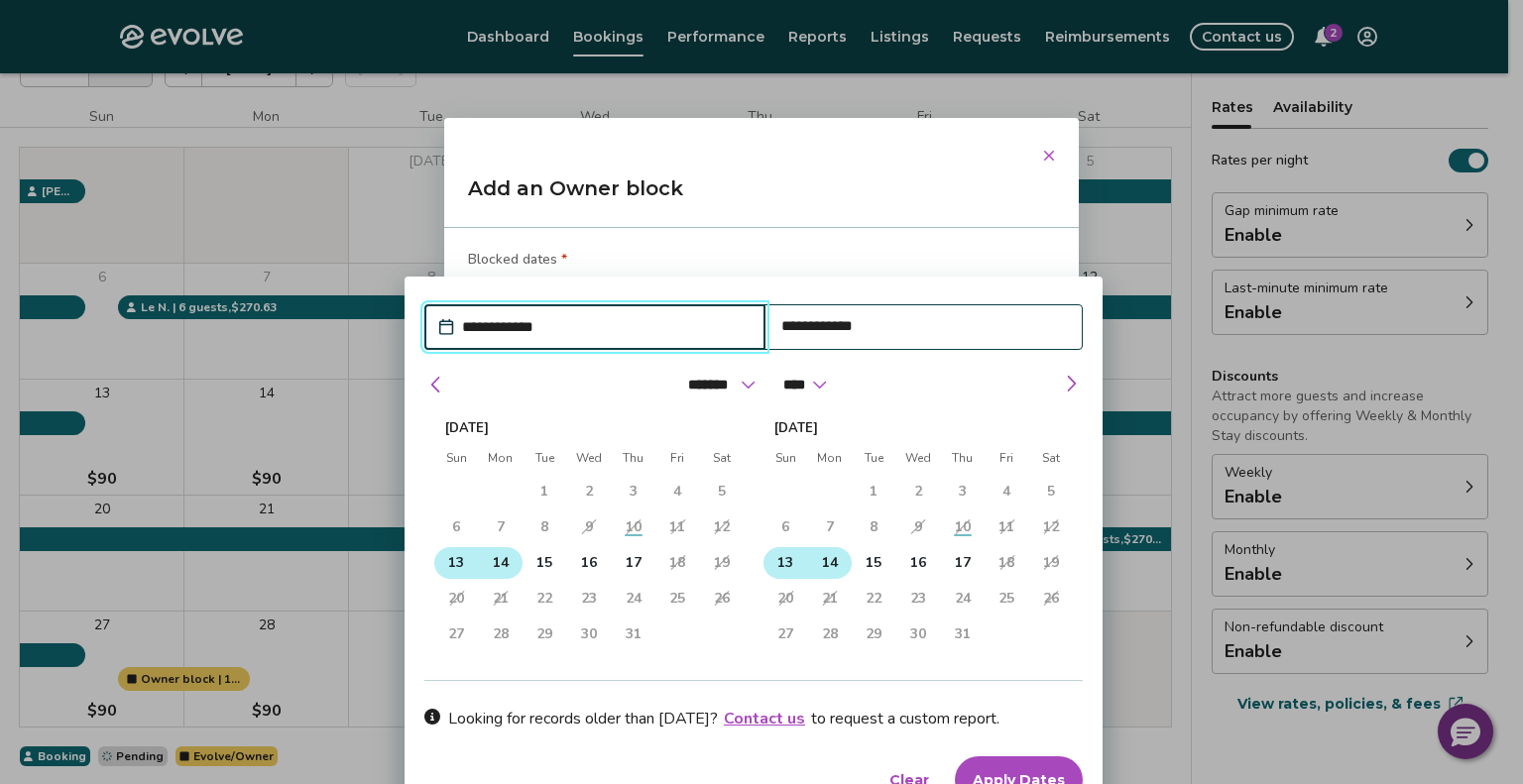 click on "13" at bounding box center [456, 563] 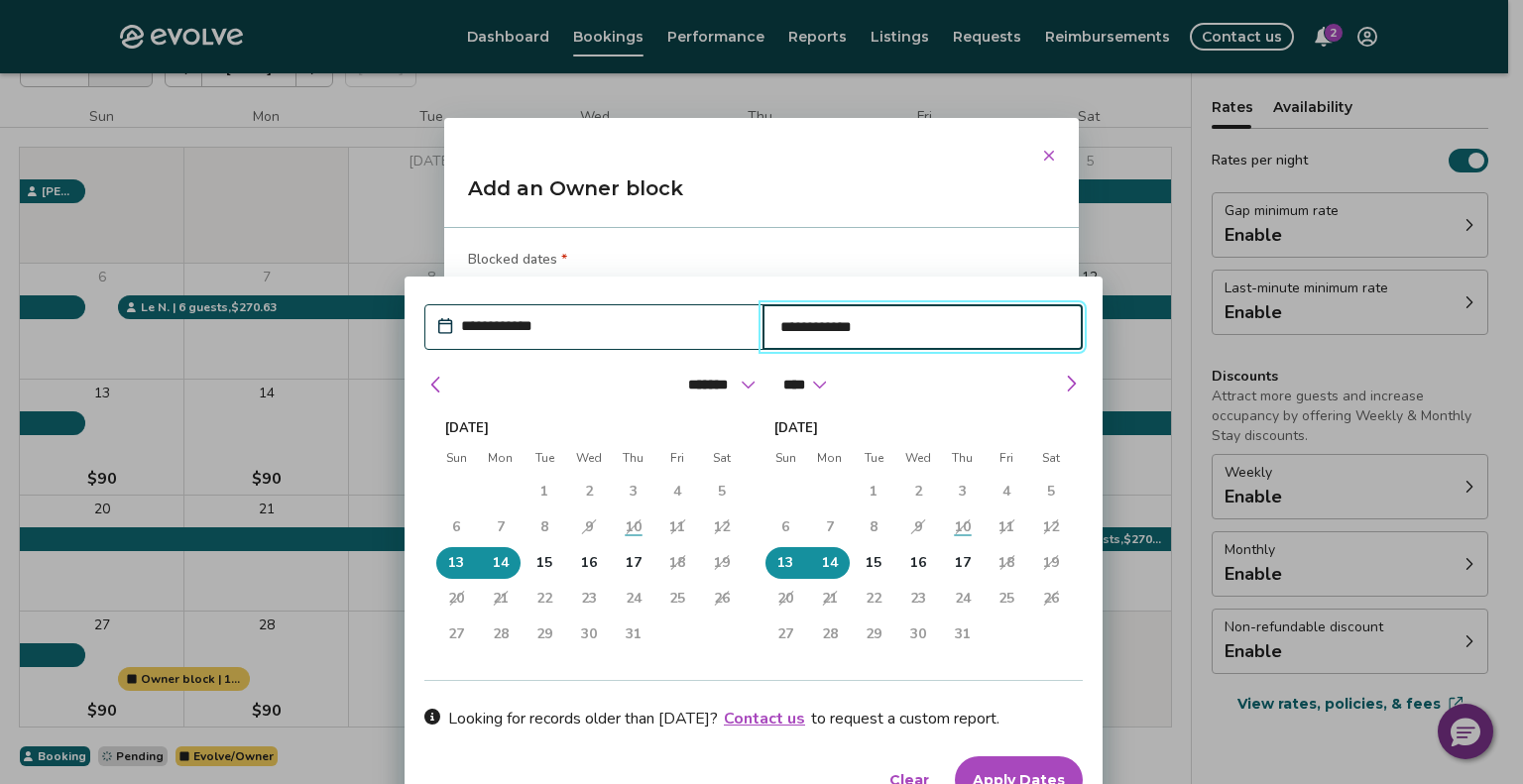 click on "Apply Dates" at bounding box center (1018, 780) 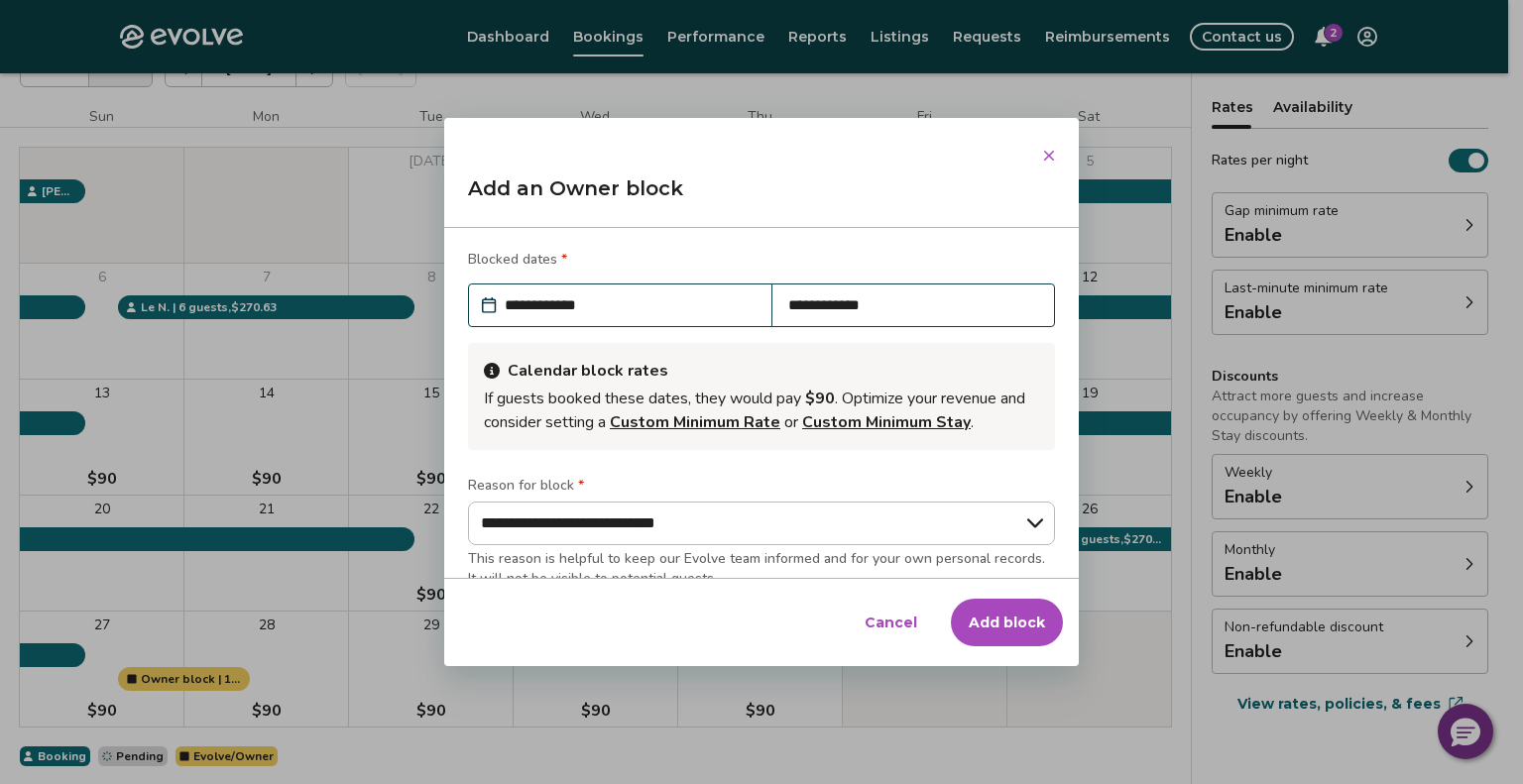 click on "Add block" at bounding box center [1006, 622] 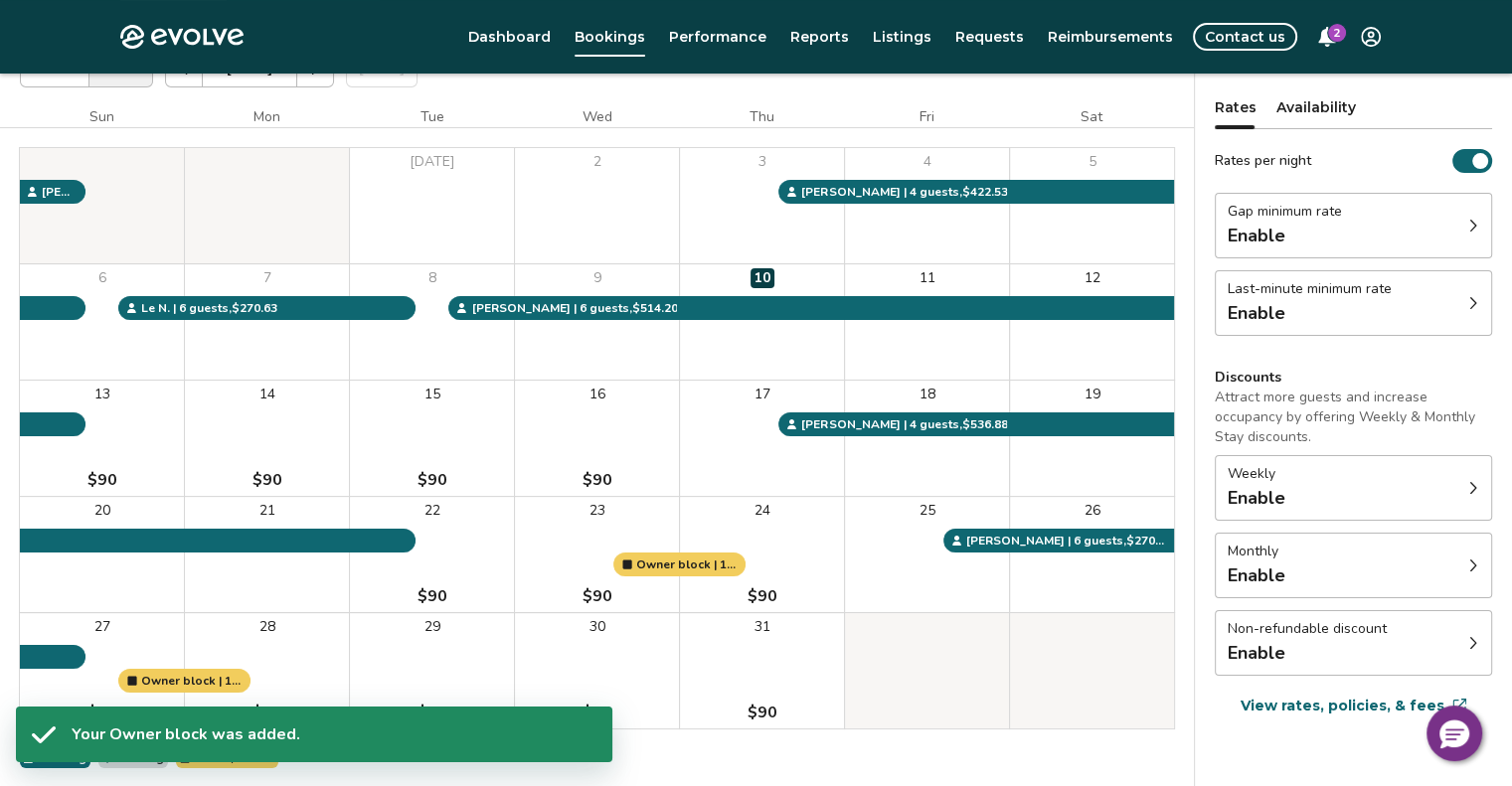 click on "Your Owner block was added." at bounding box center [334, 734] 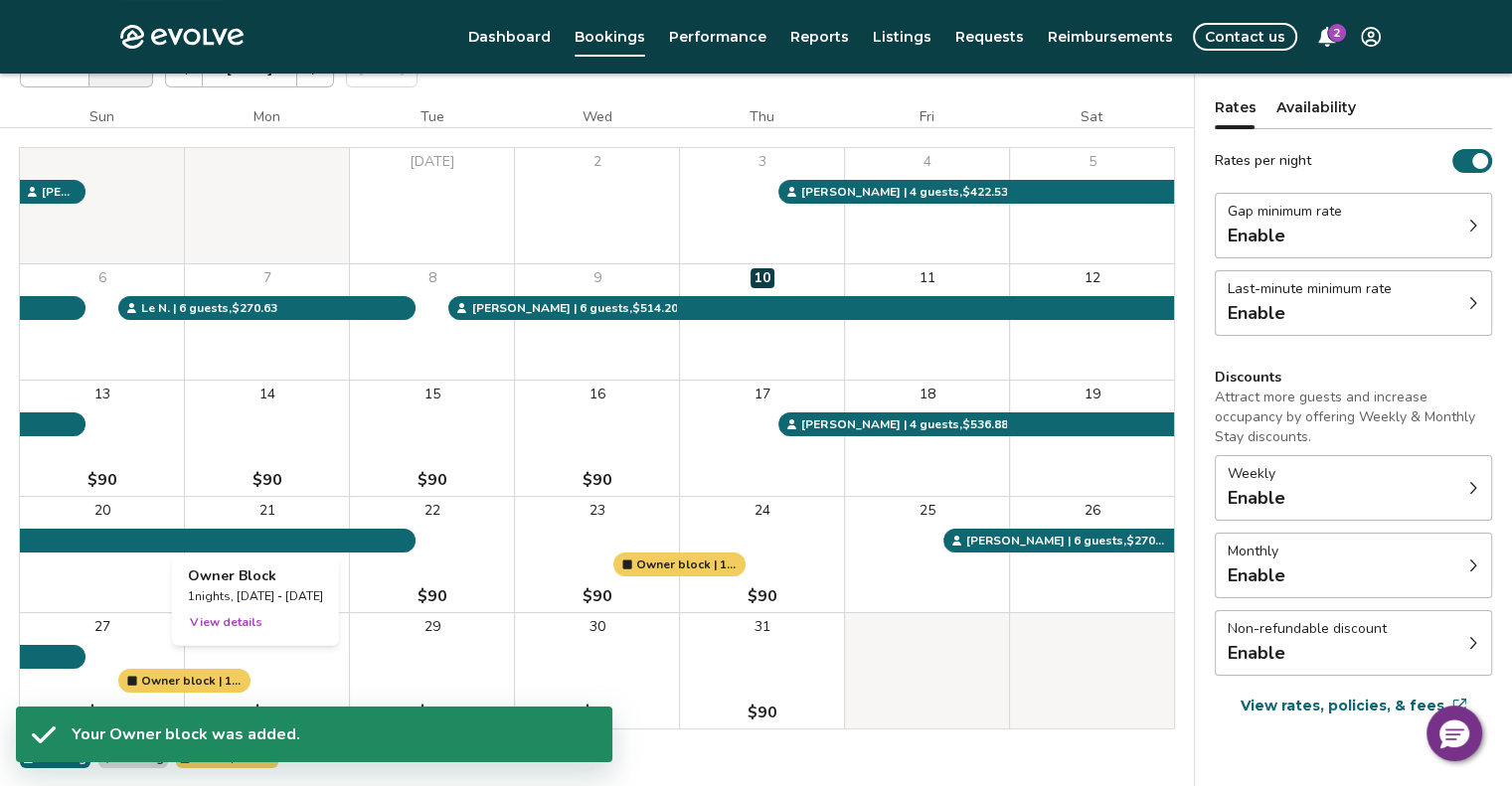 click at bounding box center [266, 671] 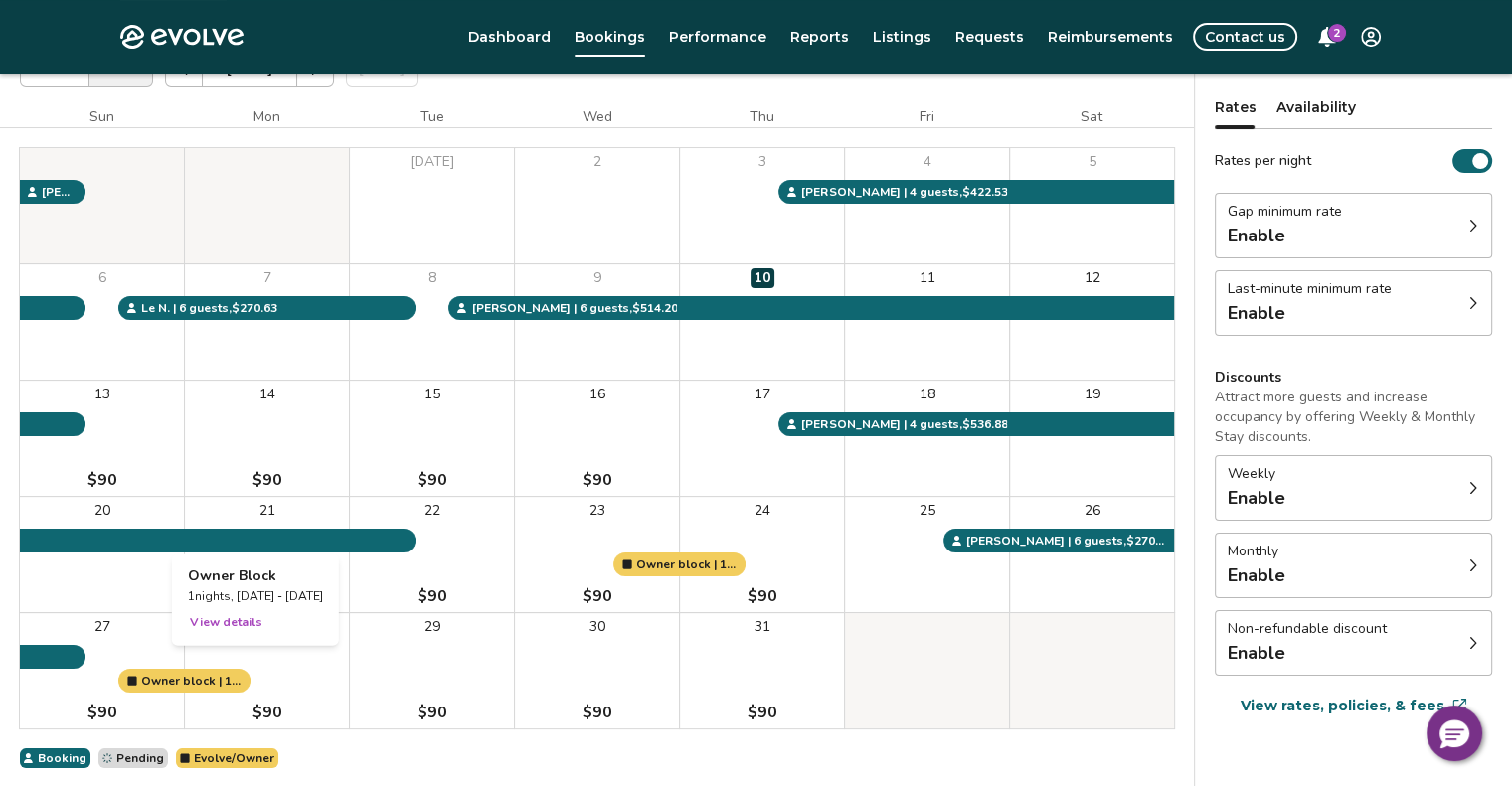click on "View details" at bounding box center [226, 622] 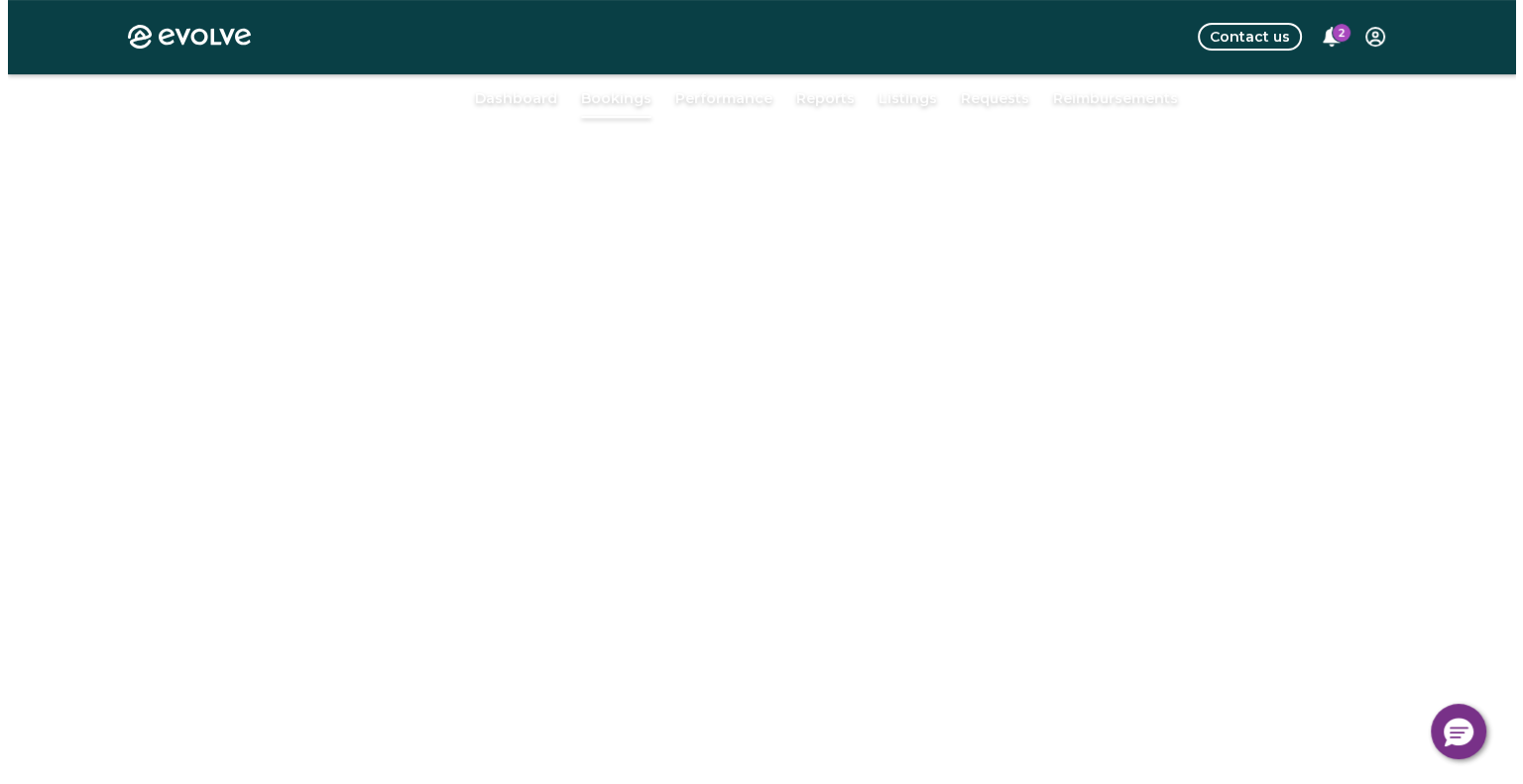 scroll, scrollTop: 87, scrollLeft: 0, axis: vertical 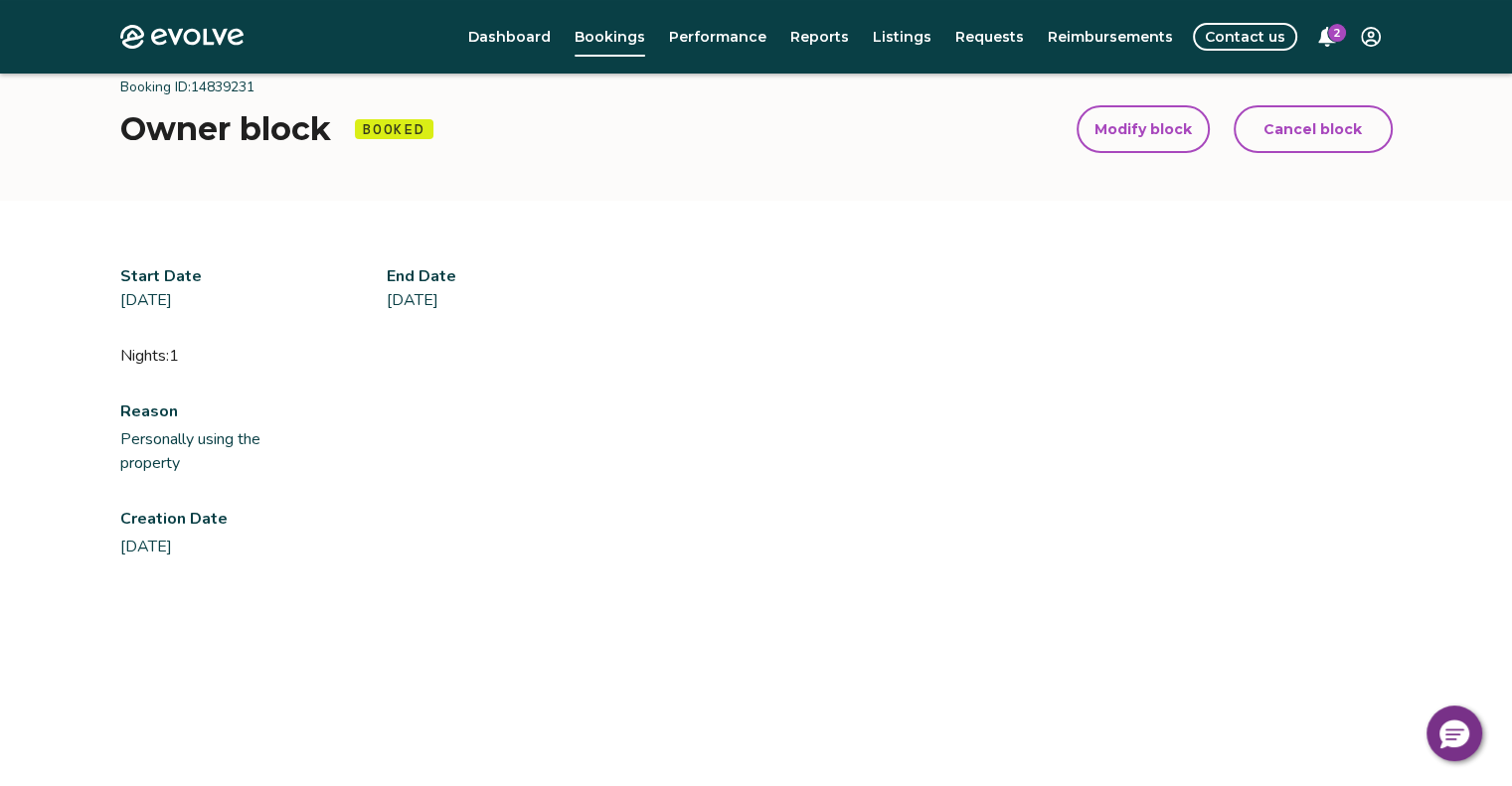 click on "Modify block" at bounding box center [1143, 129] 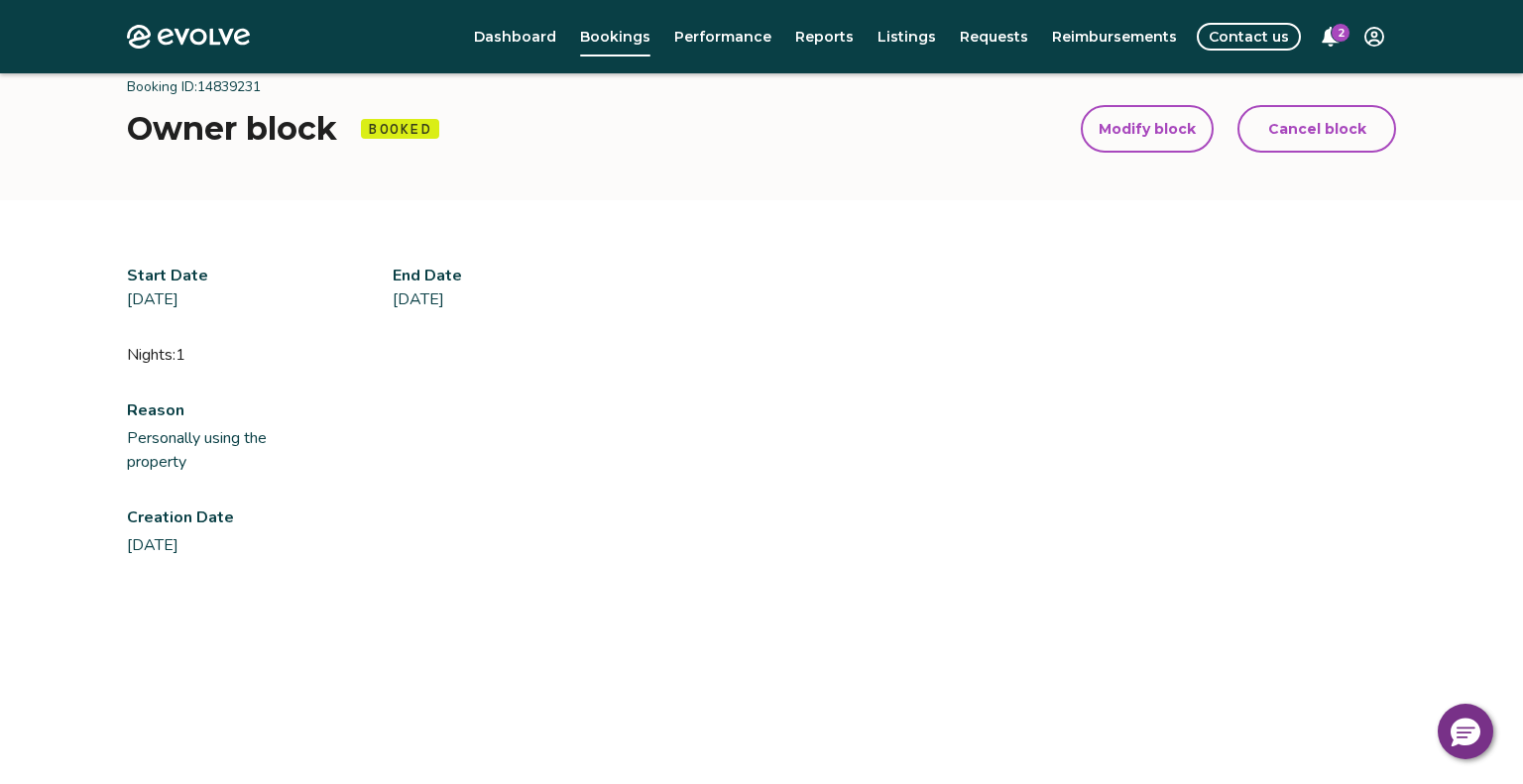select on "**********" 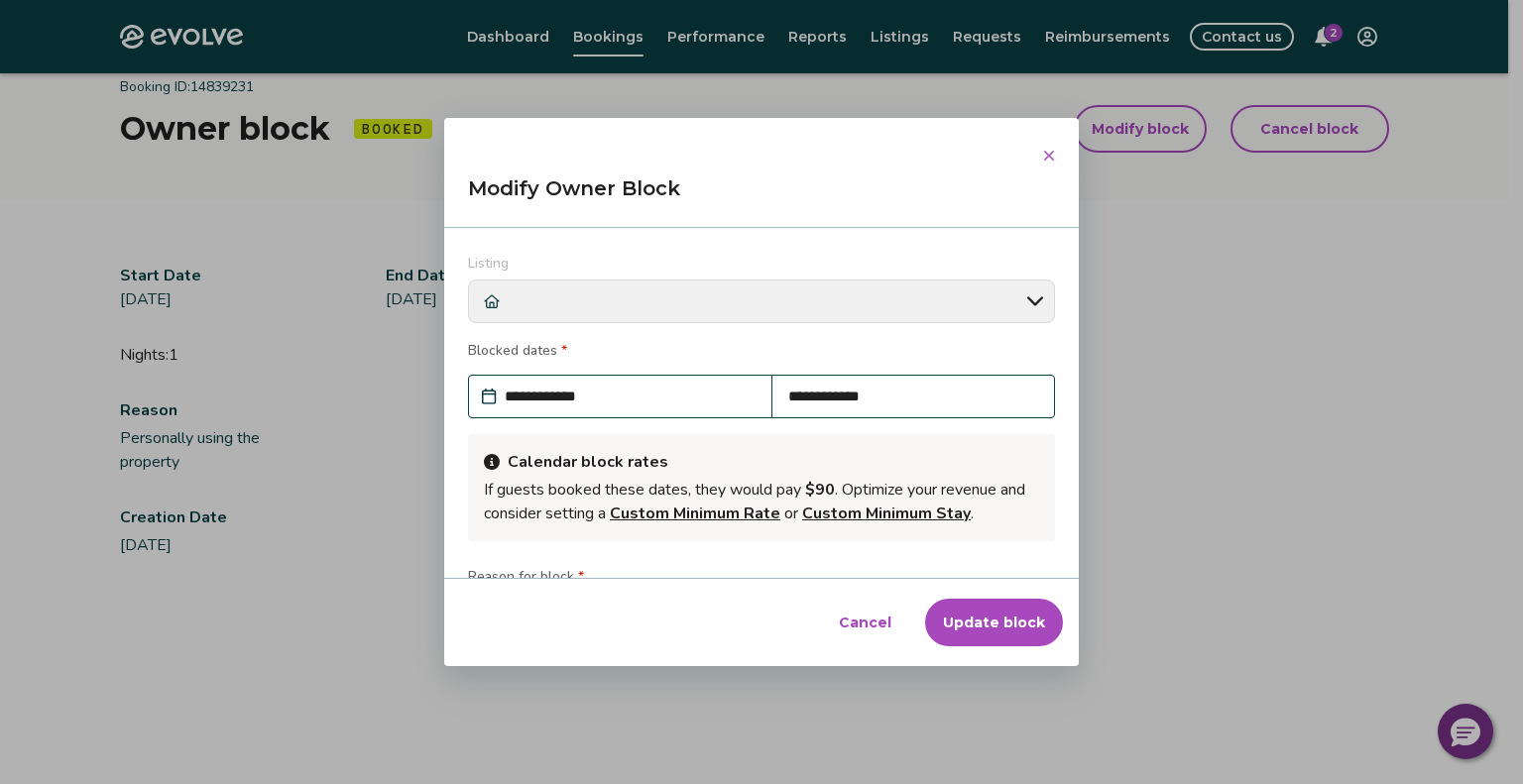 scroll, scrollTop: 210, scrollLeft: 0, axis: vertical 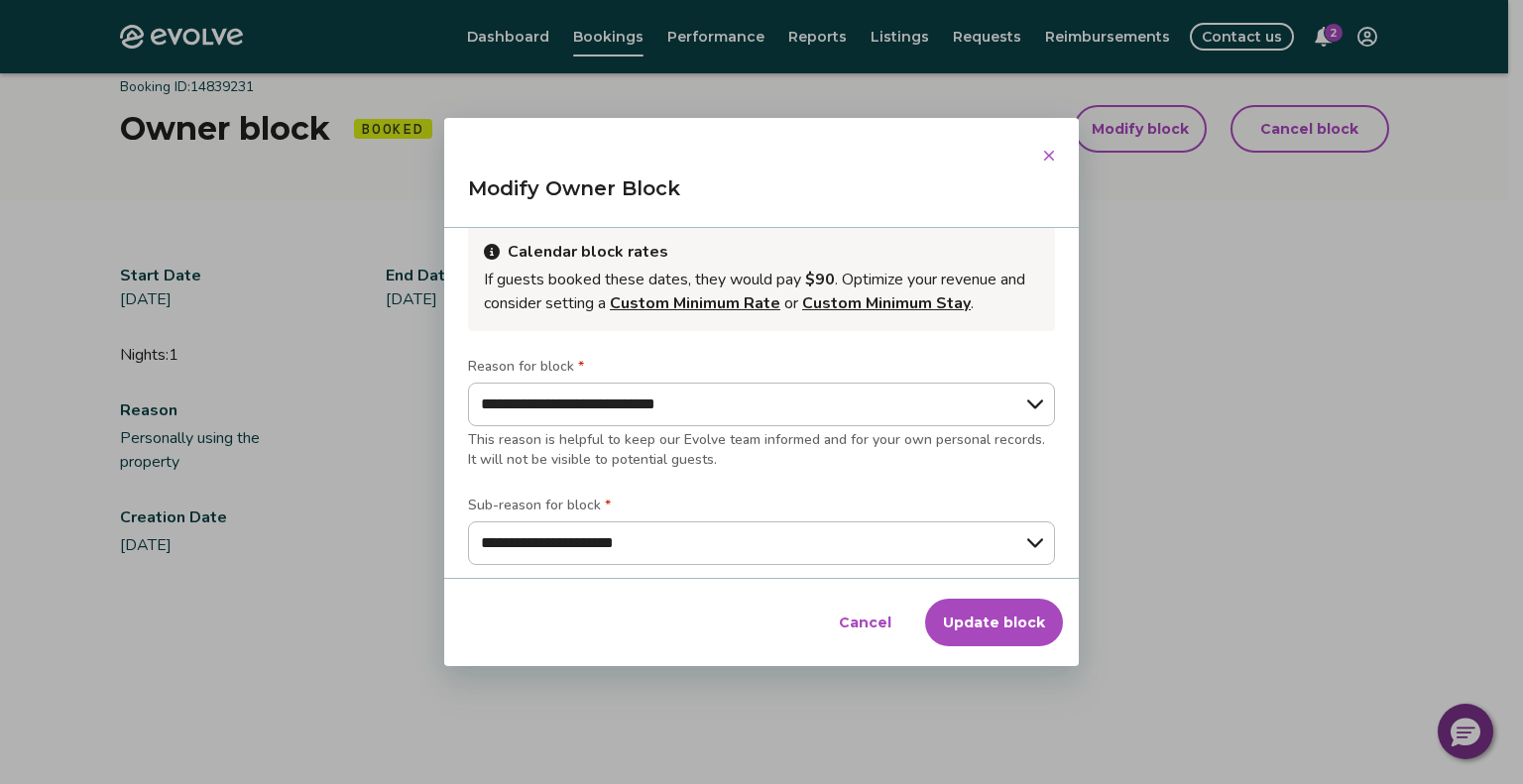 click on "Update block" at bounding box center [994, 622] 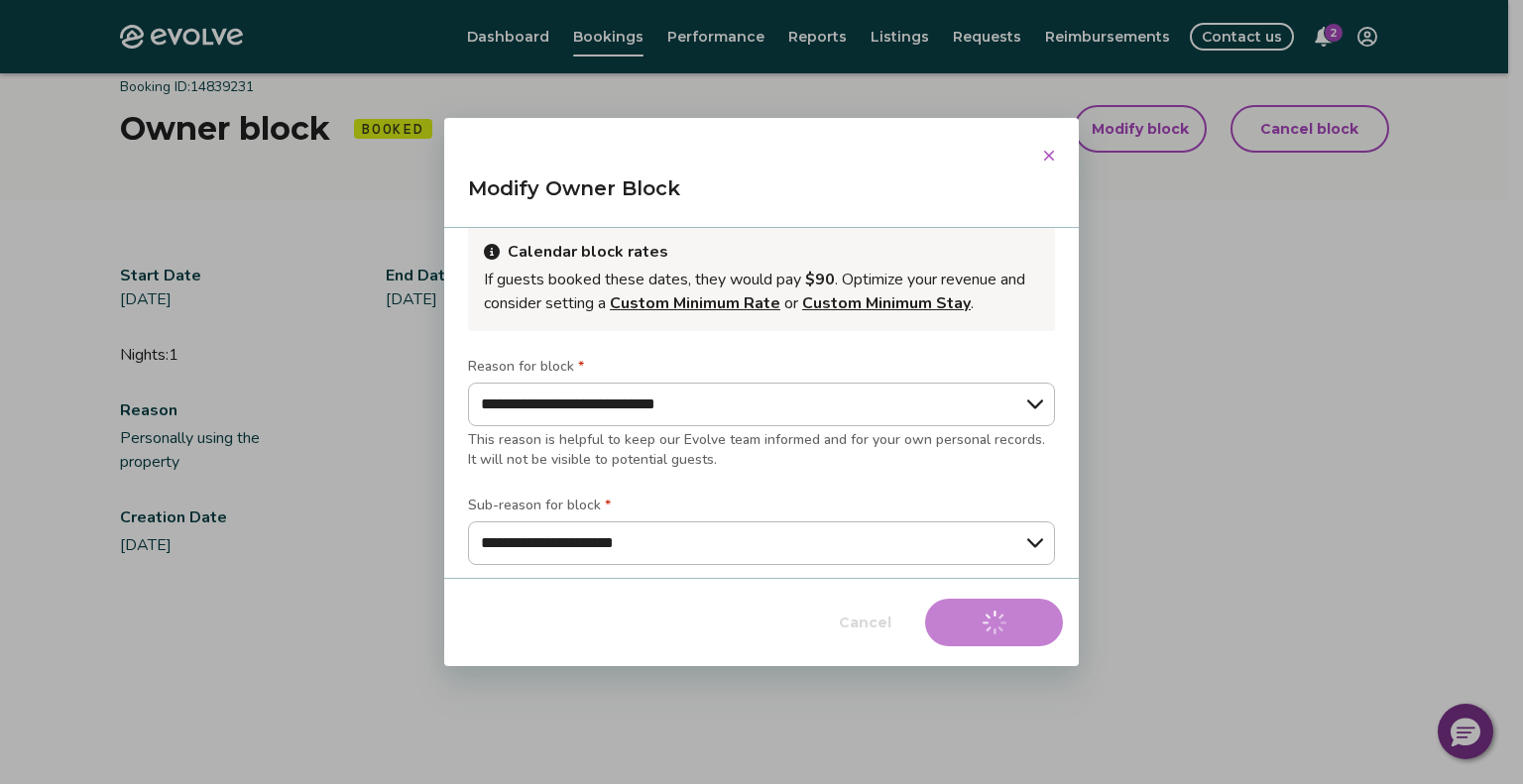 scroll, scrollTop: 0, scrollLeft: 0, axis: both 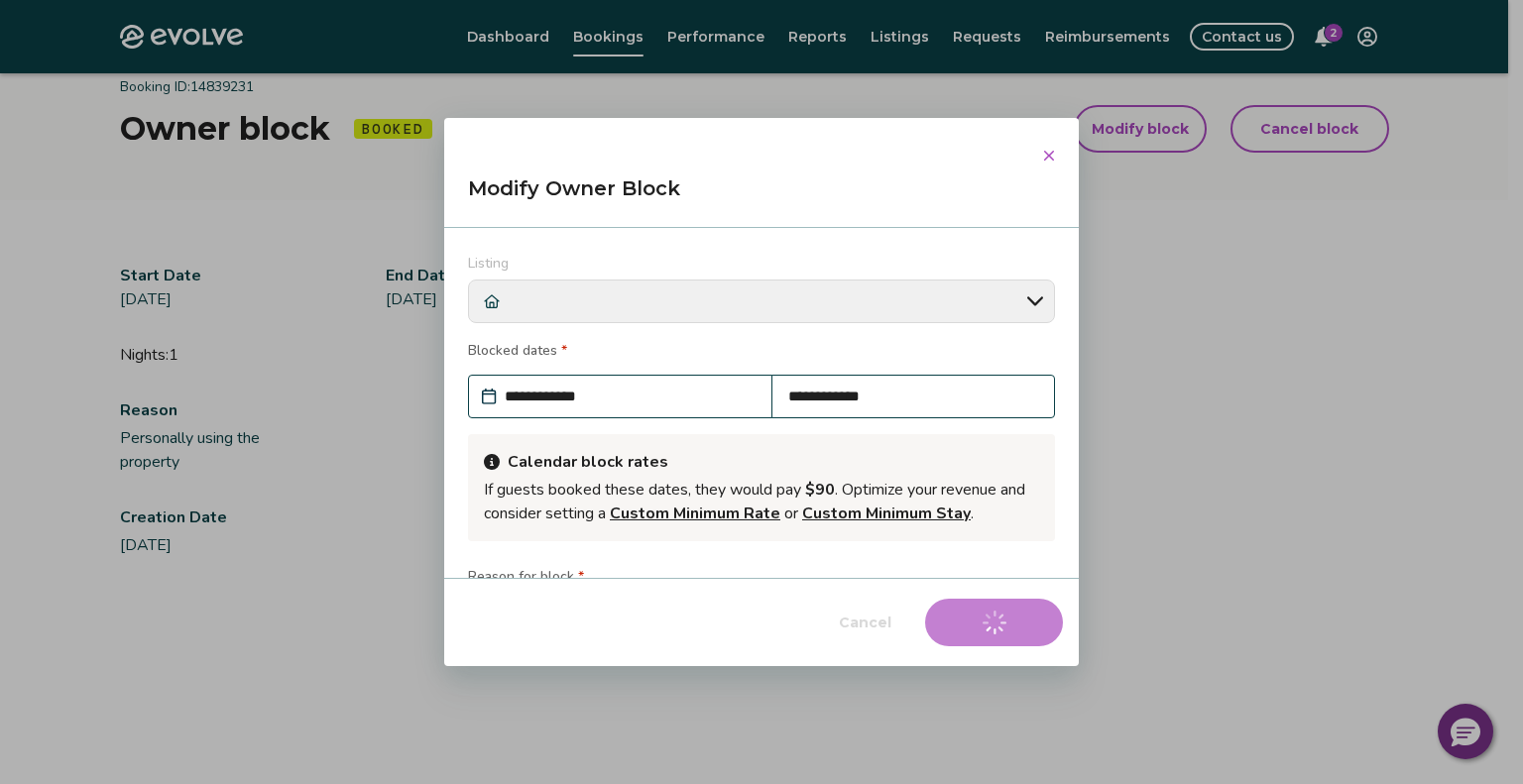 click on "**********" at bounding box center (630, 396) 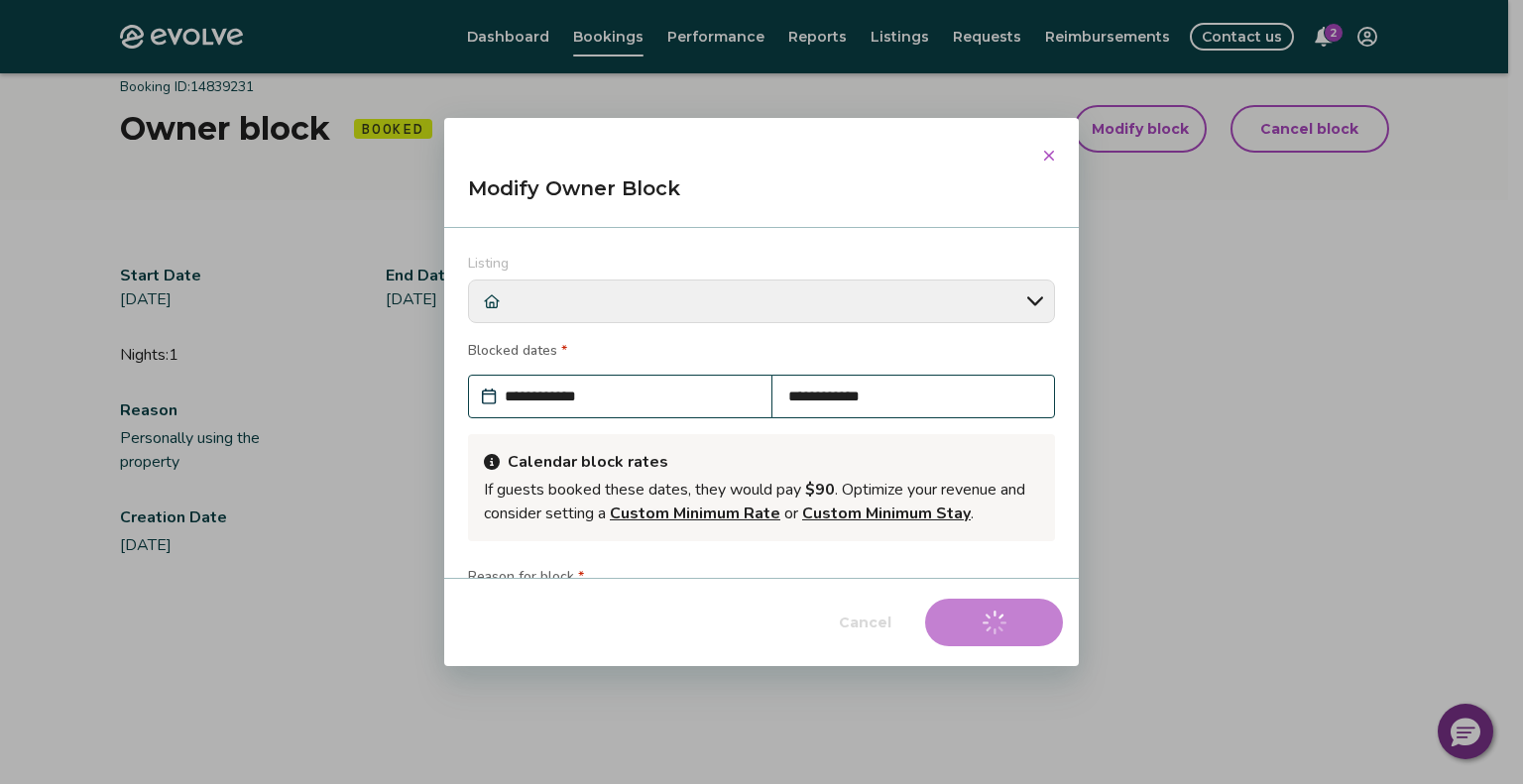 select on "*" 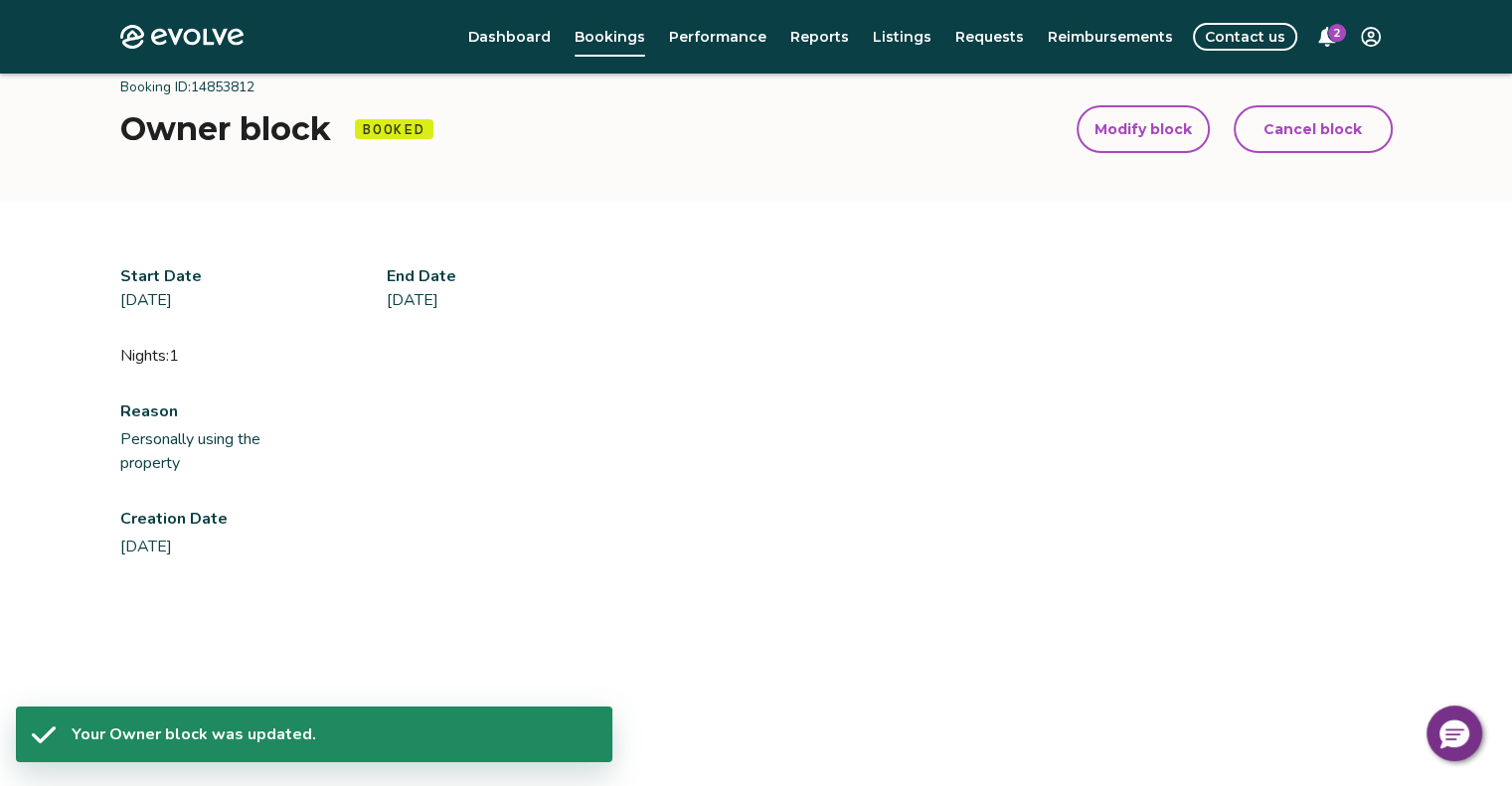 click on "Modify block" at bounding box center [1143, 129] 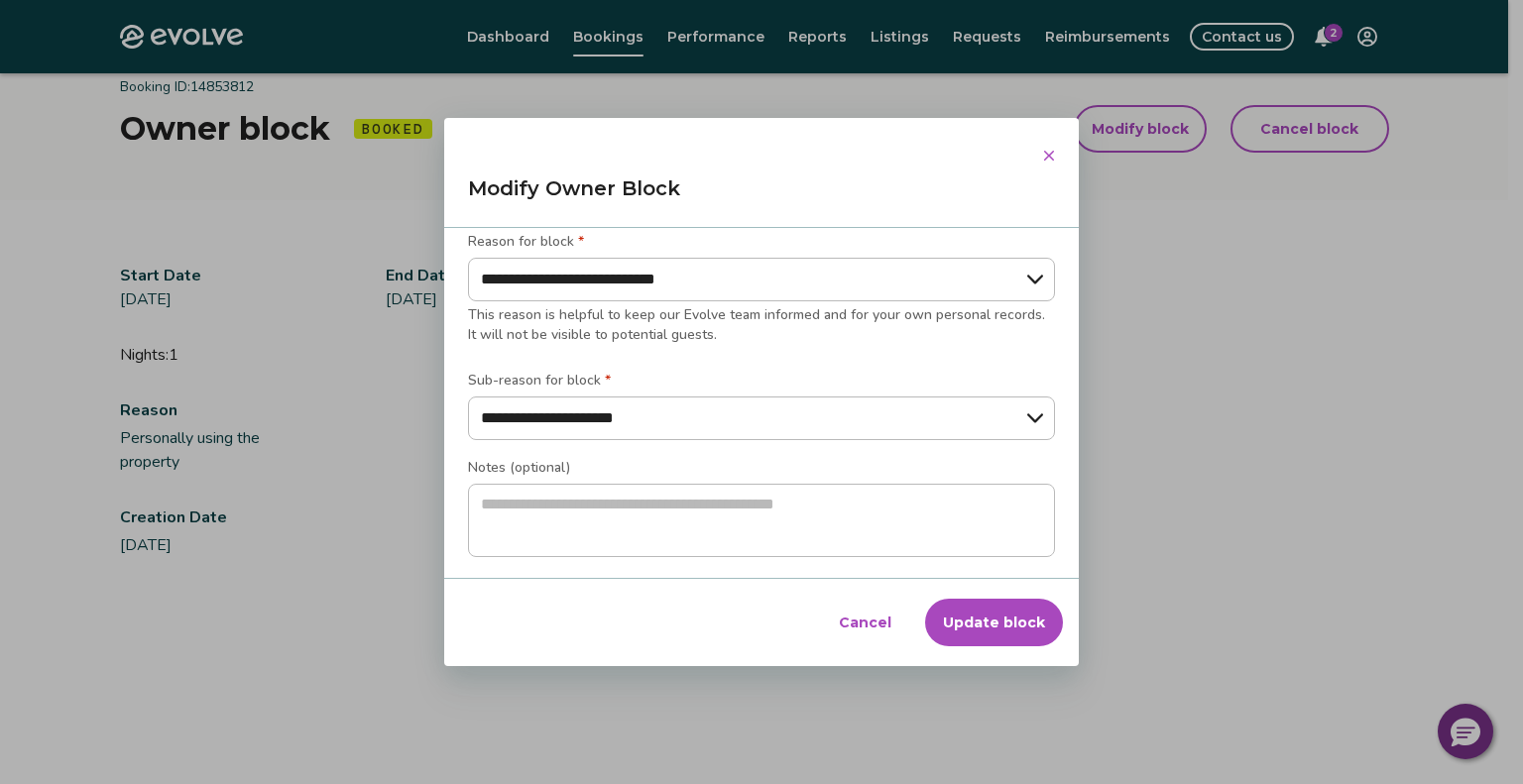 scroll, scrollTop: 0, scrollLeft: 0, axis: both 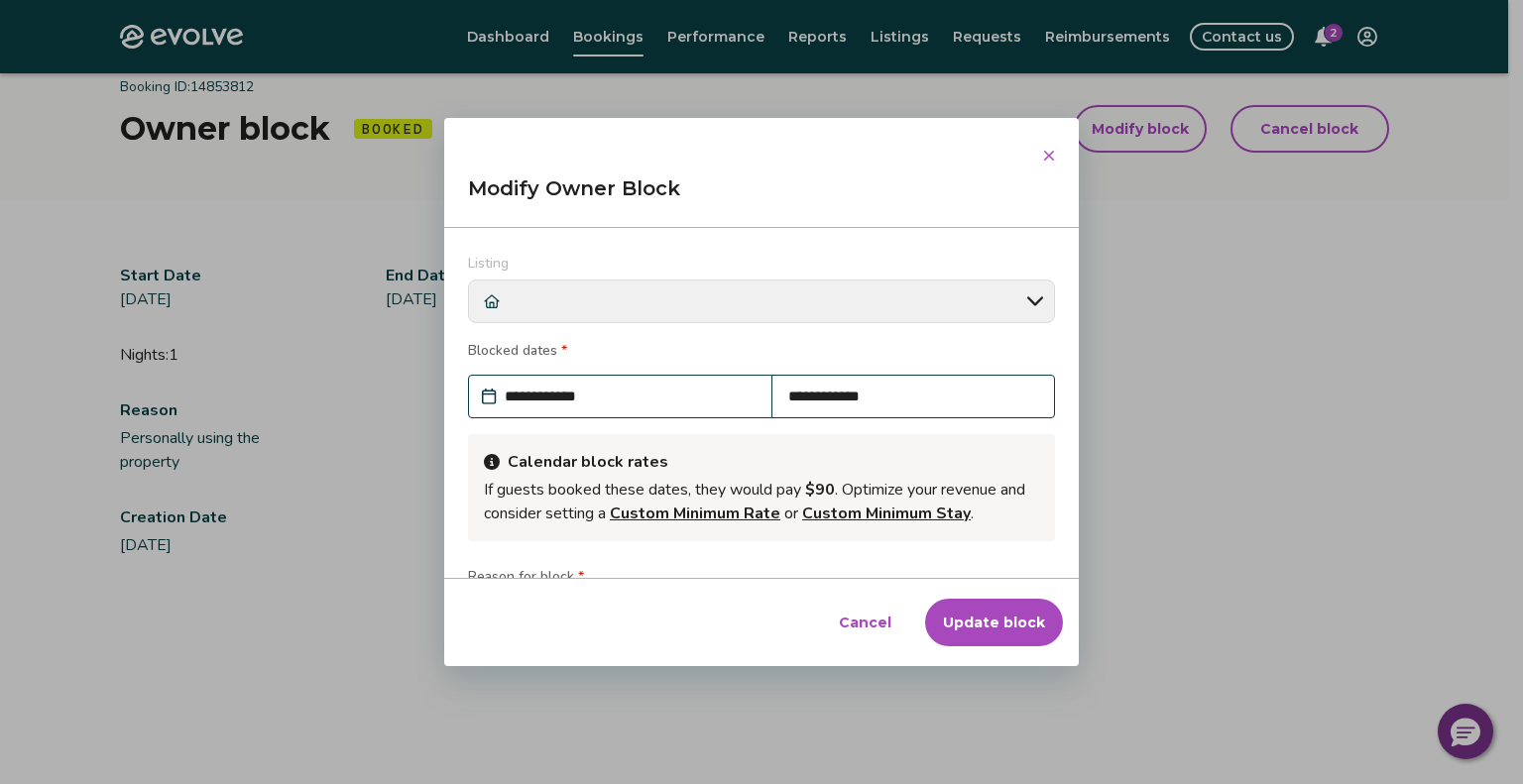 click 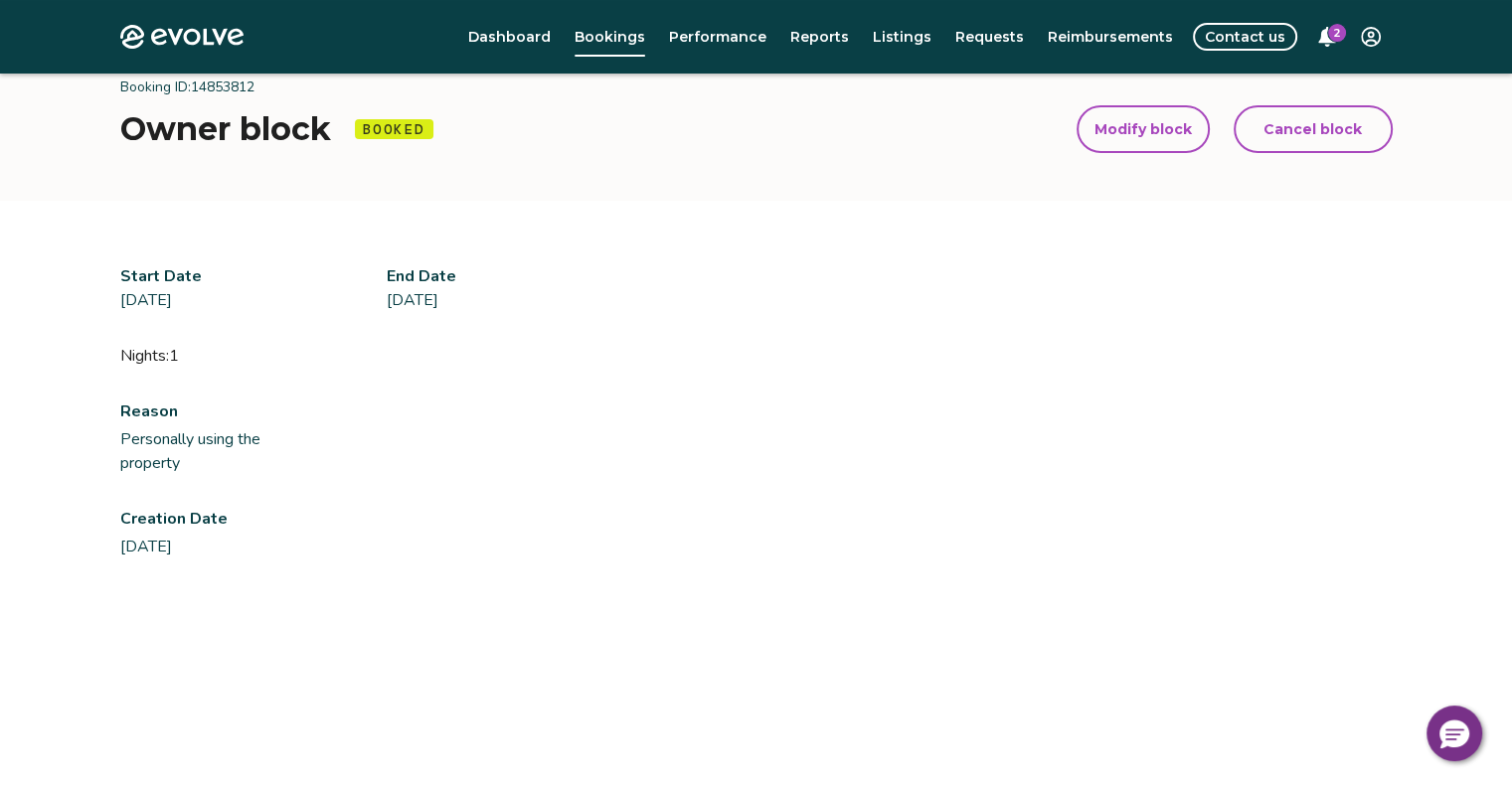 click on "Cancel block" at bounding box center [1312, 129] 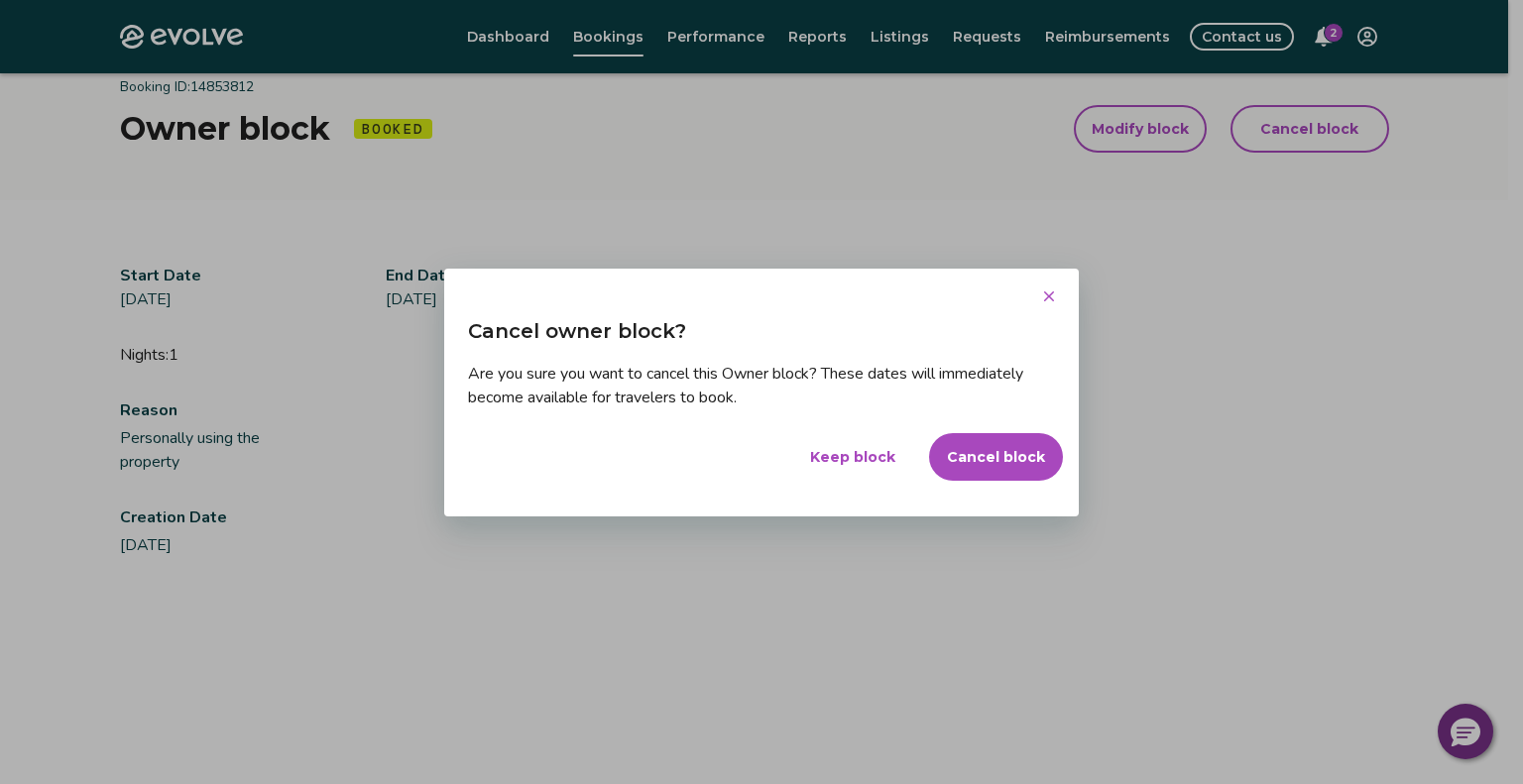 click on "Cancel block" at bounding box center [996, 457] 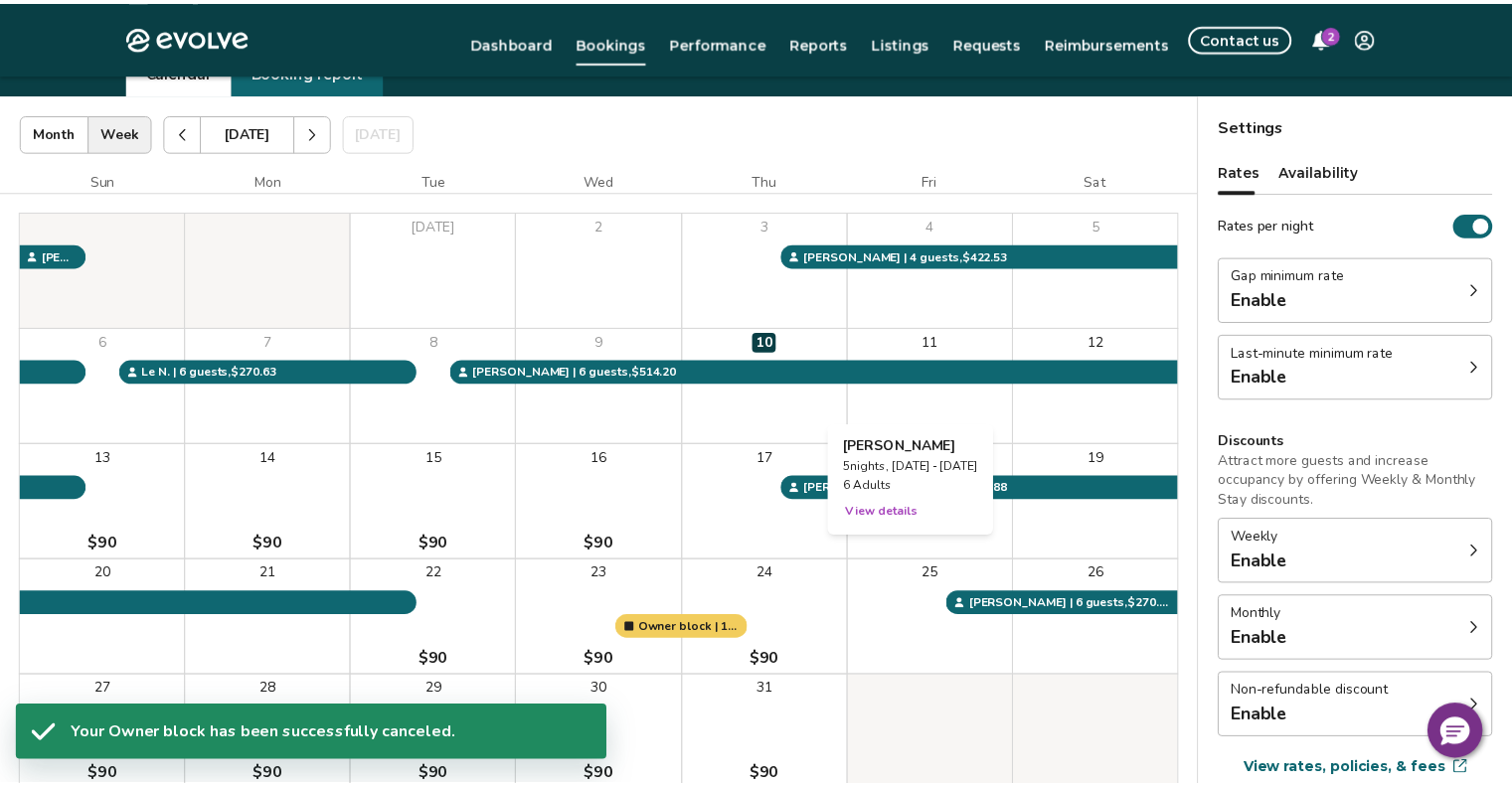 scroll, scrollTop: 74, scrollLeft: 0, axis: vertical 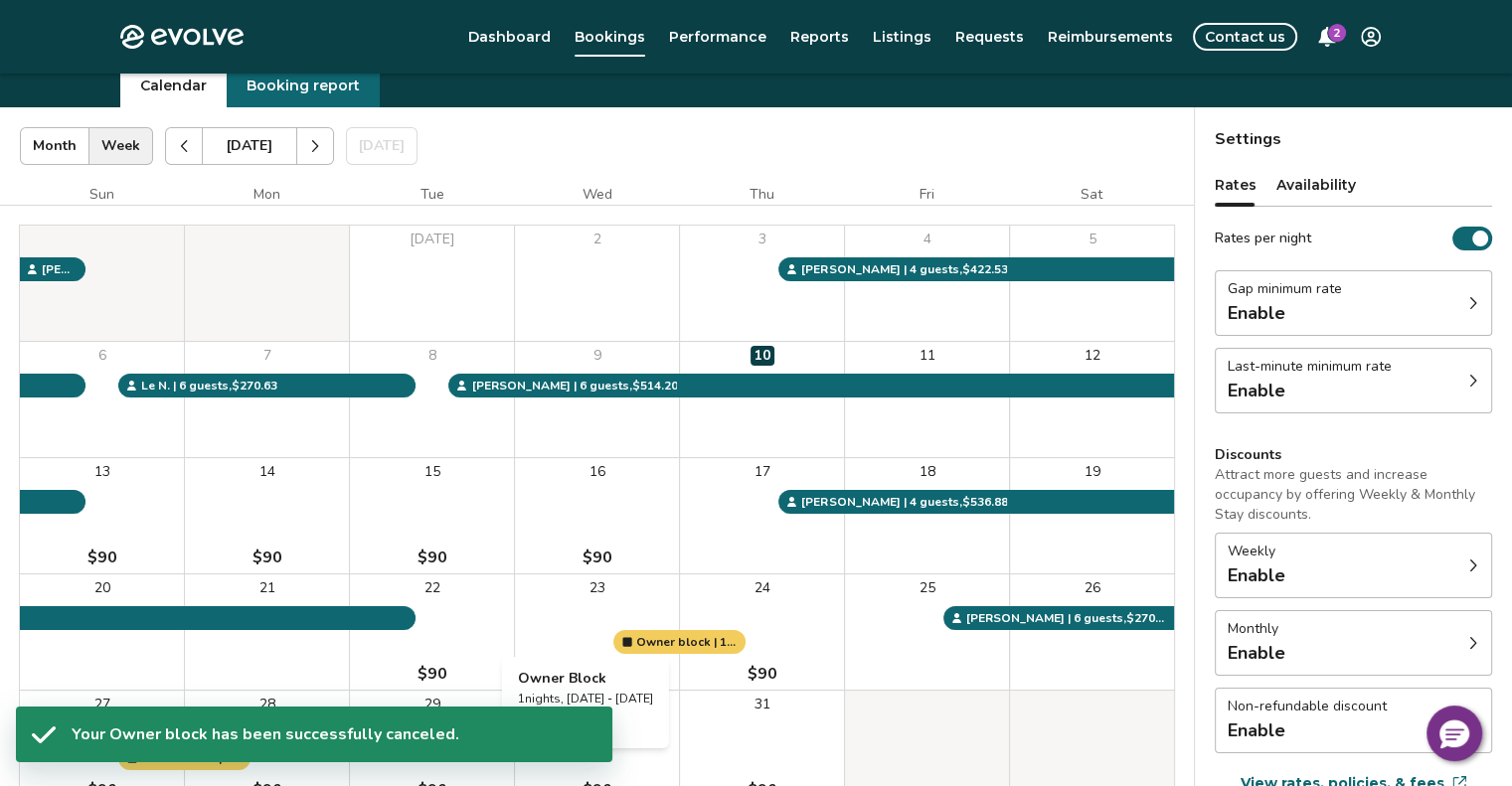 click at bounding box center [596, 632] 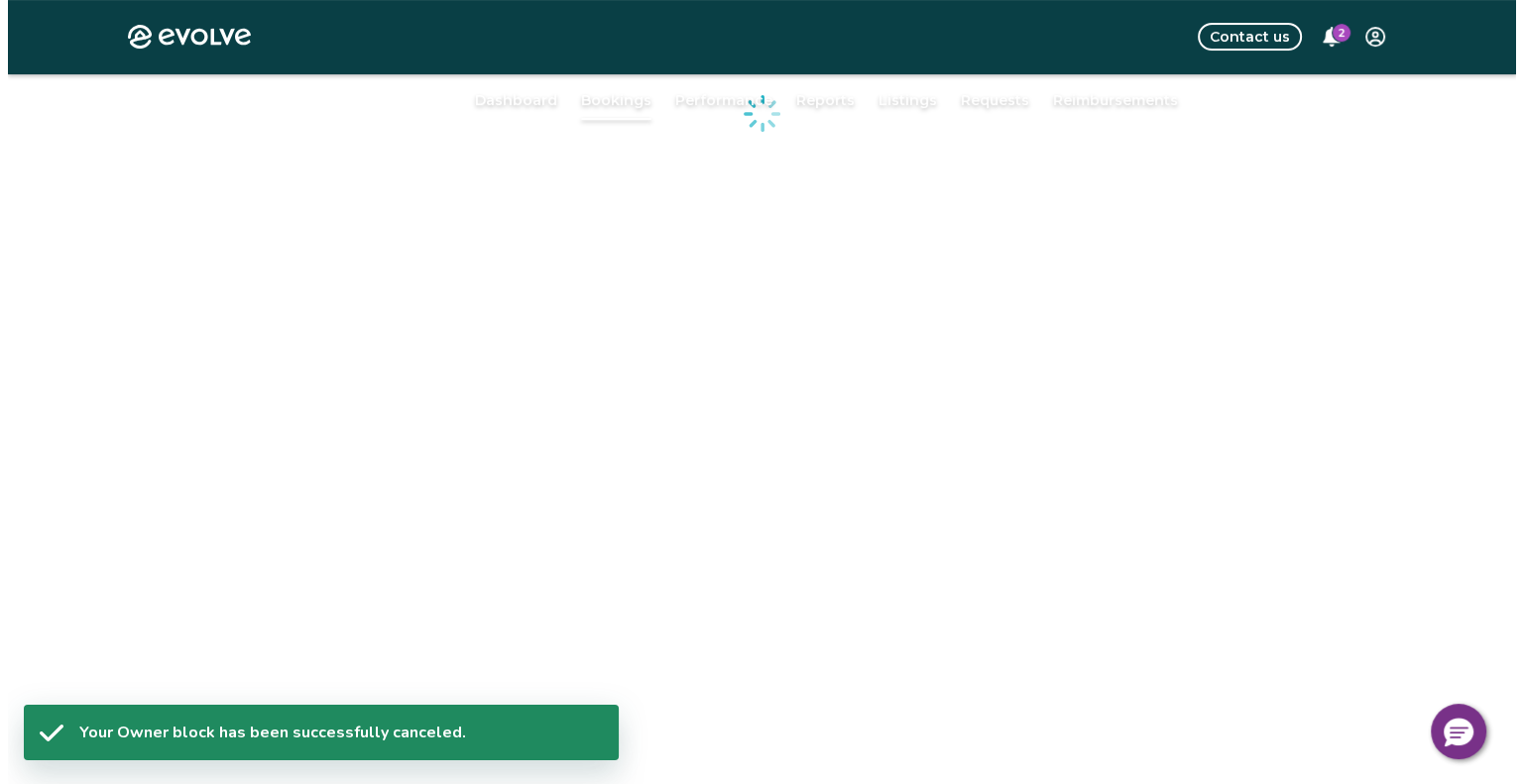 scroll, scrollTop: 10, scrollLeft: 0, axis: vertical 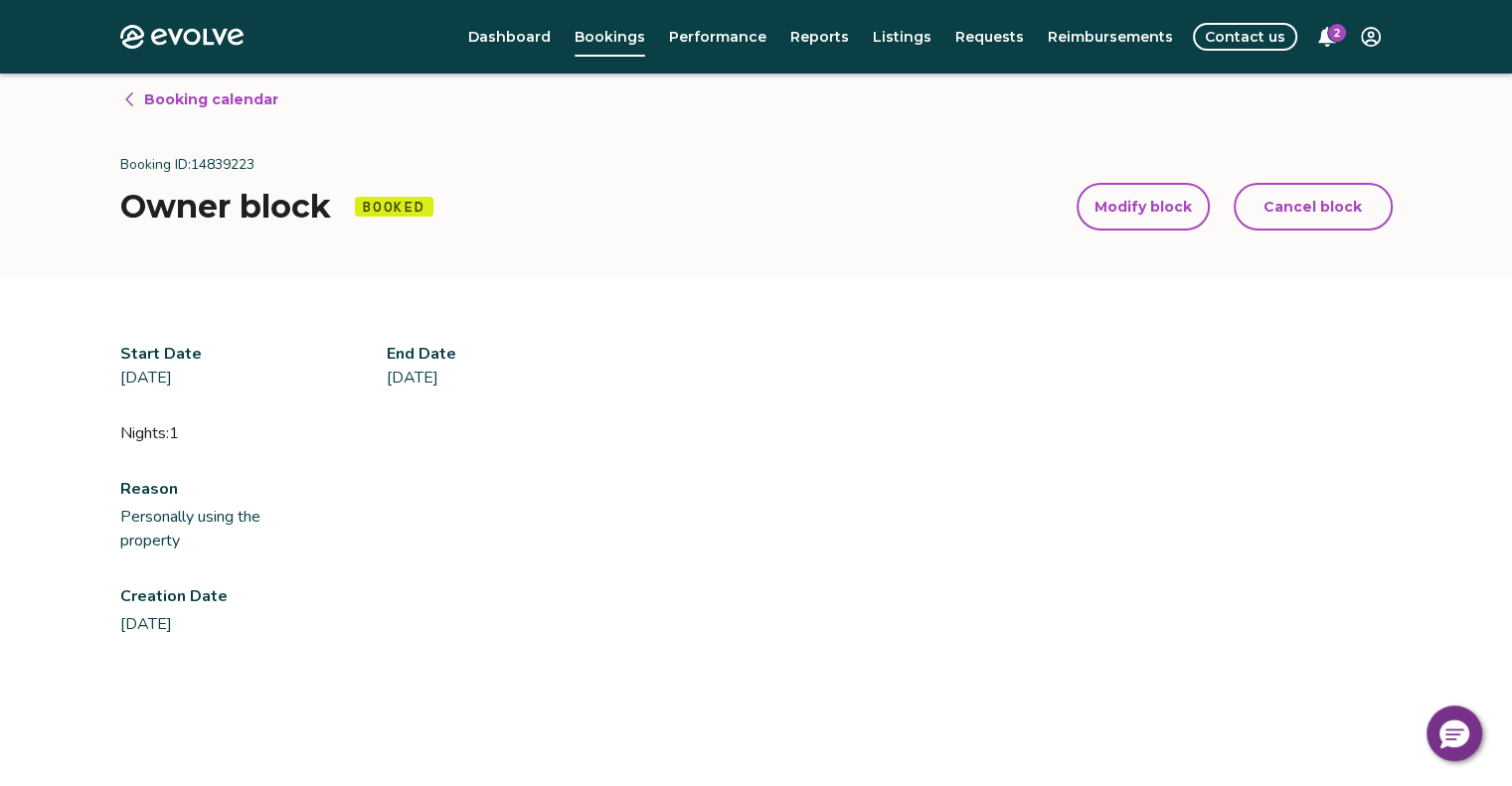 click on "Cancel block" at bounding box center [1312, 207] 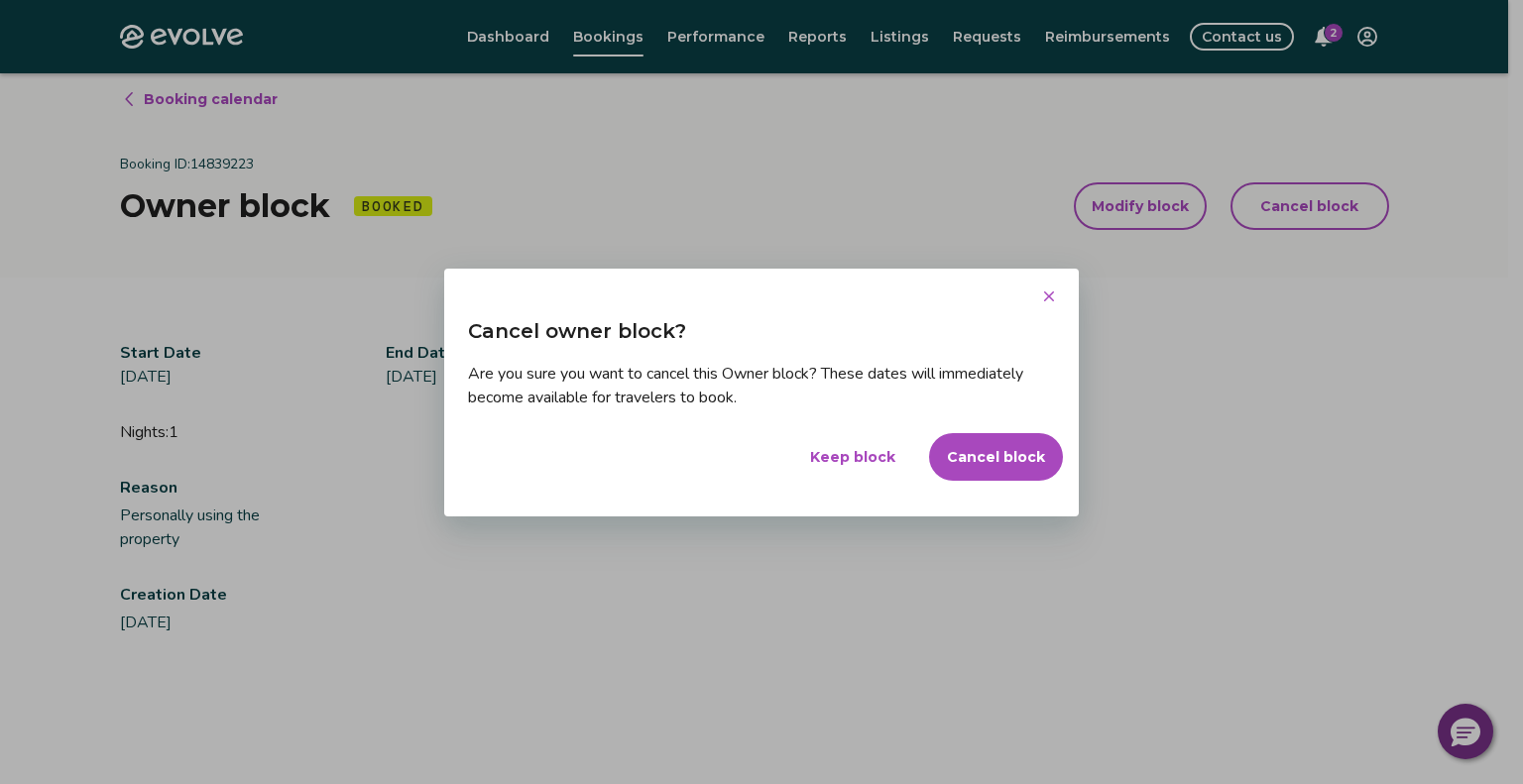 click on "Cancel block" at bounding box center [996, 457] 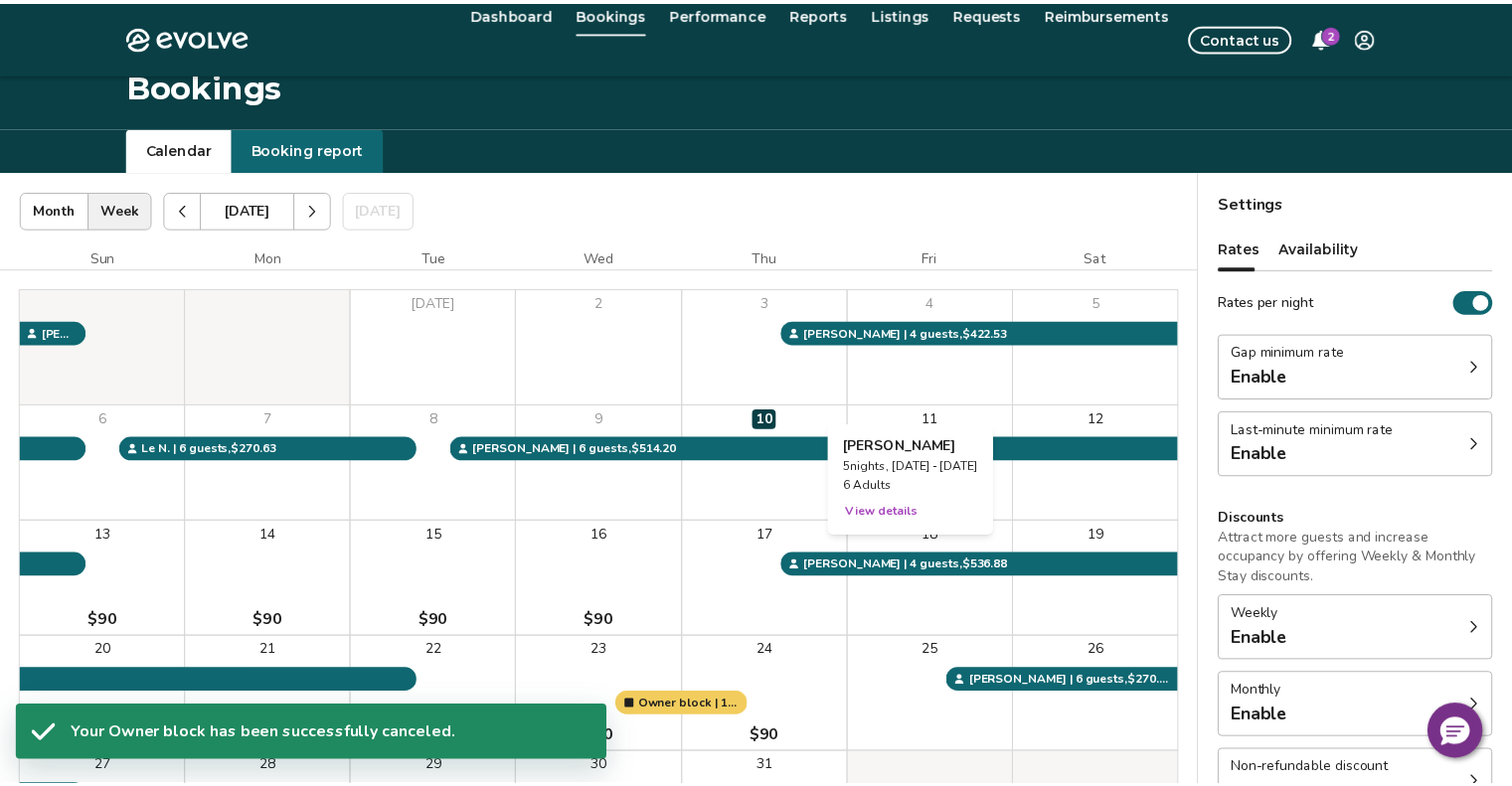 scroll, scrollTop: 74, scrollLeft: 0, axis: vertical 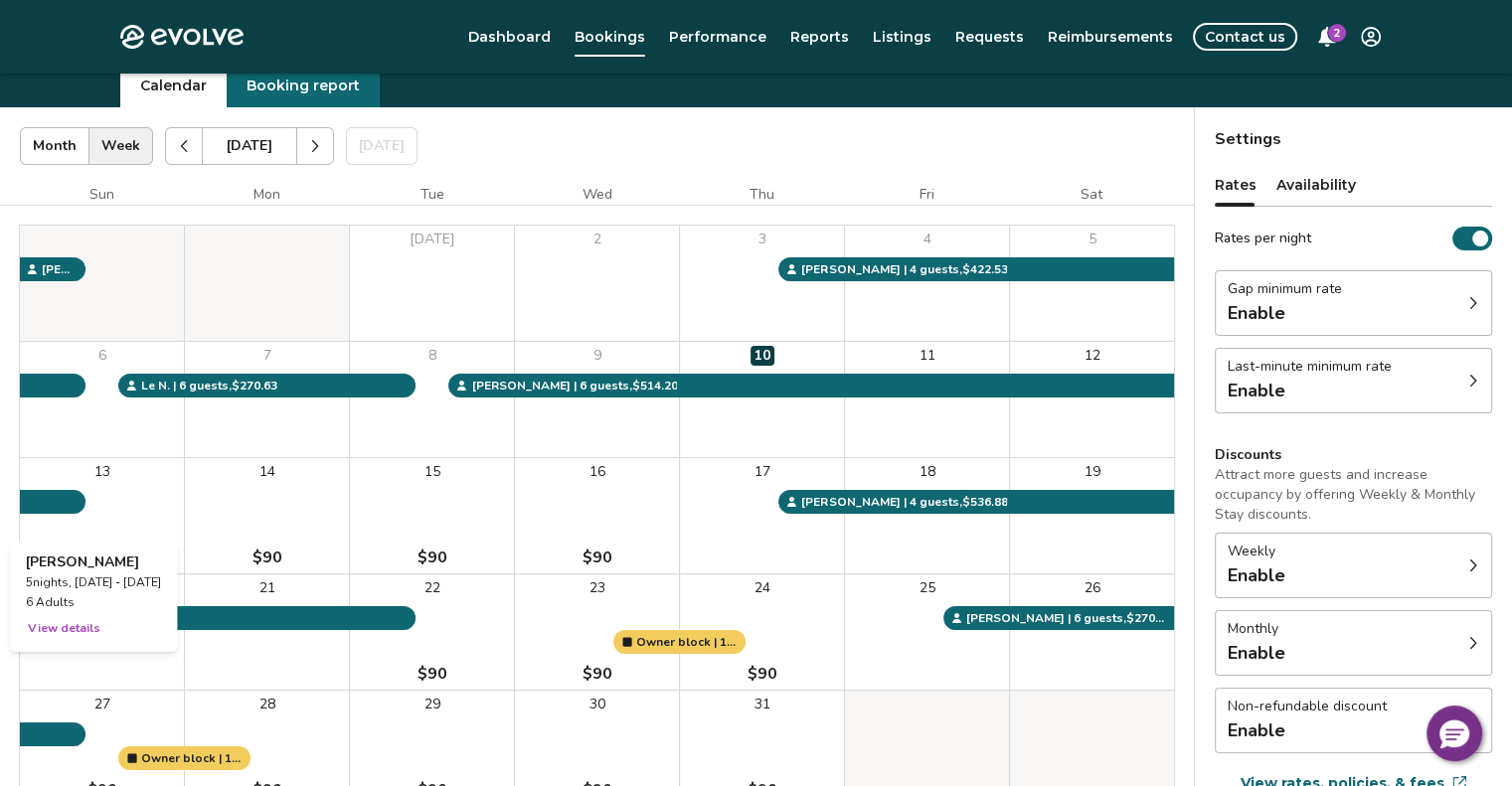 click on "13" at bounding box center (102, 472) 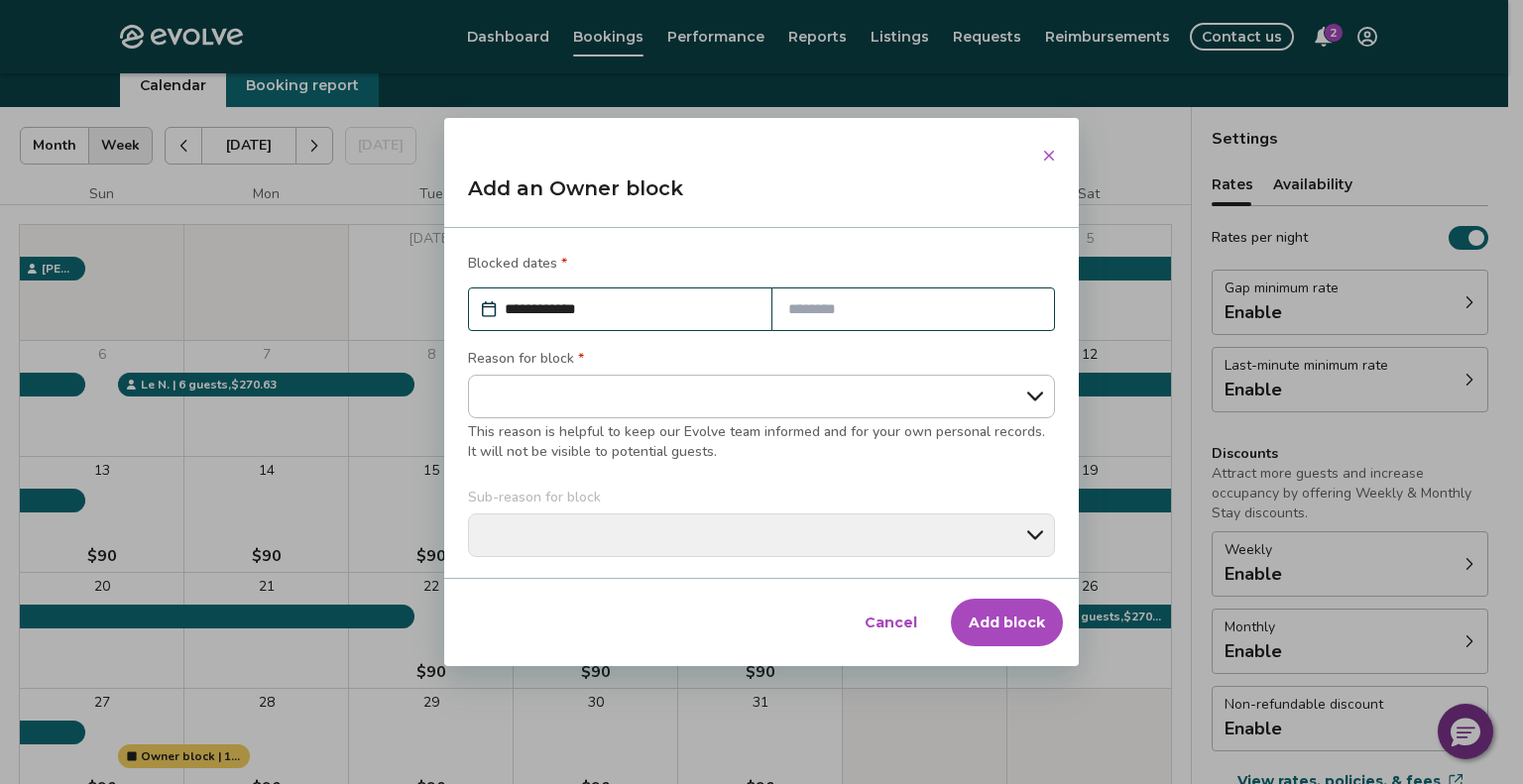 click at bounding box center [913, 309] 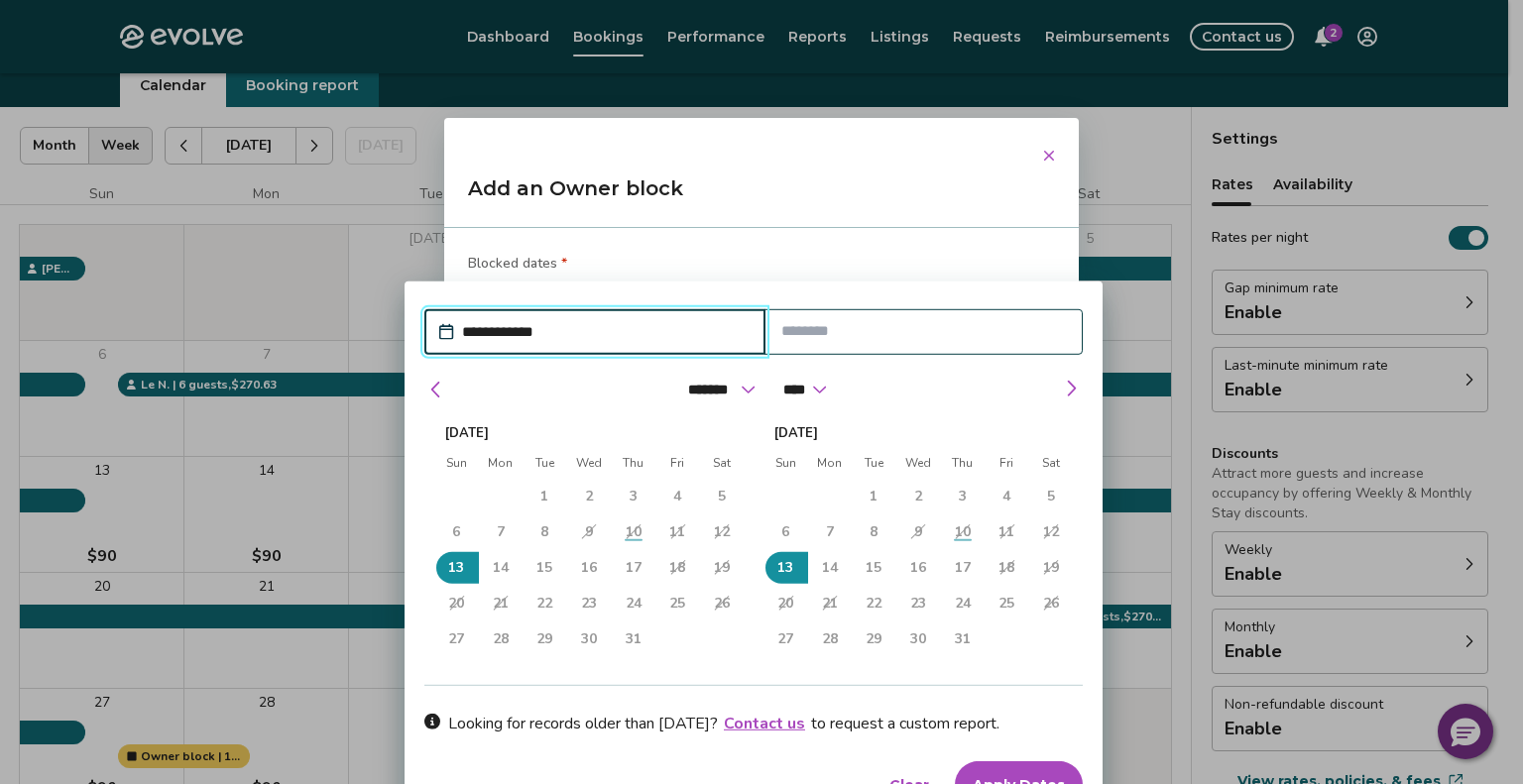click at bounding box center (924, 330) 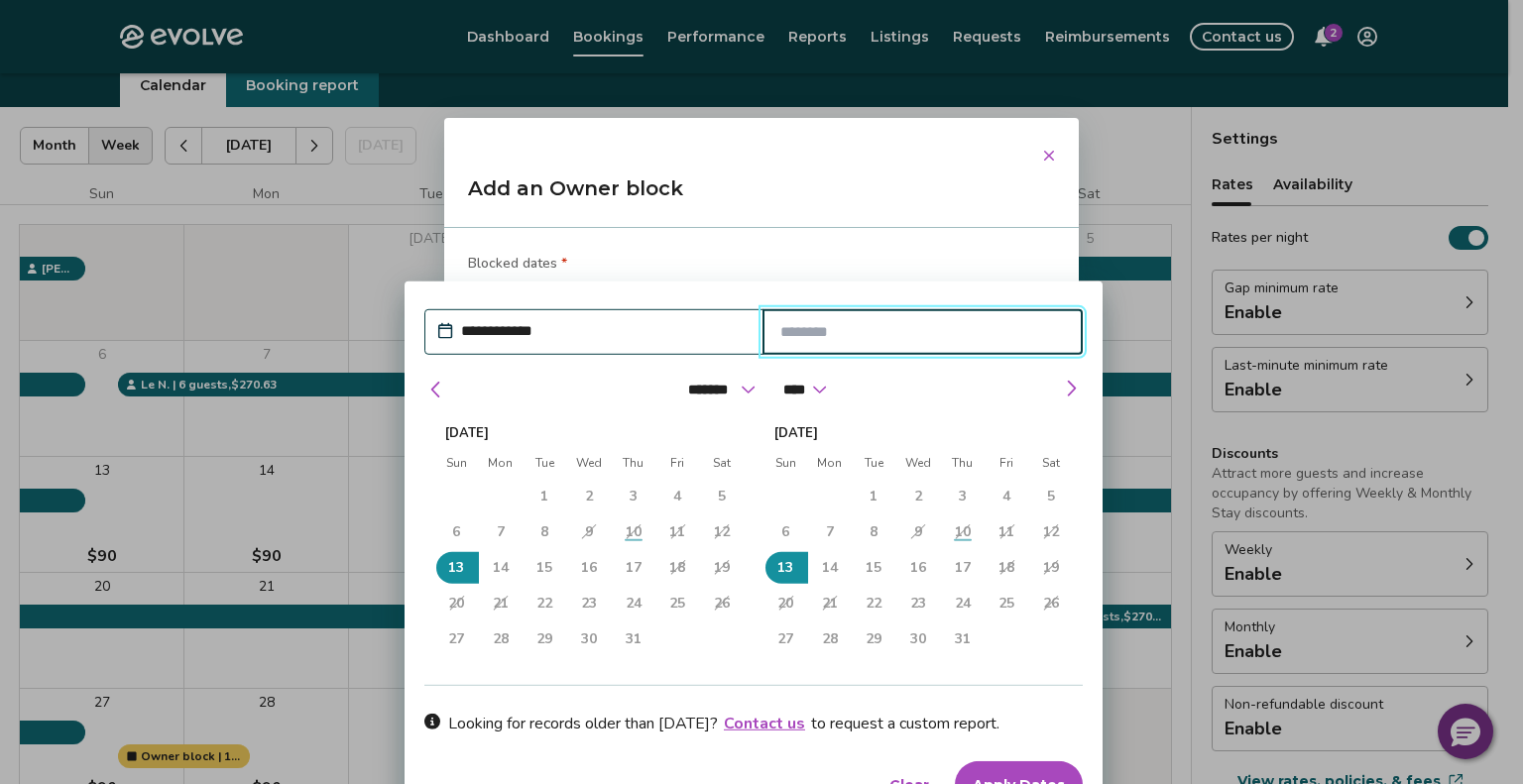 click on "14" at bounding box center [501, 567] 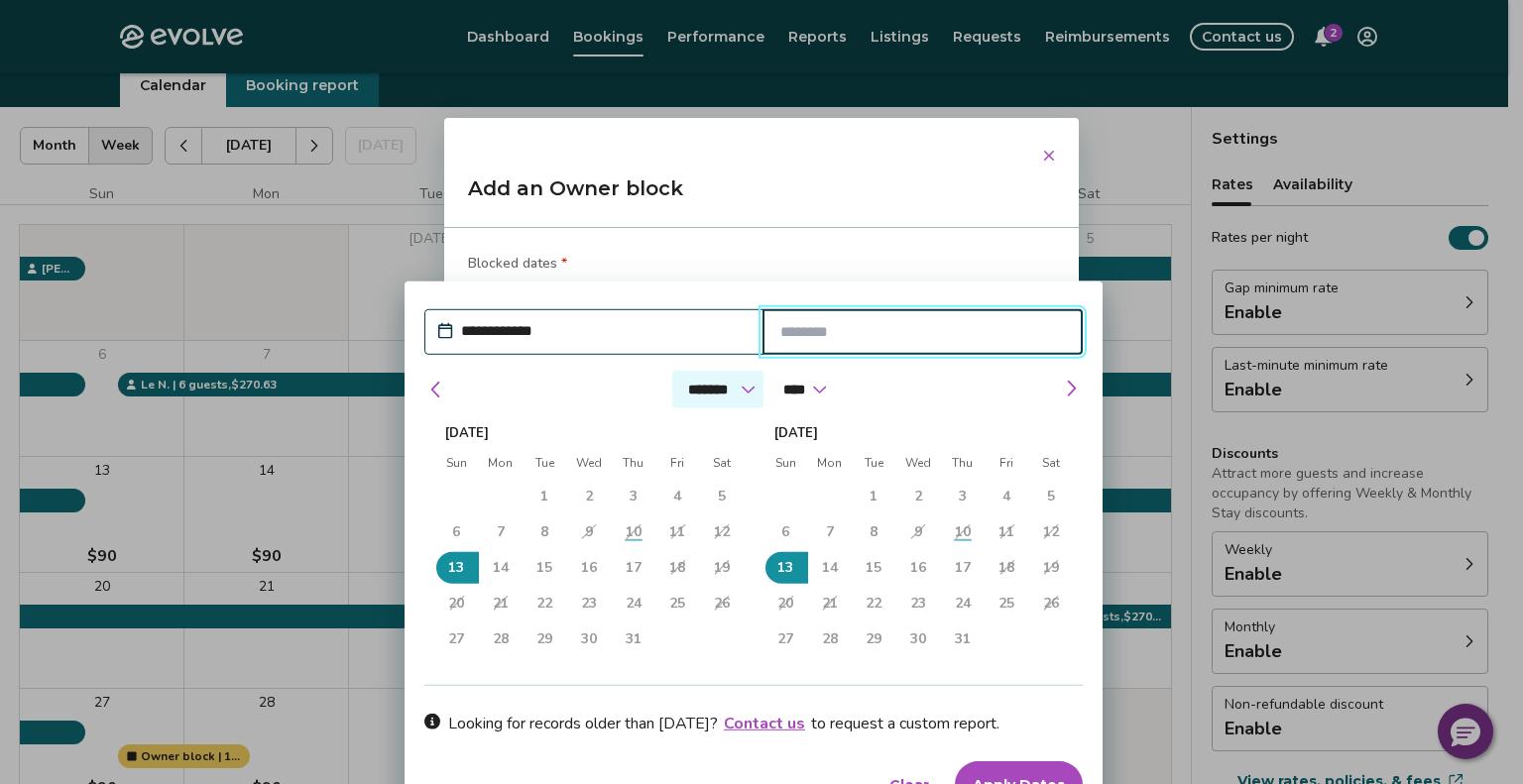 click on "******* ******** ***** ***** *** **** **** ****** ********* ******* ******** ********" at bounding box center (718, 389) 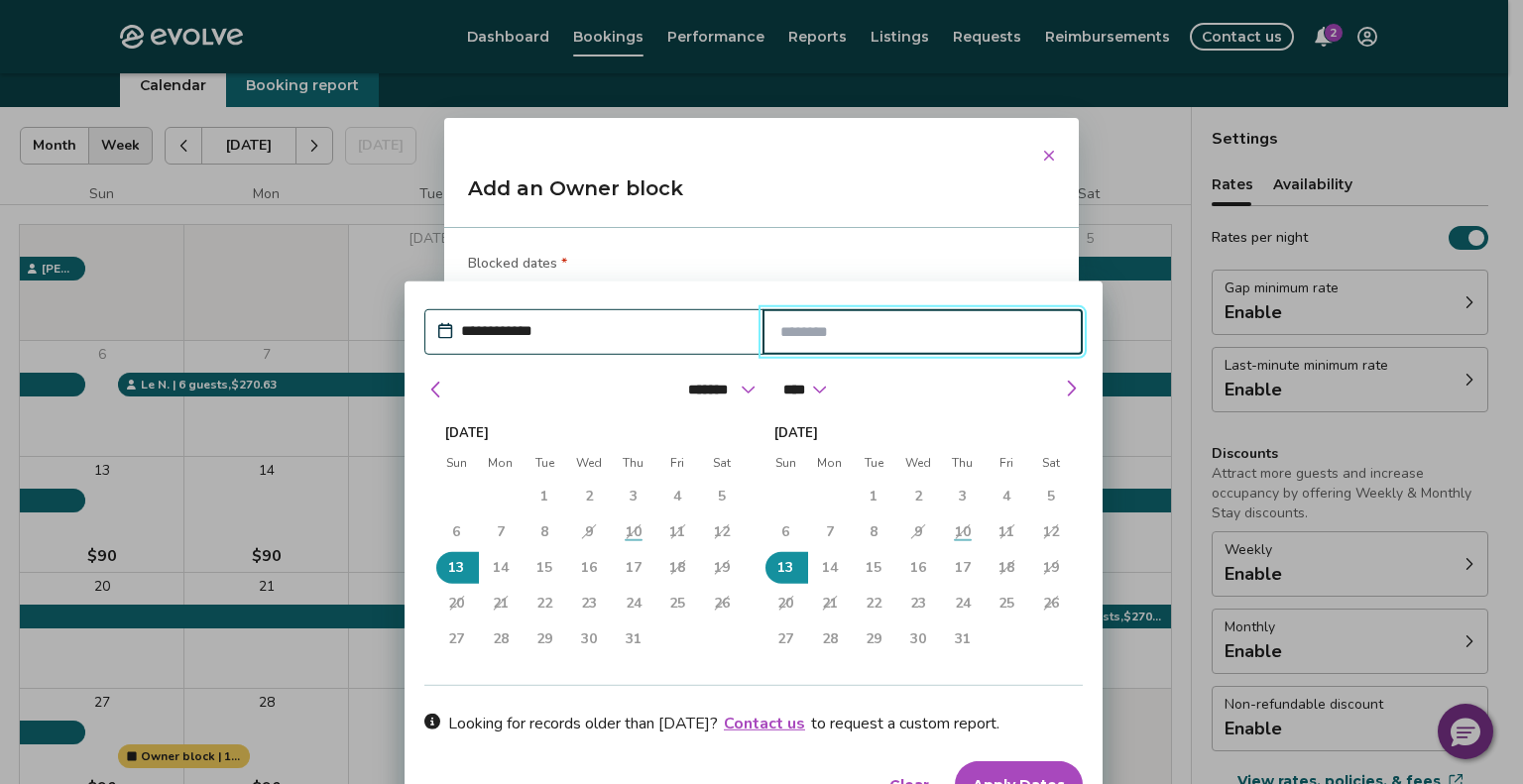 click on "14" at bounding box center [501, 567] 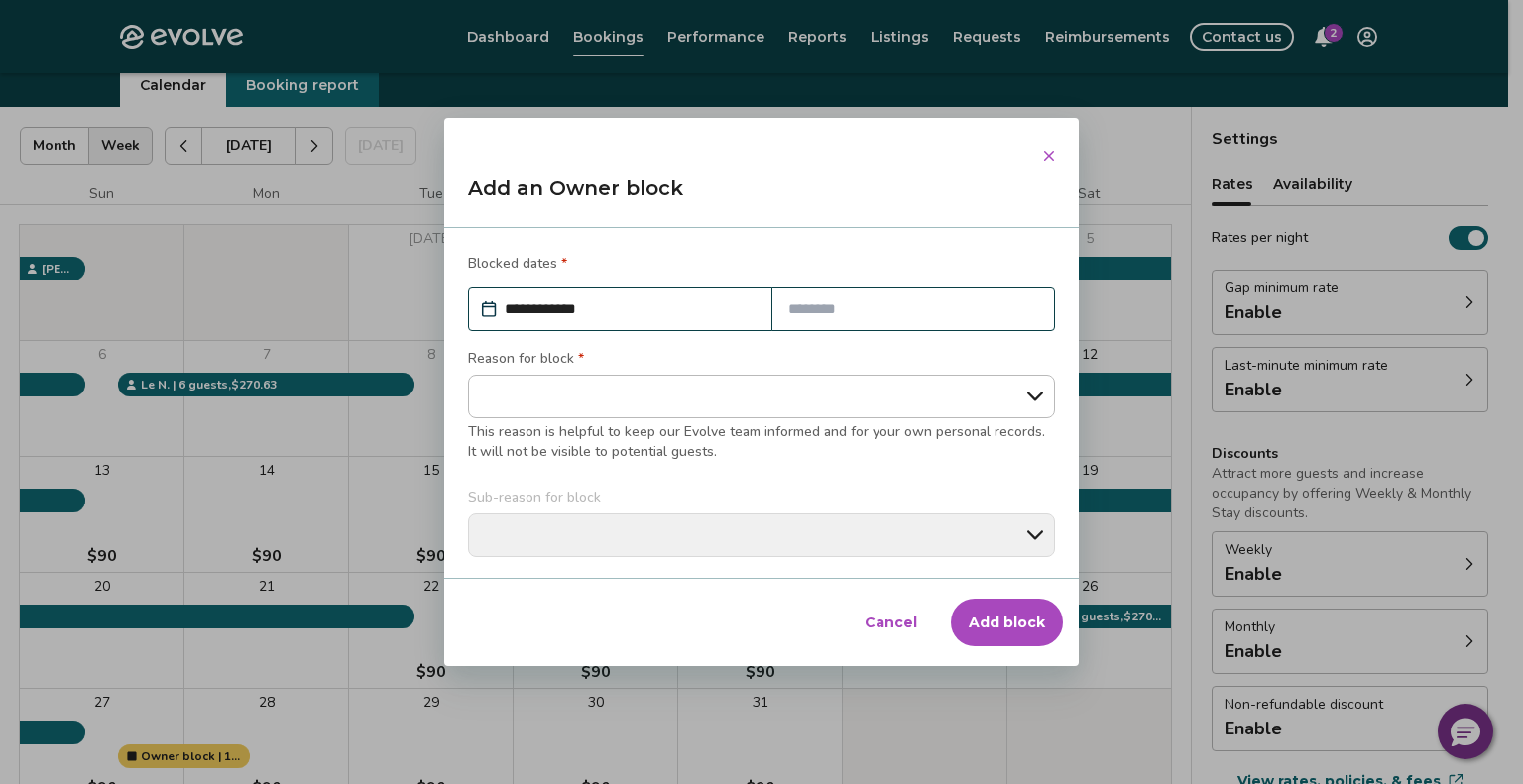 click 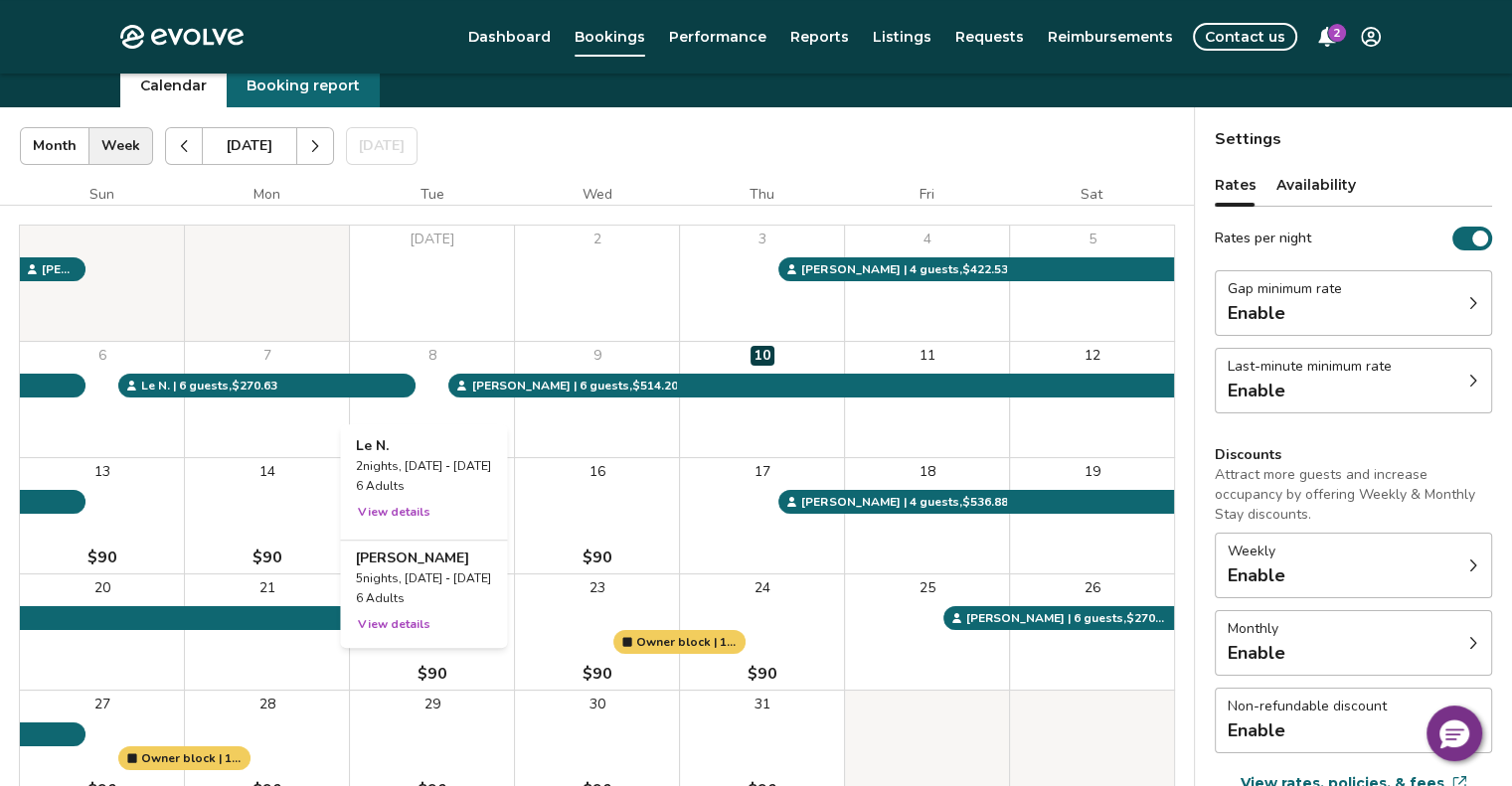 scroll, scrollTop: 241, scrollLeft: 0, axis: vertical 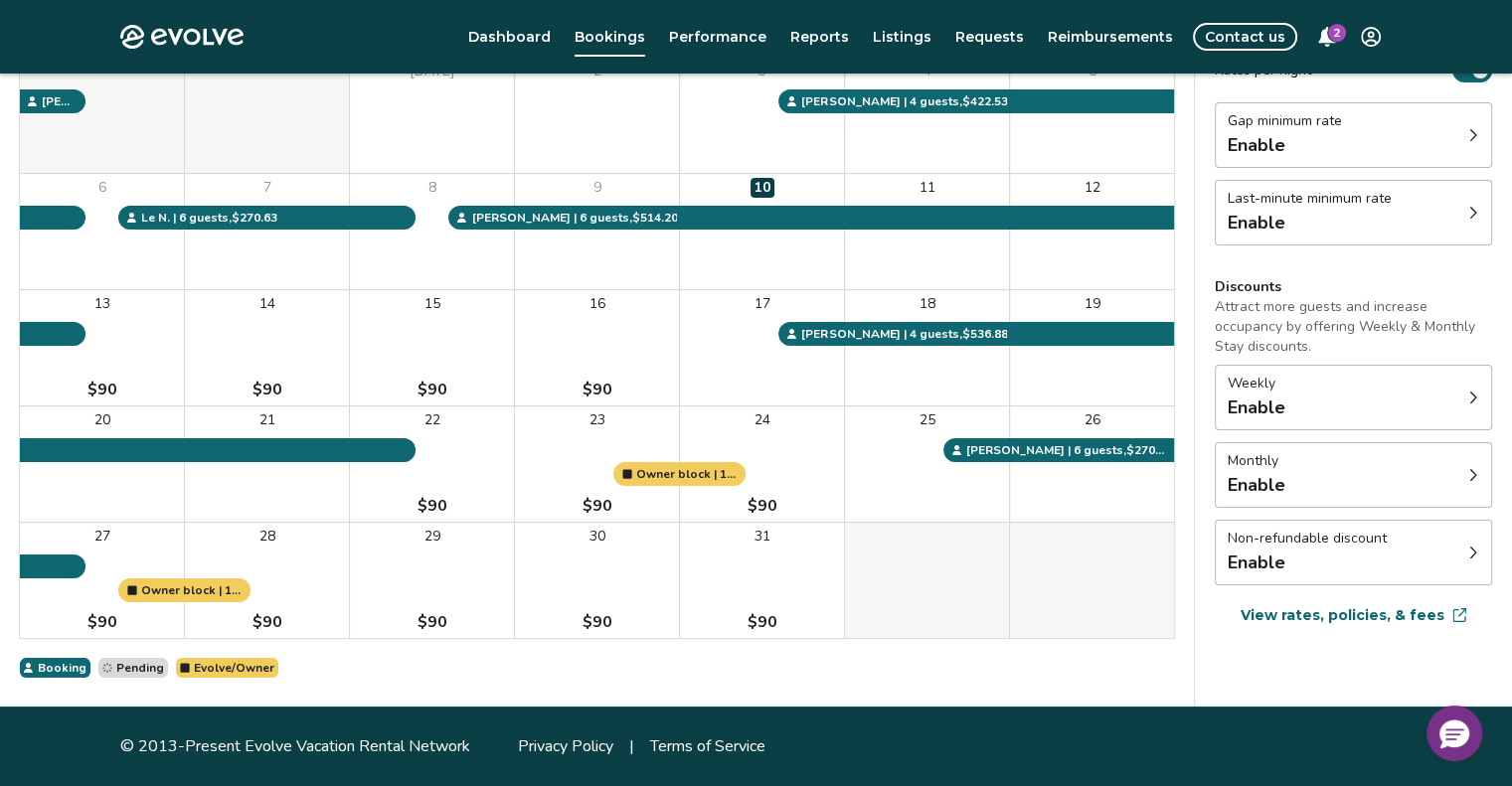 click on "Evolve/Owner" at bounding box center (234, 668) 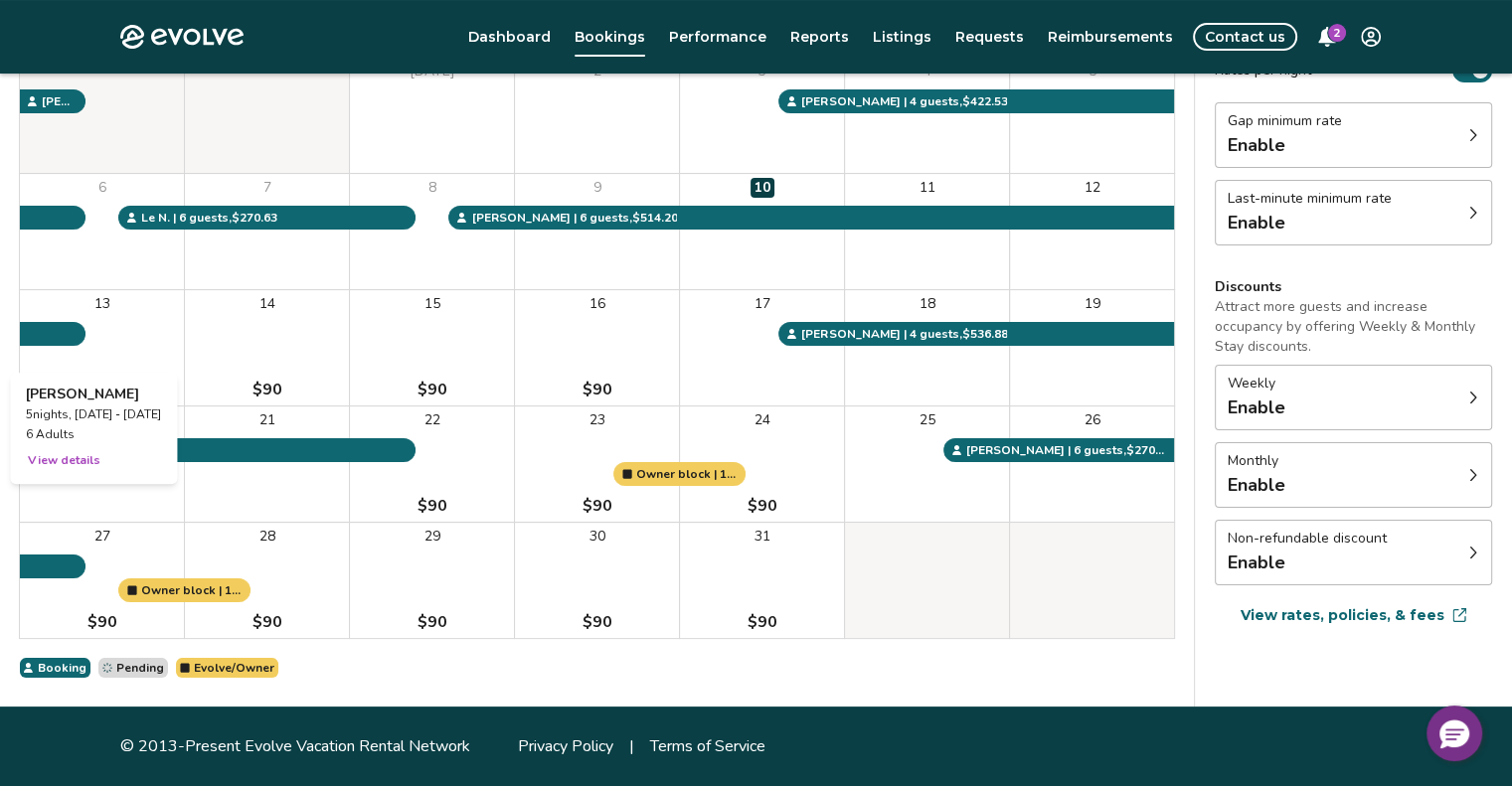 click on "13" at bounding box center (102, 304) 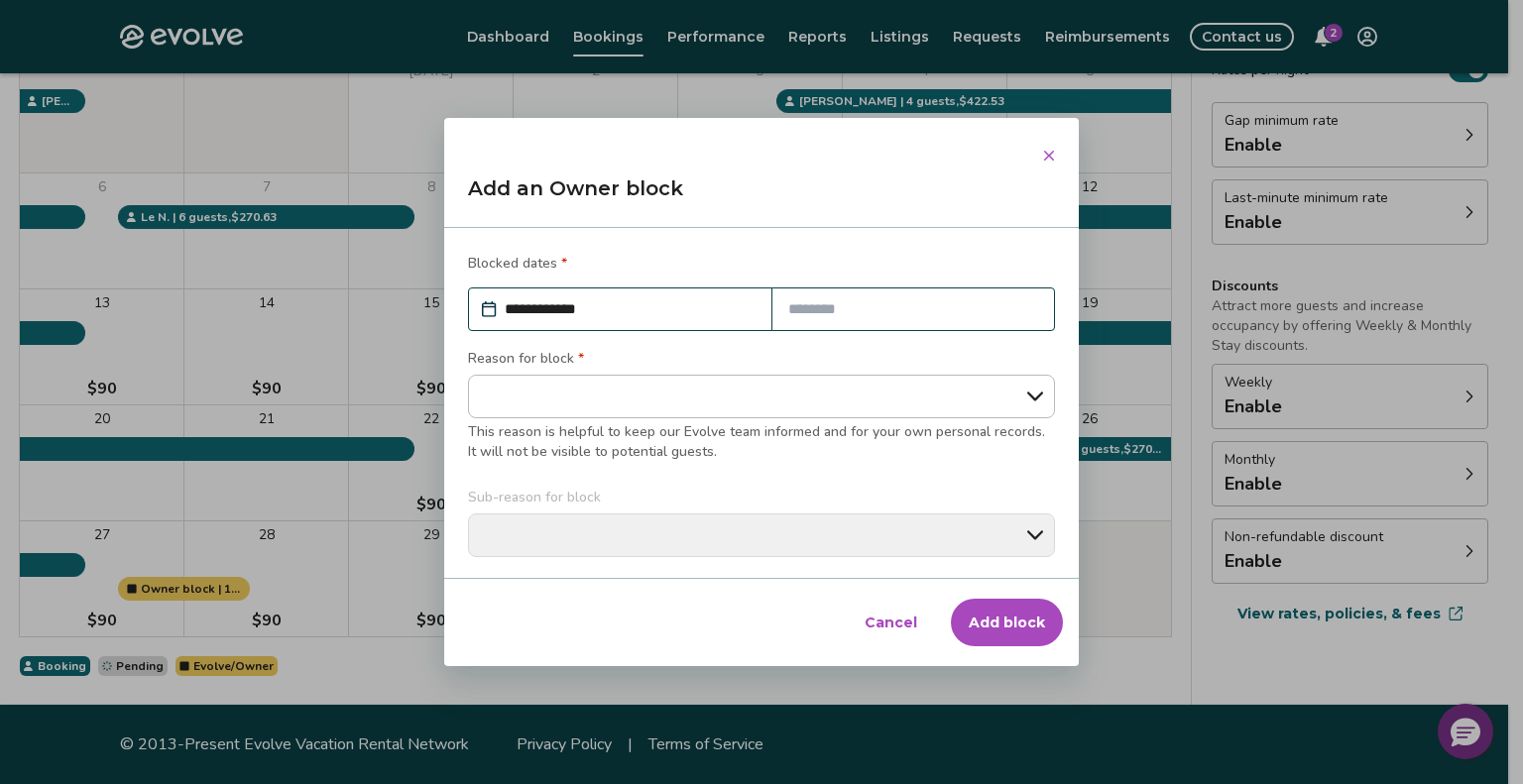 click at bounding box center [913, 309] 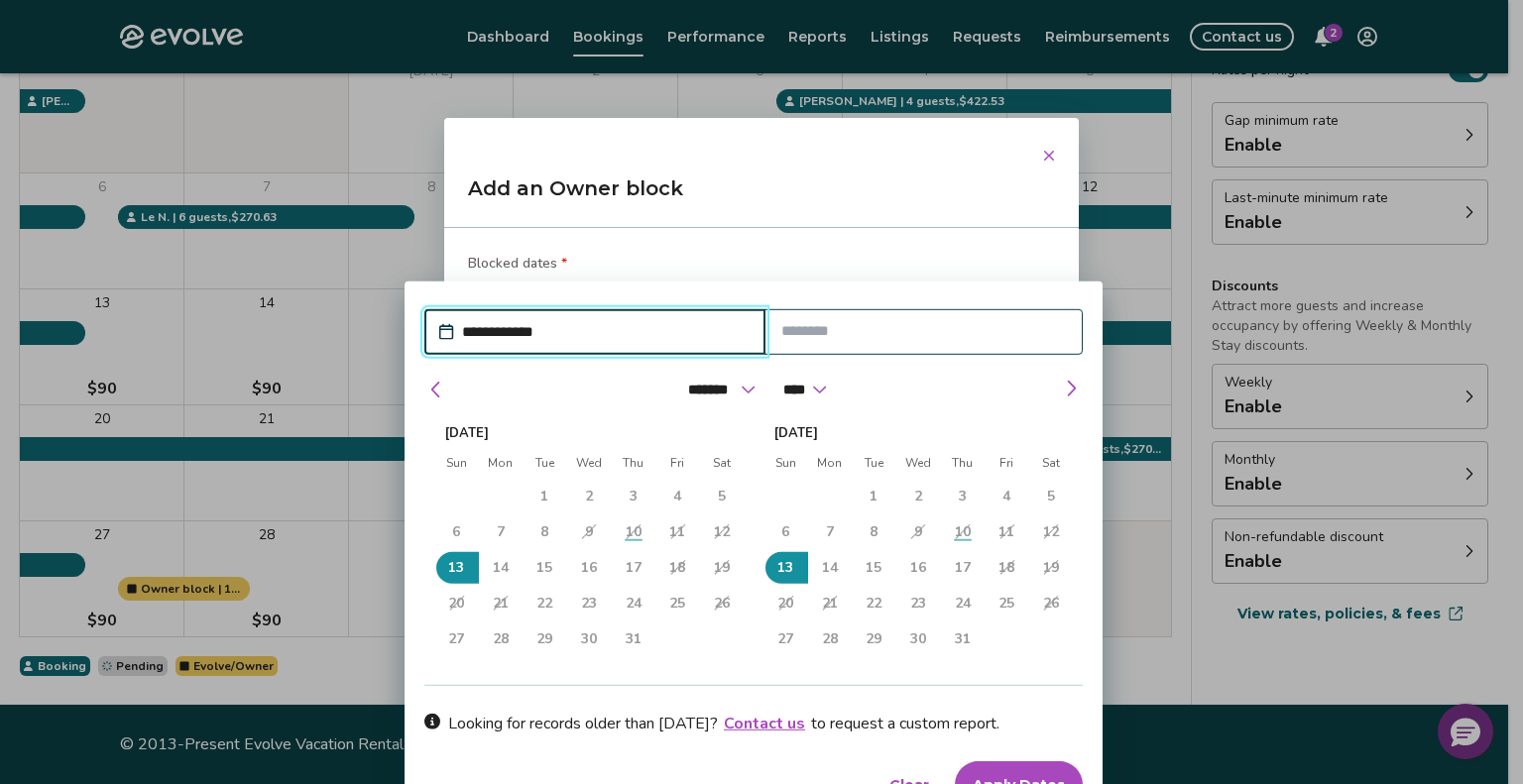 click on "14" at bounding box center [501, 567] 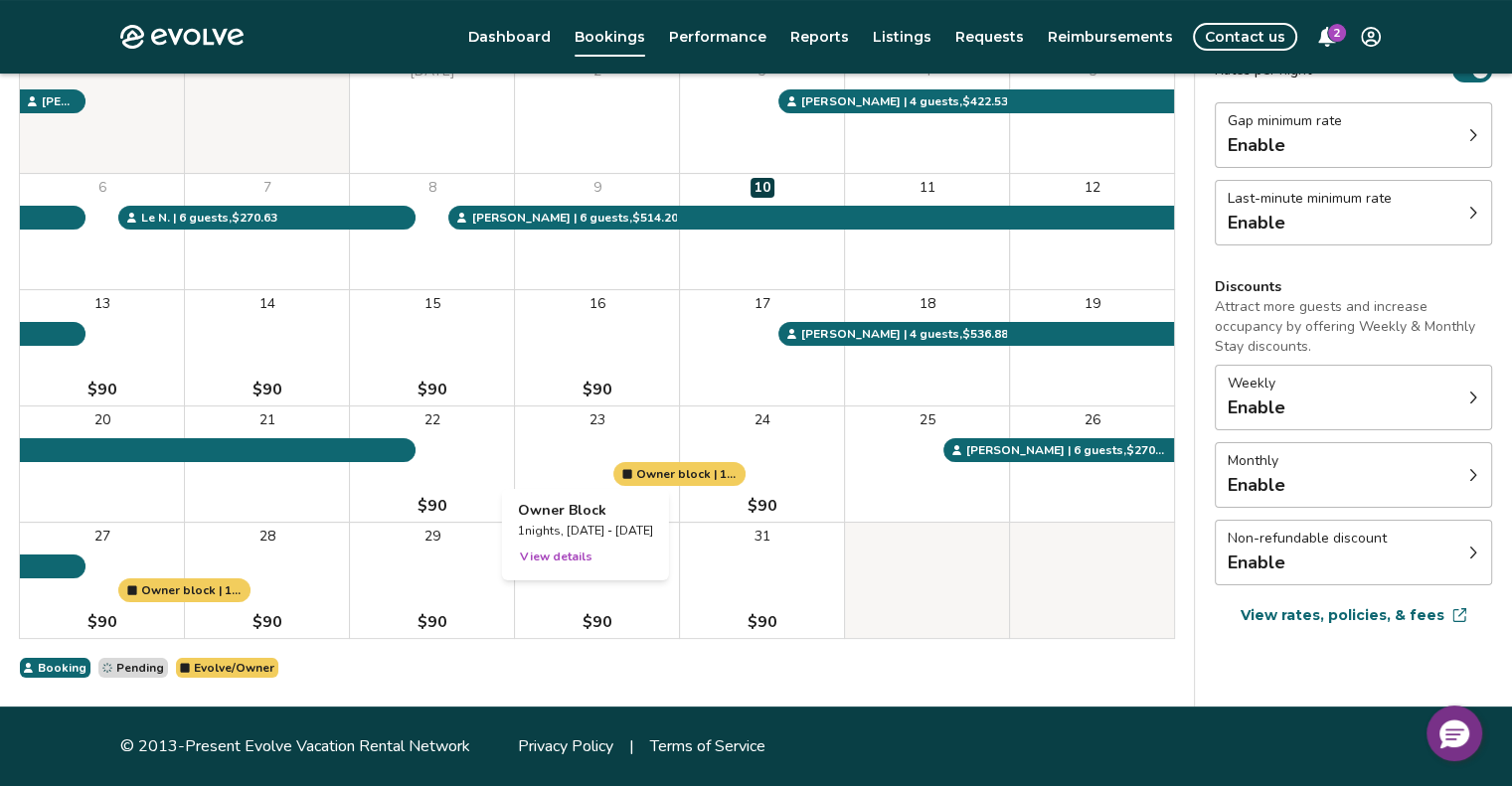 click at bounding box center (596, 464) 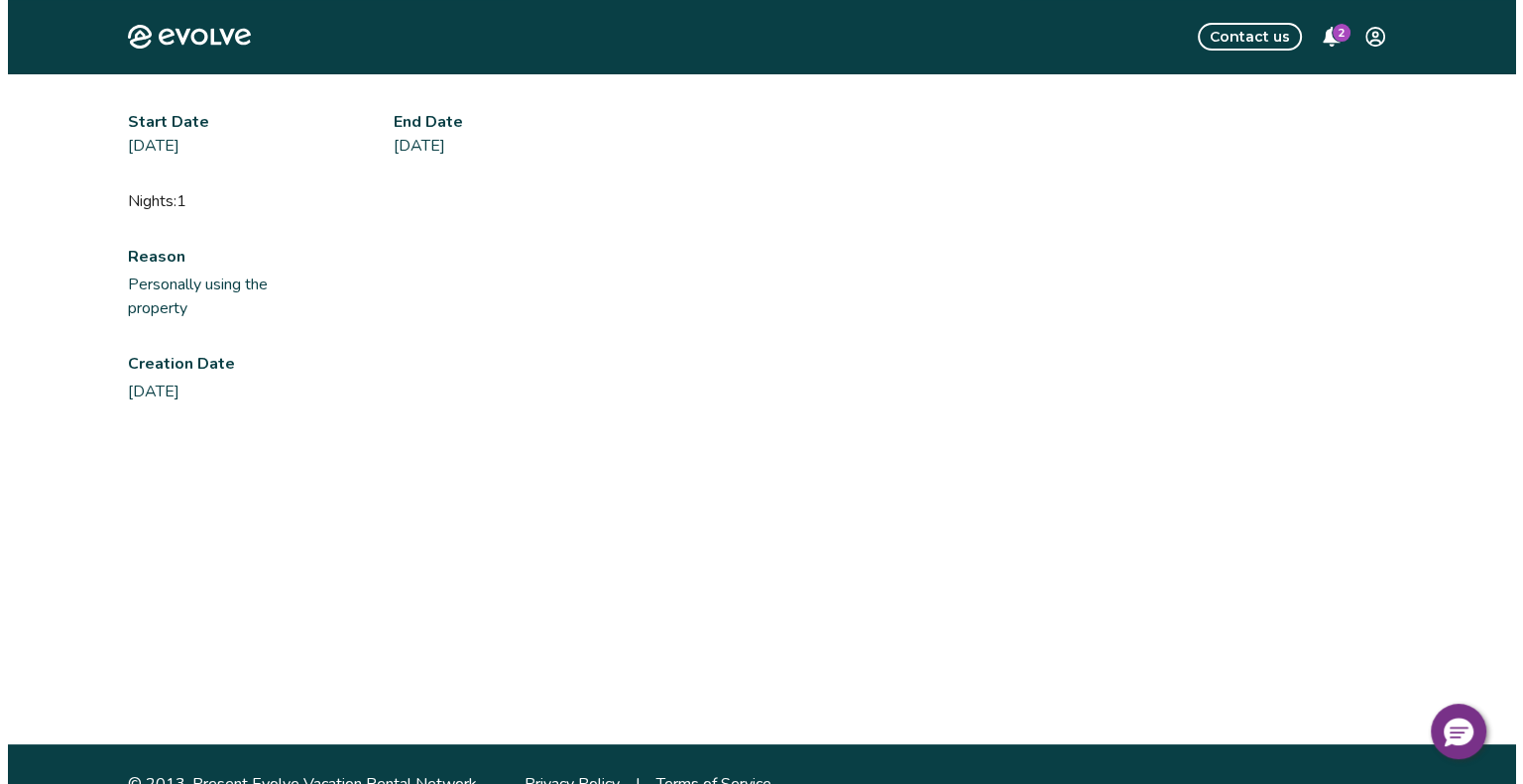 scroll, scrollTop: 0, scrollLeft: 0, axis: both 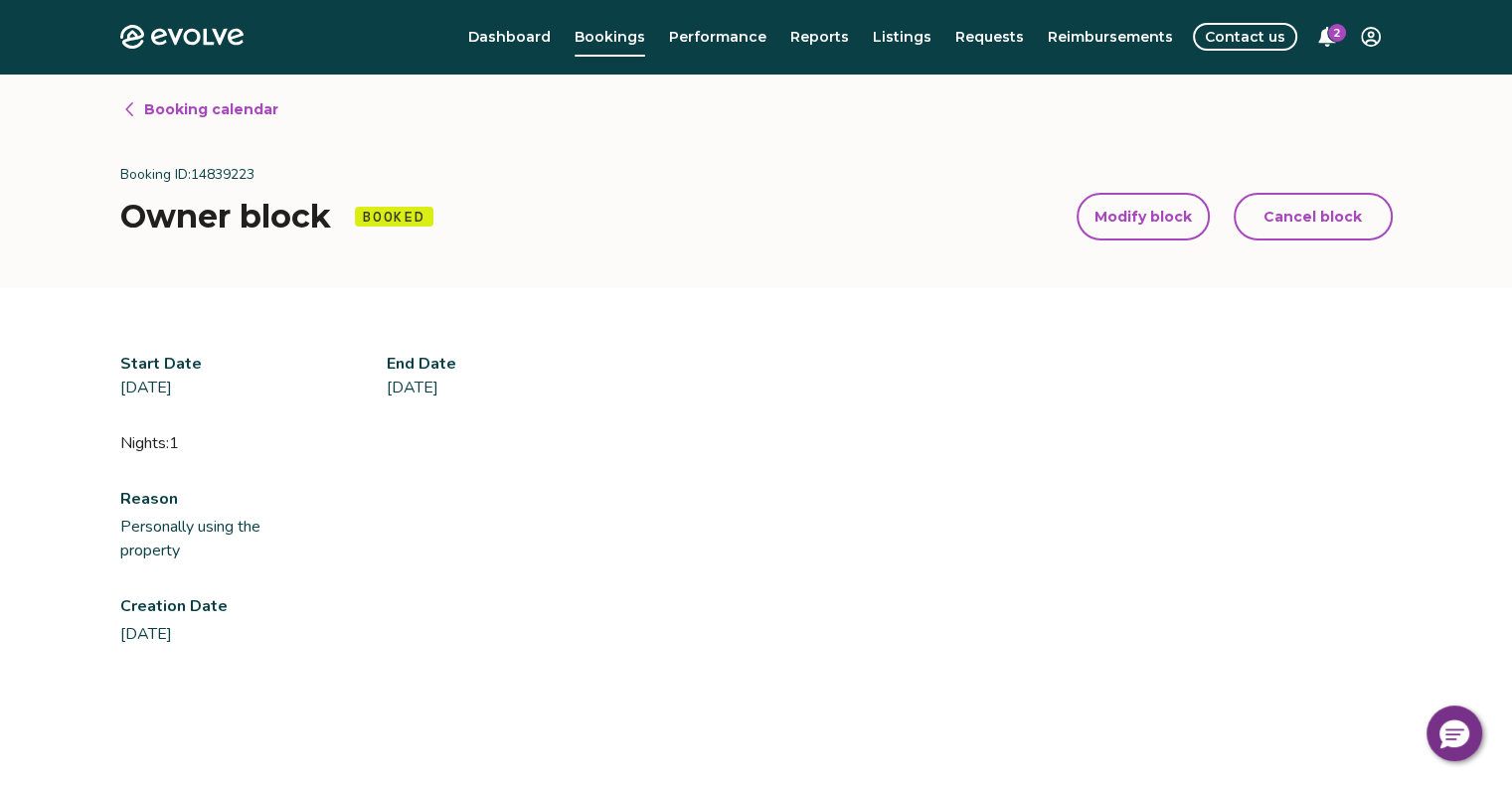 click on "Cancel block" at bounding box center (1312, 217) 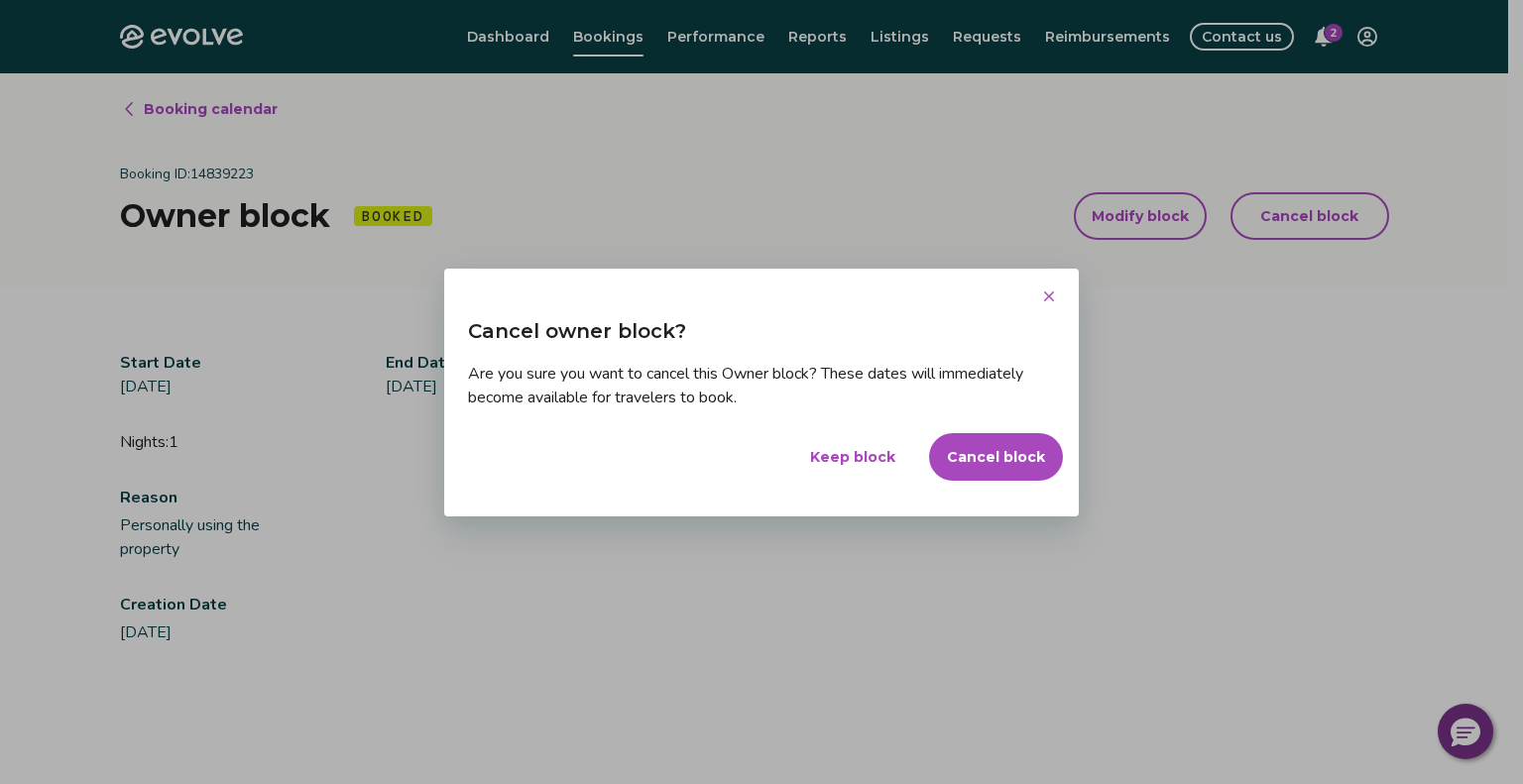 click on "Cancel block" at bounding box center [996, 457] 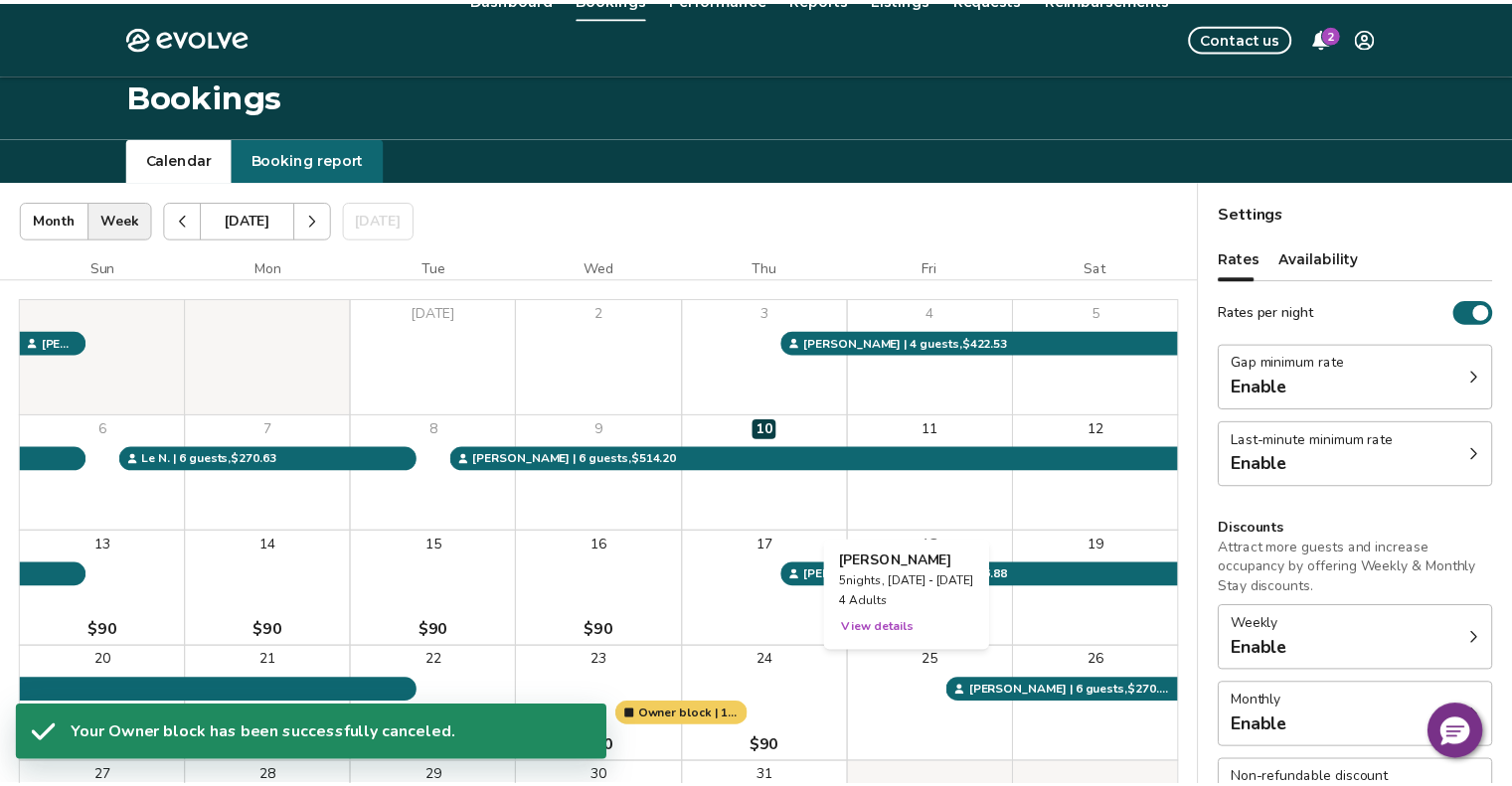 scroll, scrollTop: 74, scrollLeft: 0, axis: vertical 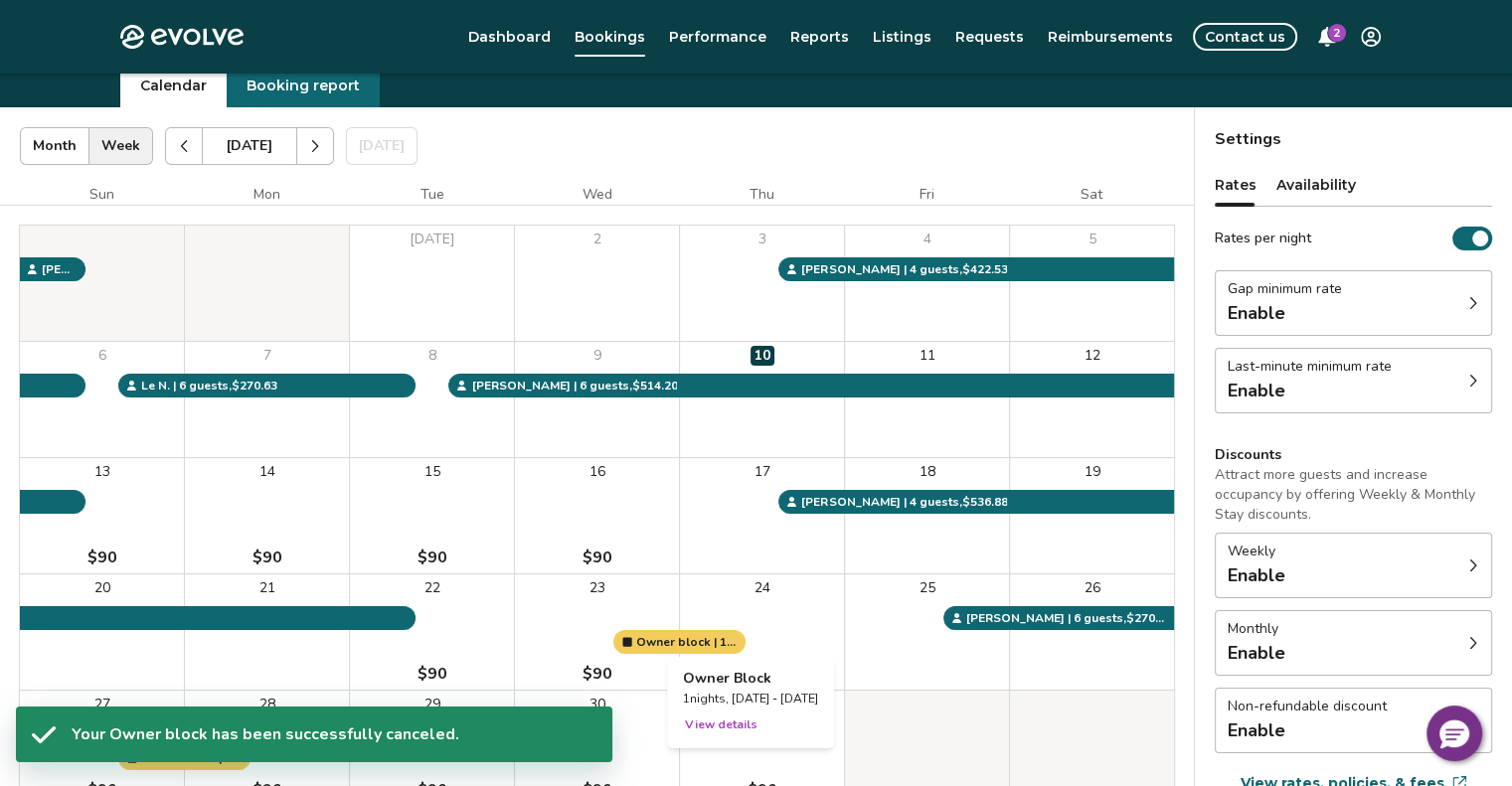 click at bounding box center [761, 632] 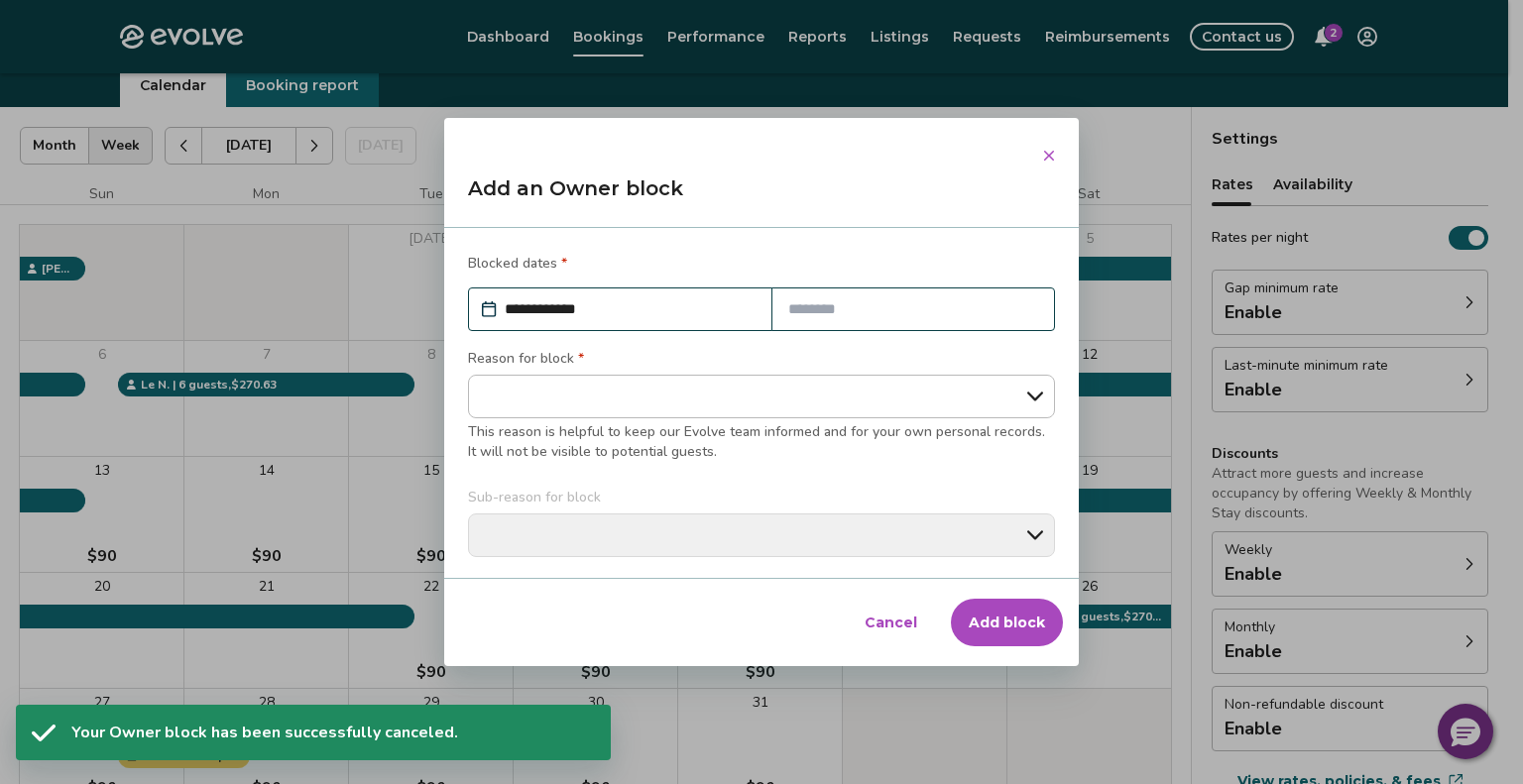 type on "*" 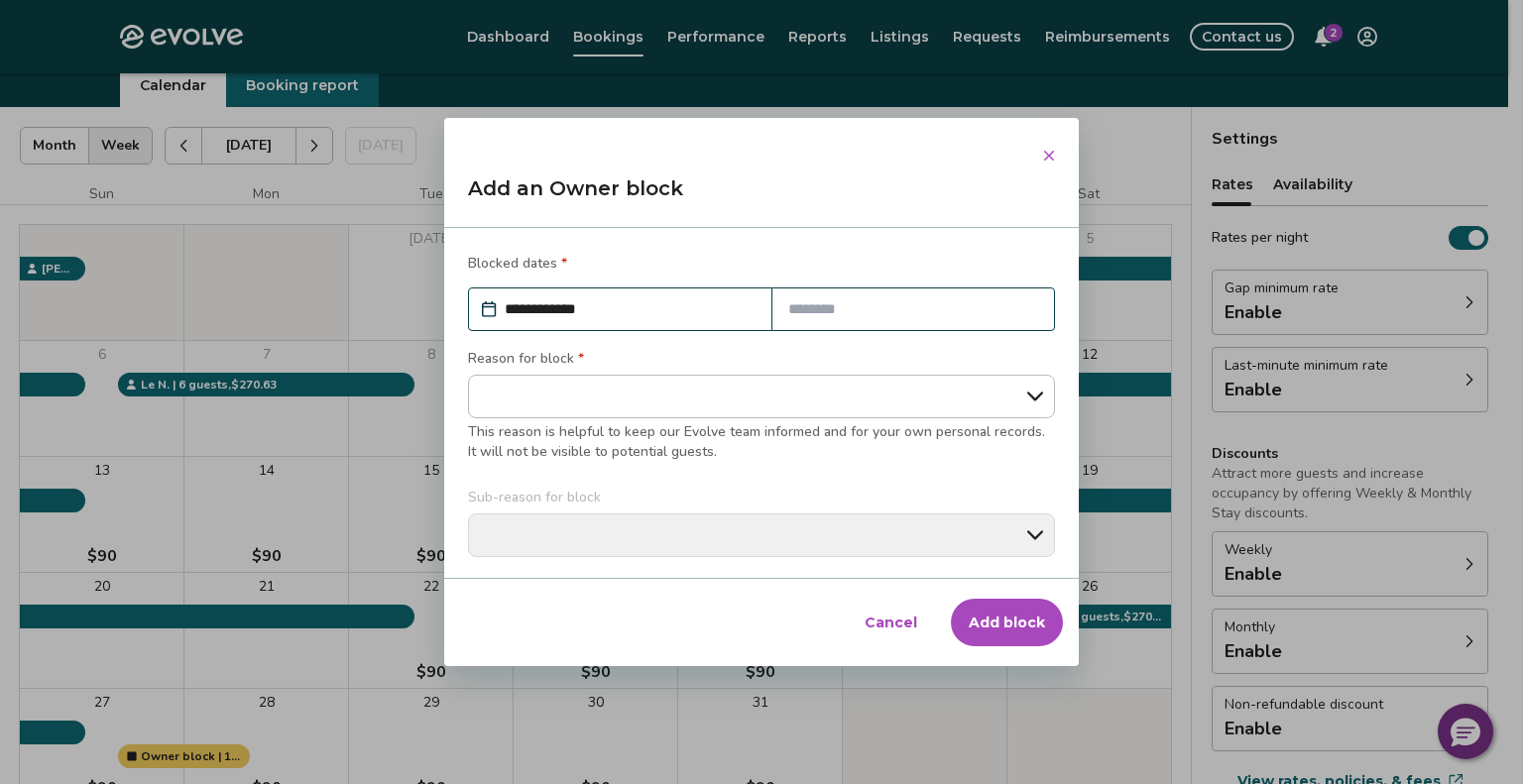 click on "Cancel" at bounding box center [890, 622] 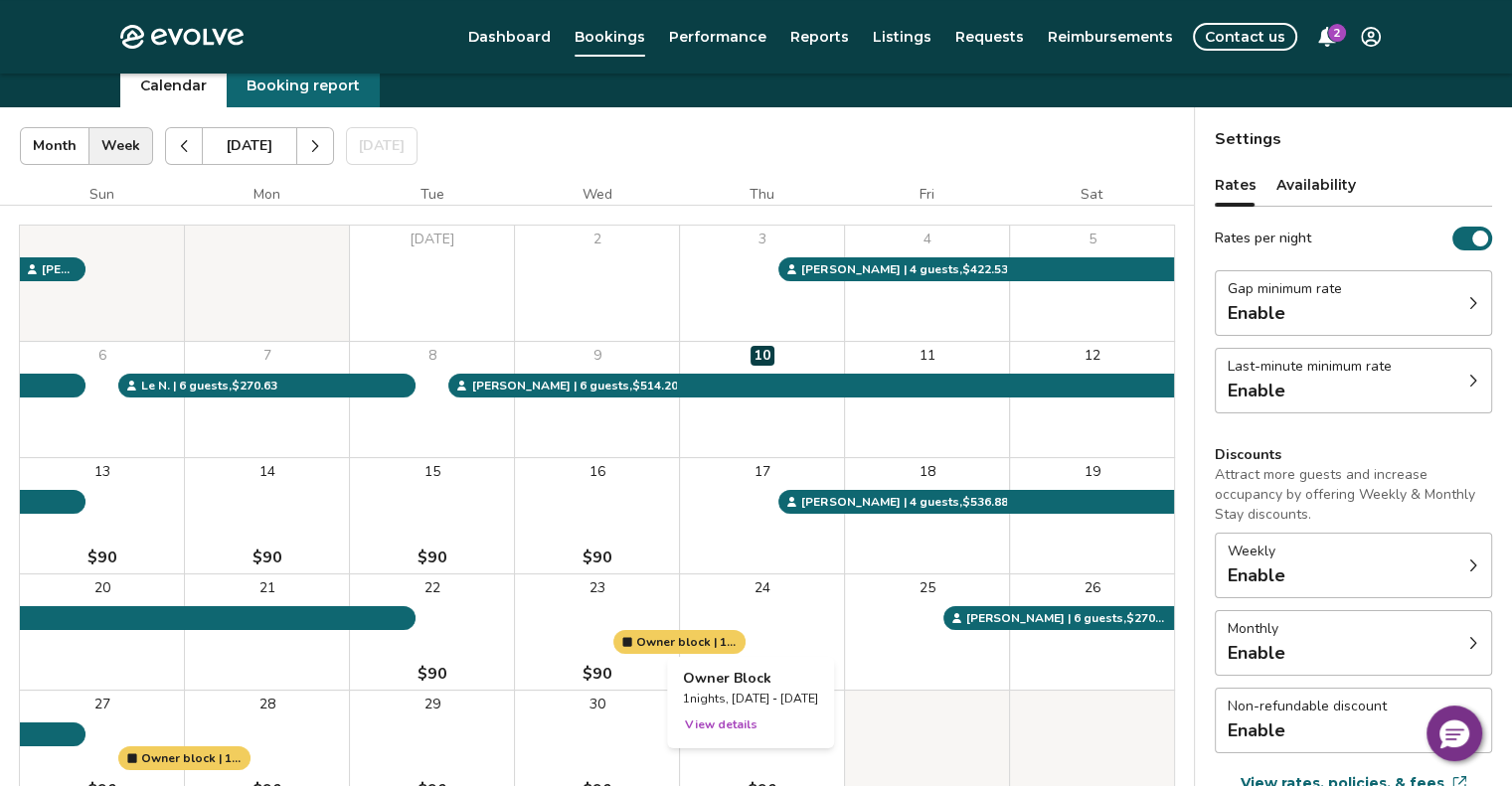 click on "View details" at bounding box center [721, 724] 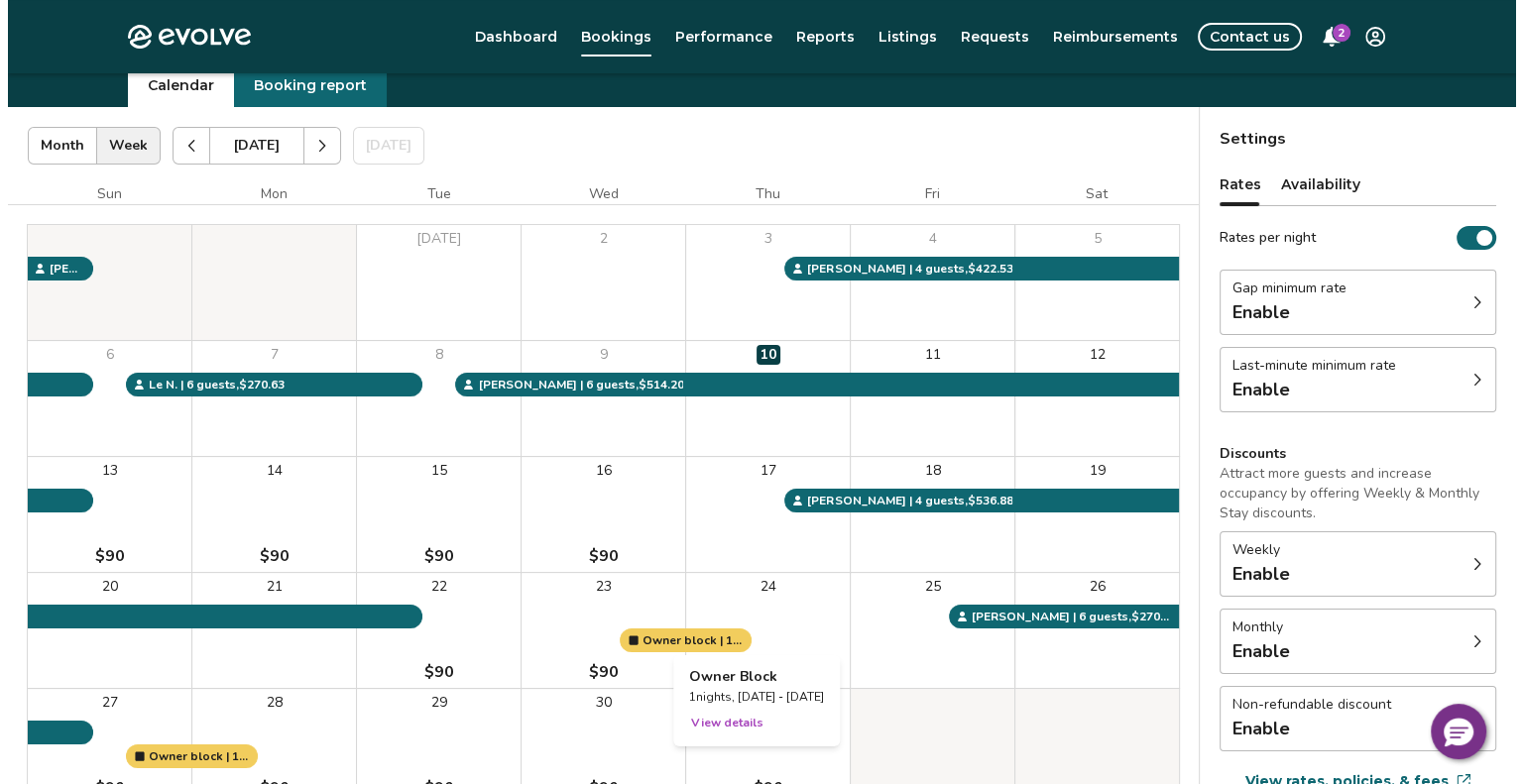 scroll, scrollTop: 10, scrollLeft: 0, axis: vertical 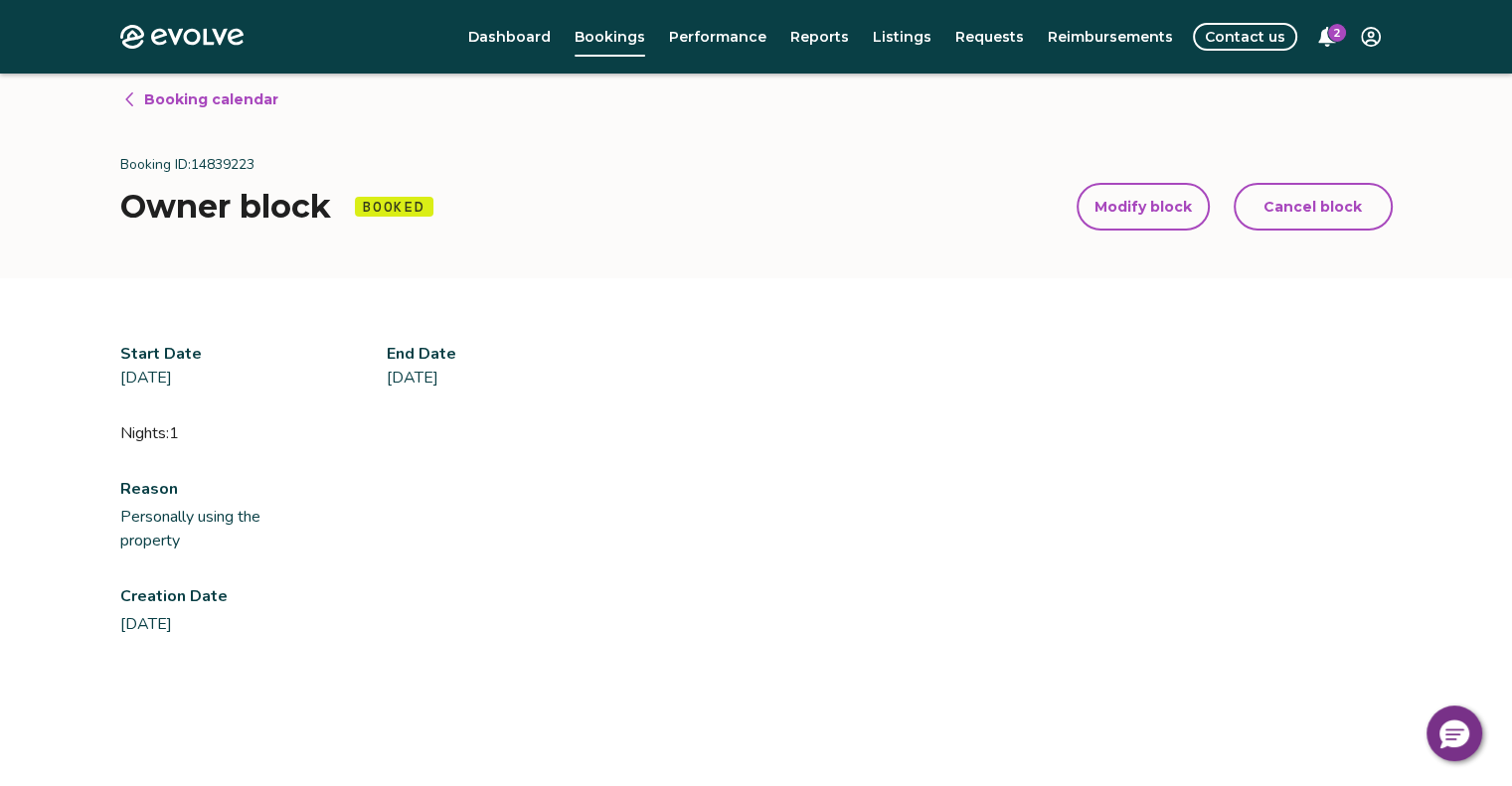 click on "Cancel block" at bounding box center (1312, 207) 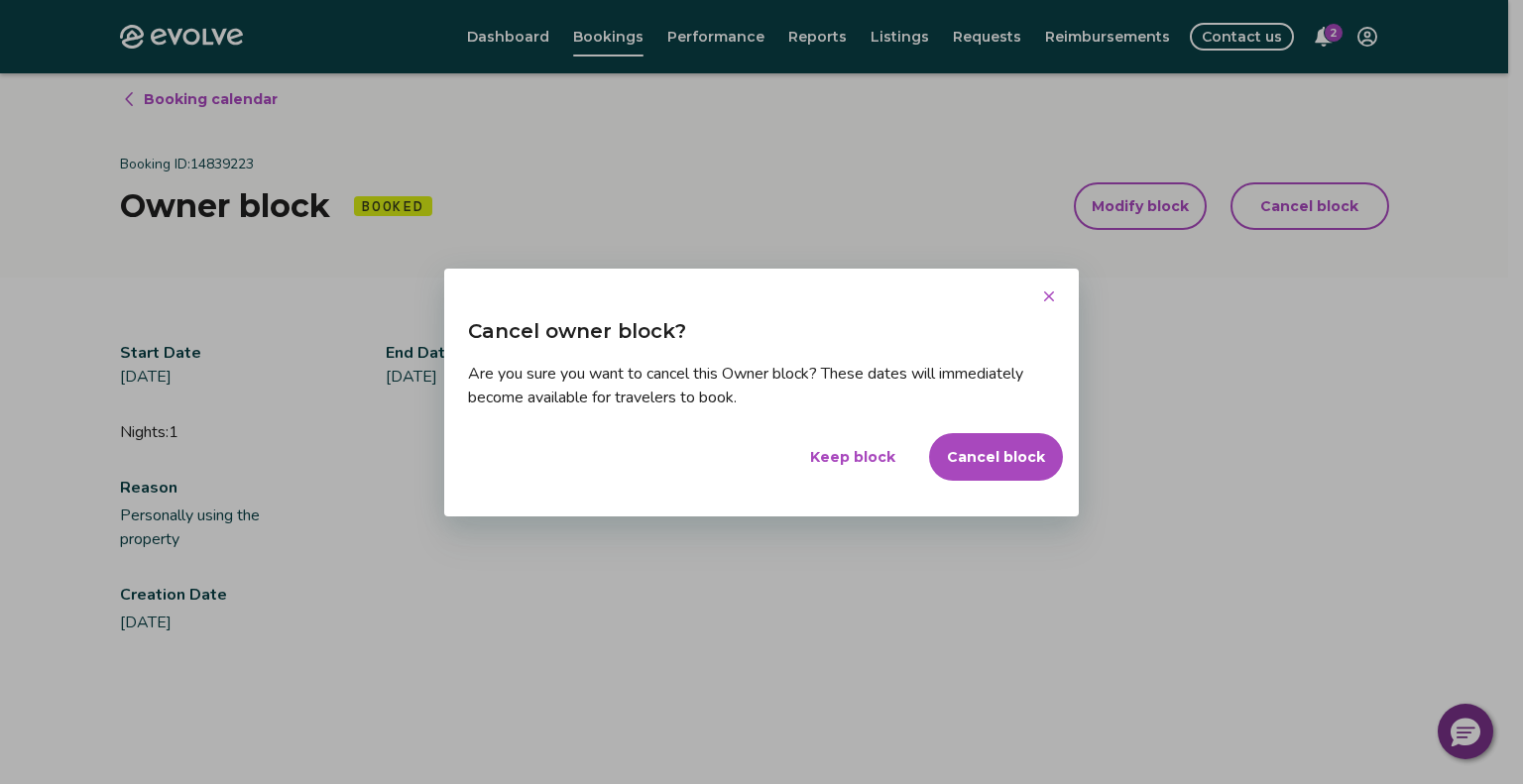 click on "Cancel block" at bounding box center (996, 457) 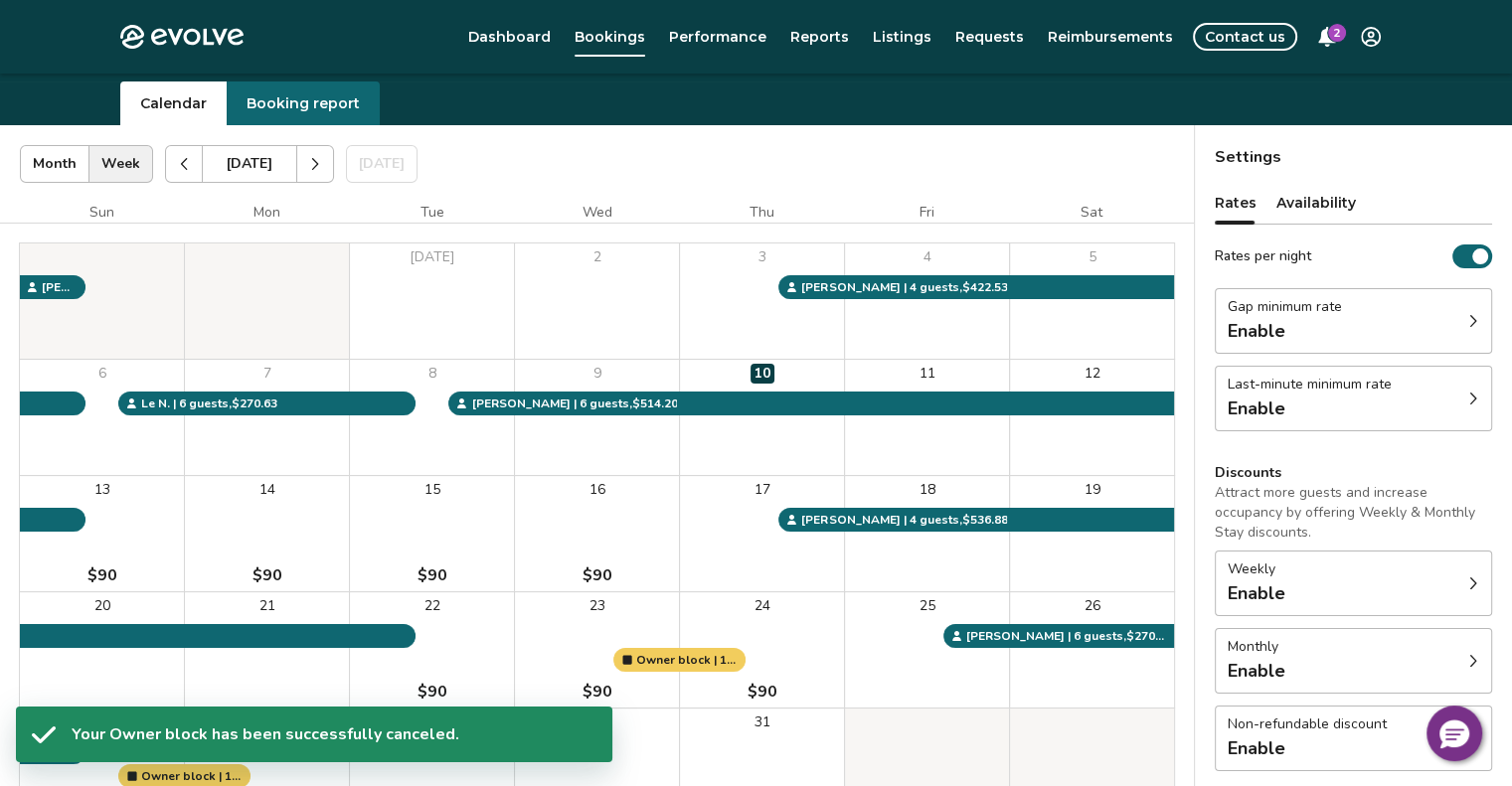 scroll, scrollTop: 53, scrollLeft: 0, axis: vertical 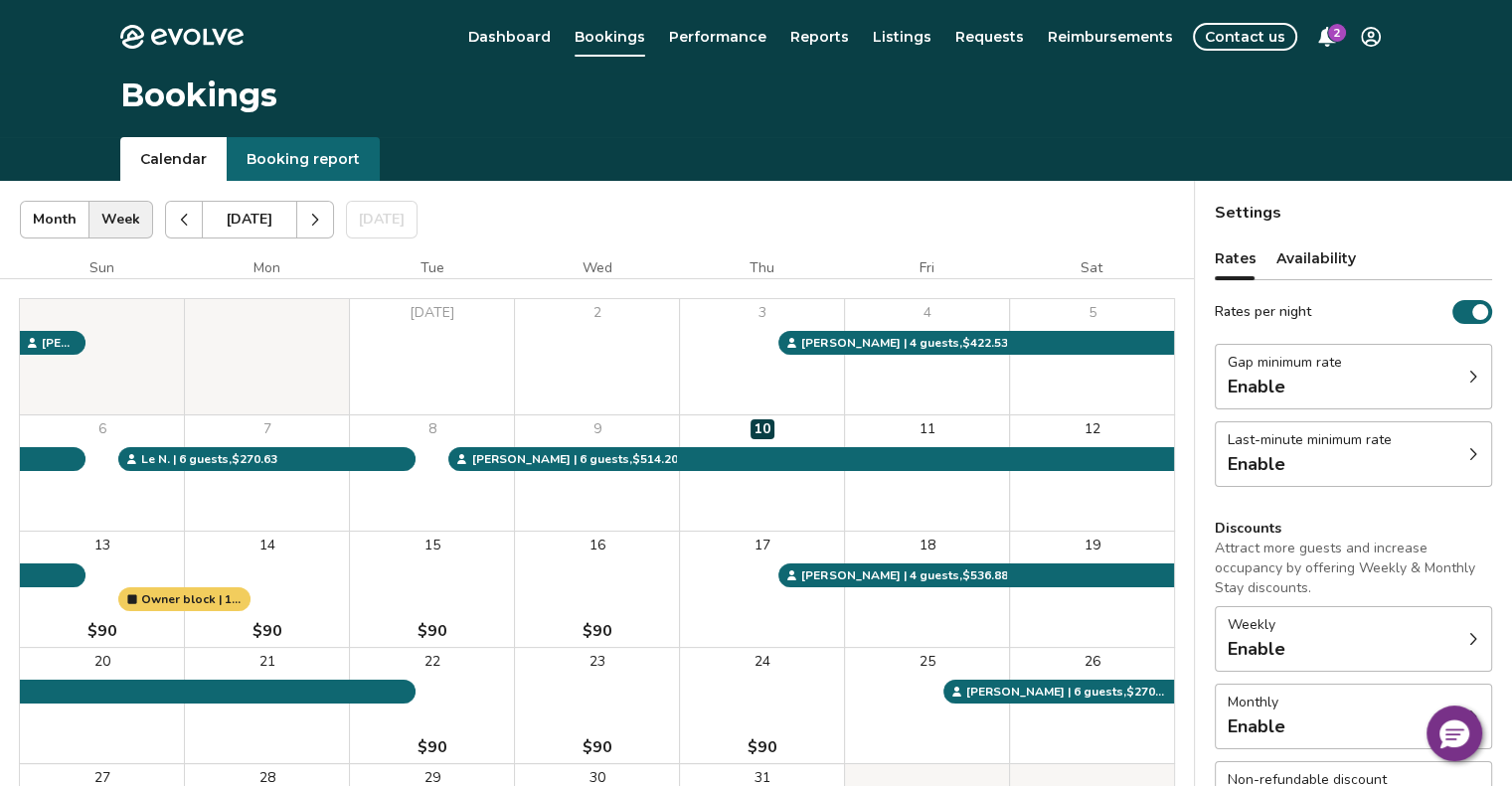 click at bounding box center (315, 220) 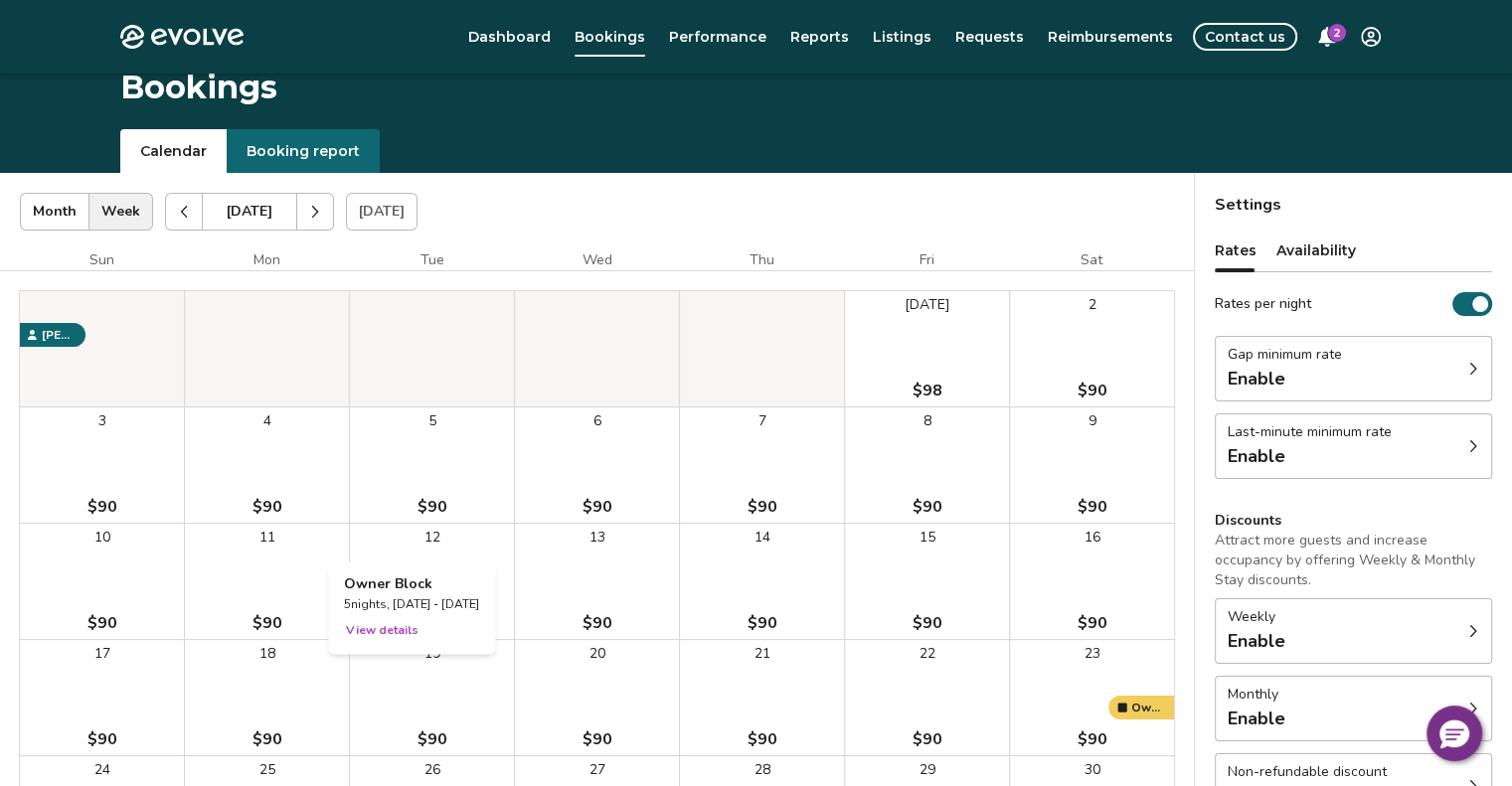 scroll, scrollTop: 0, scrollLeft: 0, axis: both 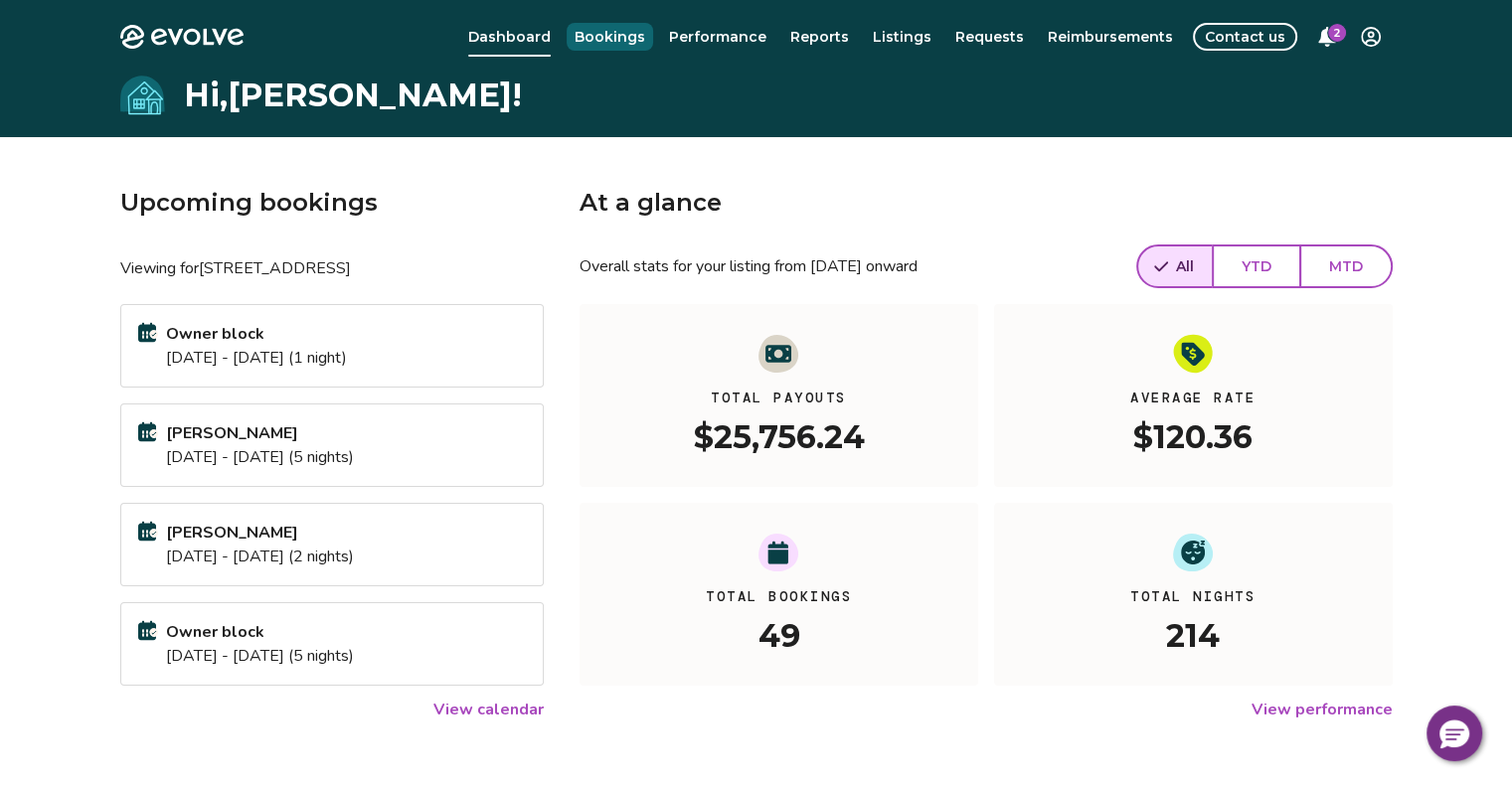 click on "Bookings" at bounding box center (609, 37) 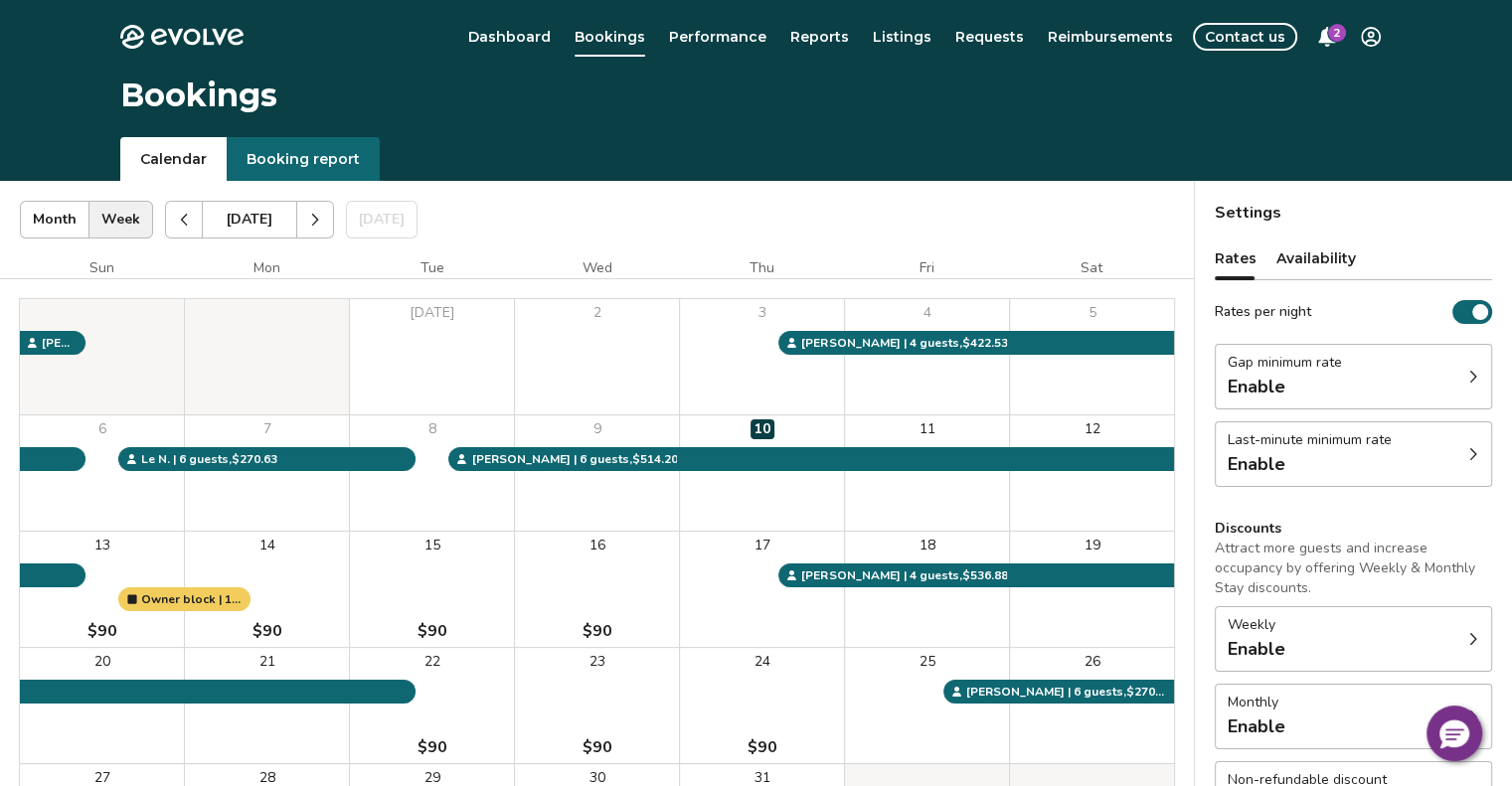 click at bounding box center (315, 220) 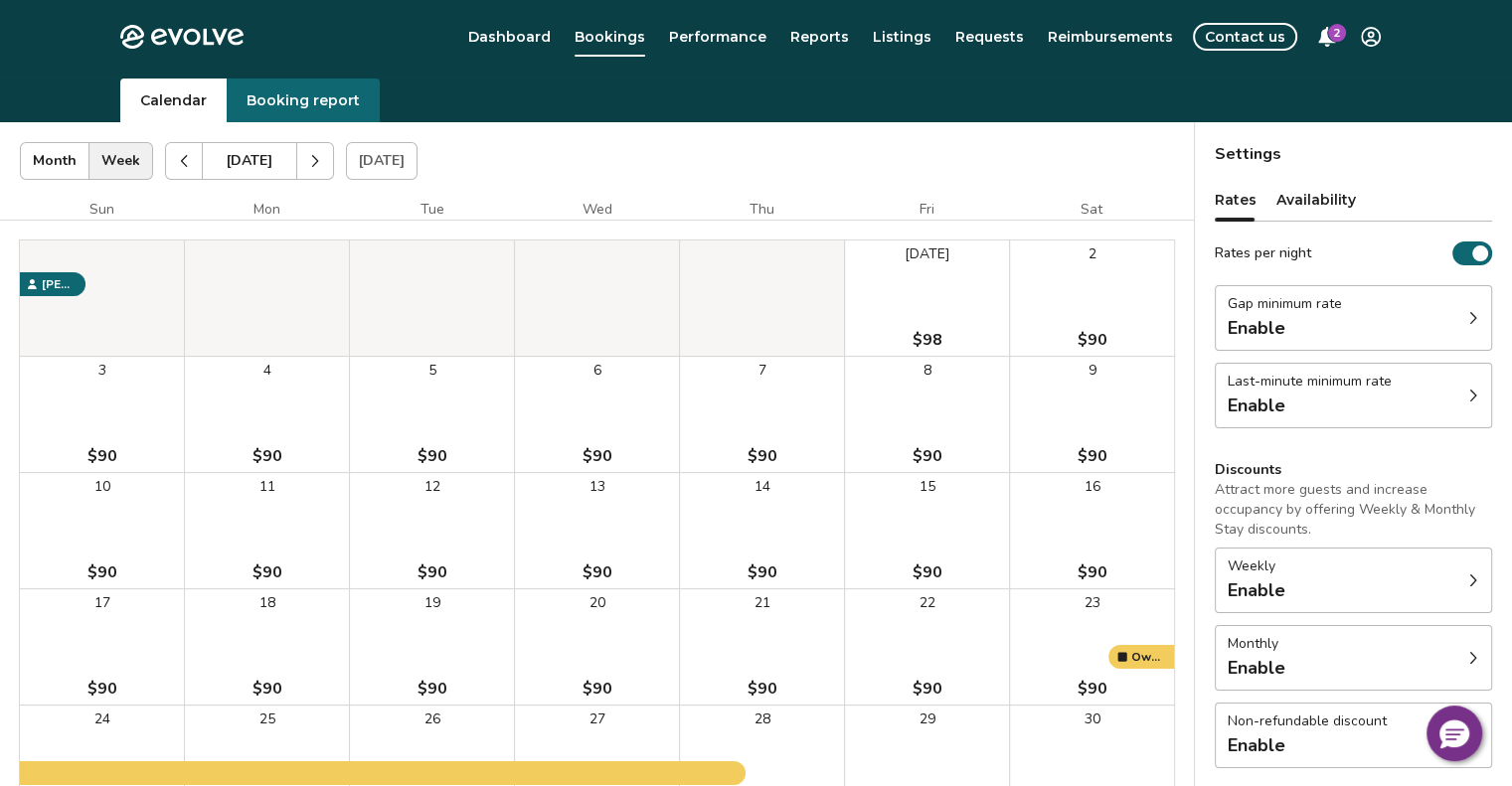 scroll, scrollTop: 0, scrollLeft: 0, axis: both 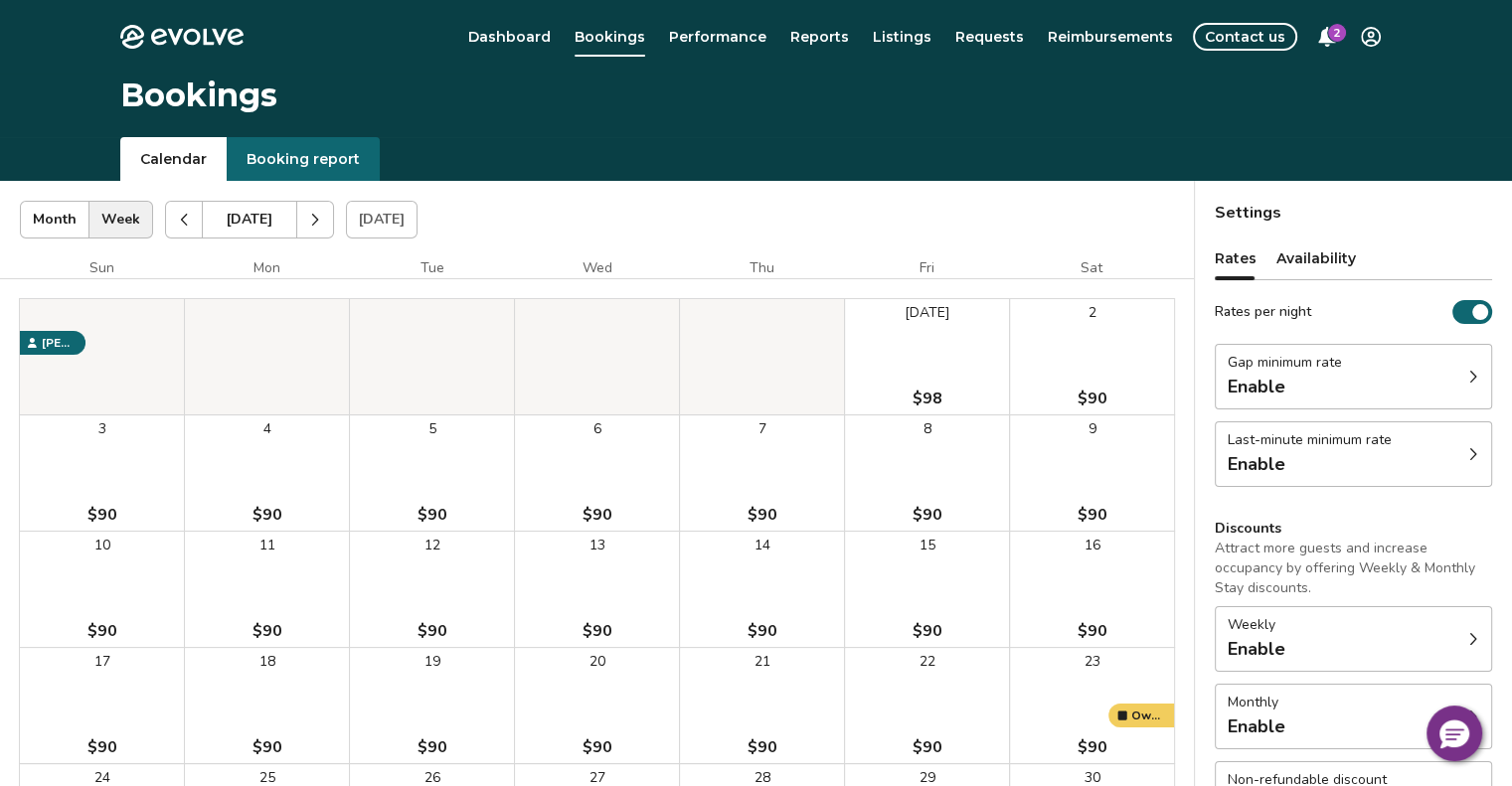 click 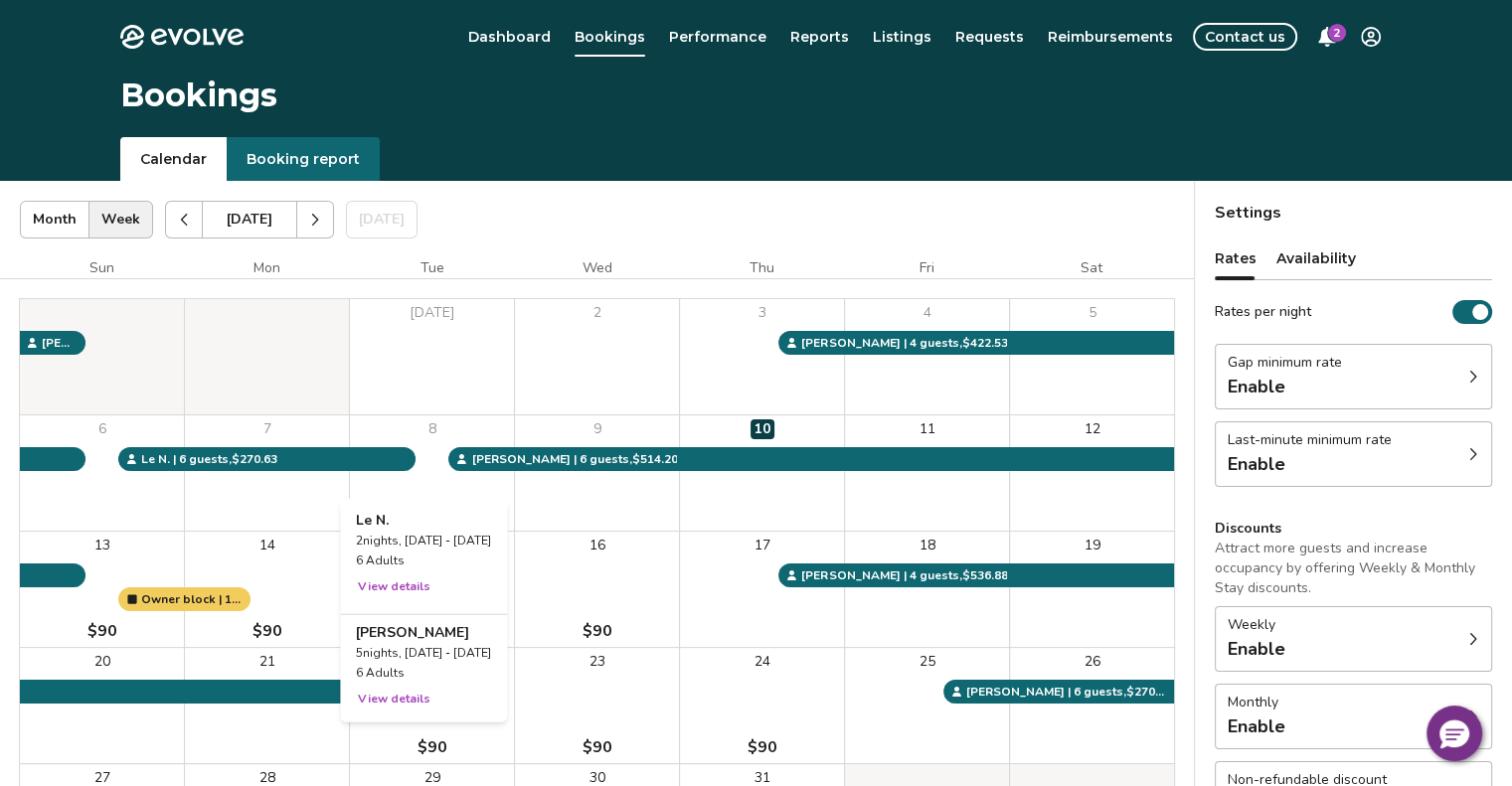 click on "Spencer G. 5  nights,   Jul 8 - Jul 13, 2025 6 Adults View details" at bounding box center (423, 660) 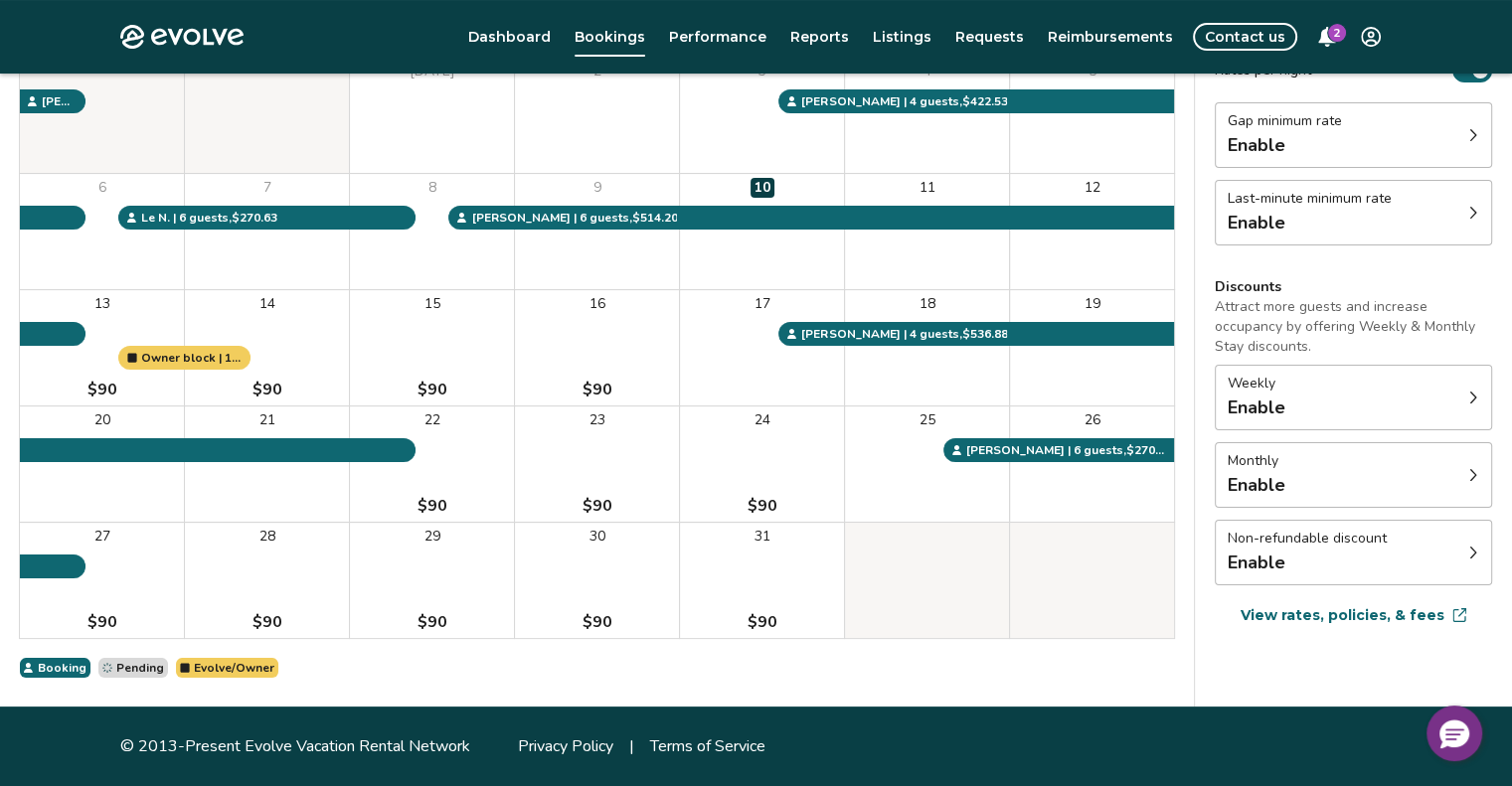scroll, scrollTop: 0, scrollLeft: 0, axis: both 